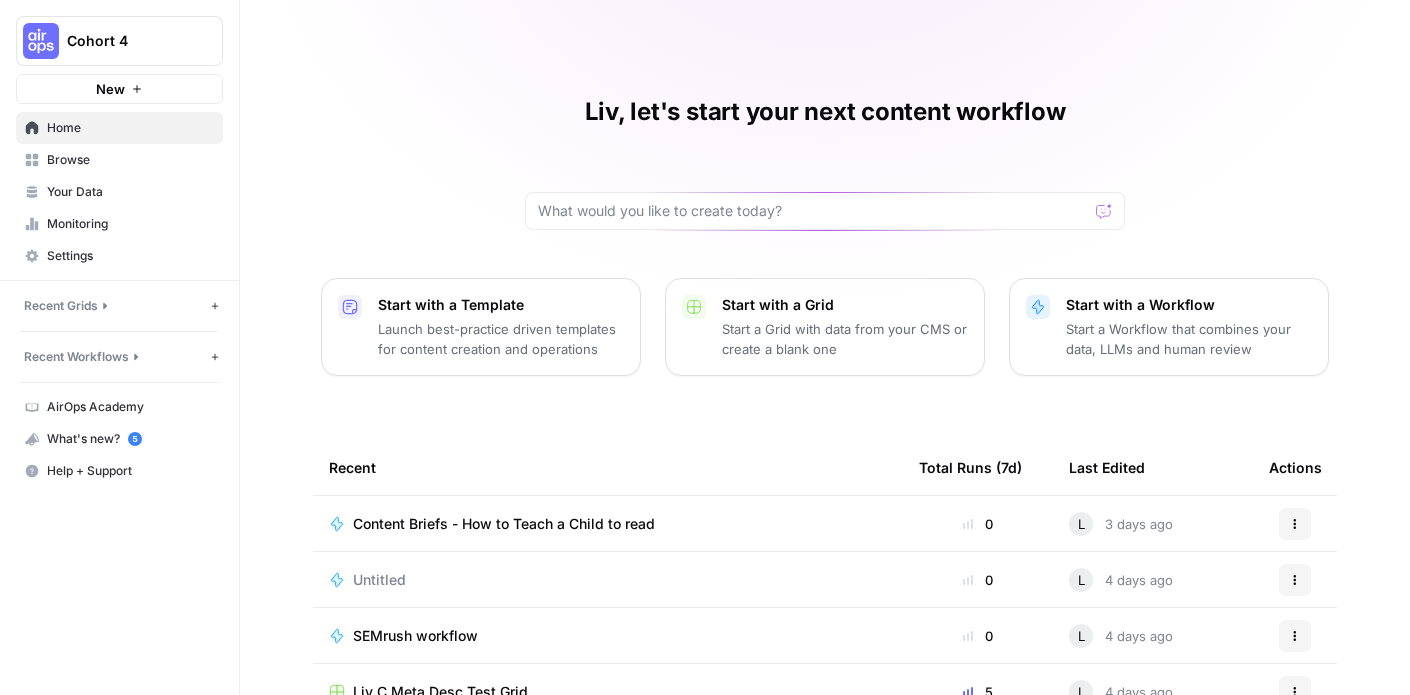 scroll, scrollTop: 0, scrollLeft: 0, axis: both 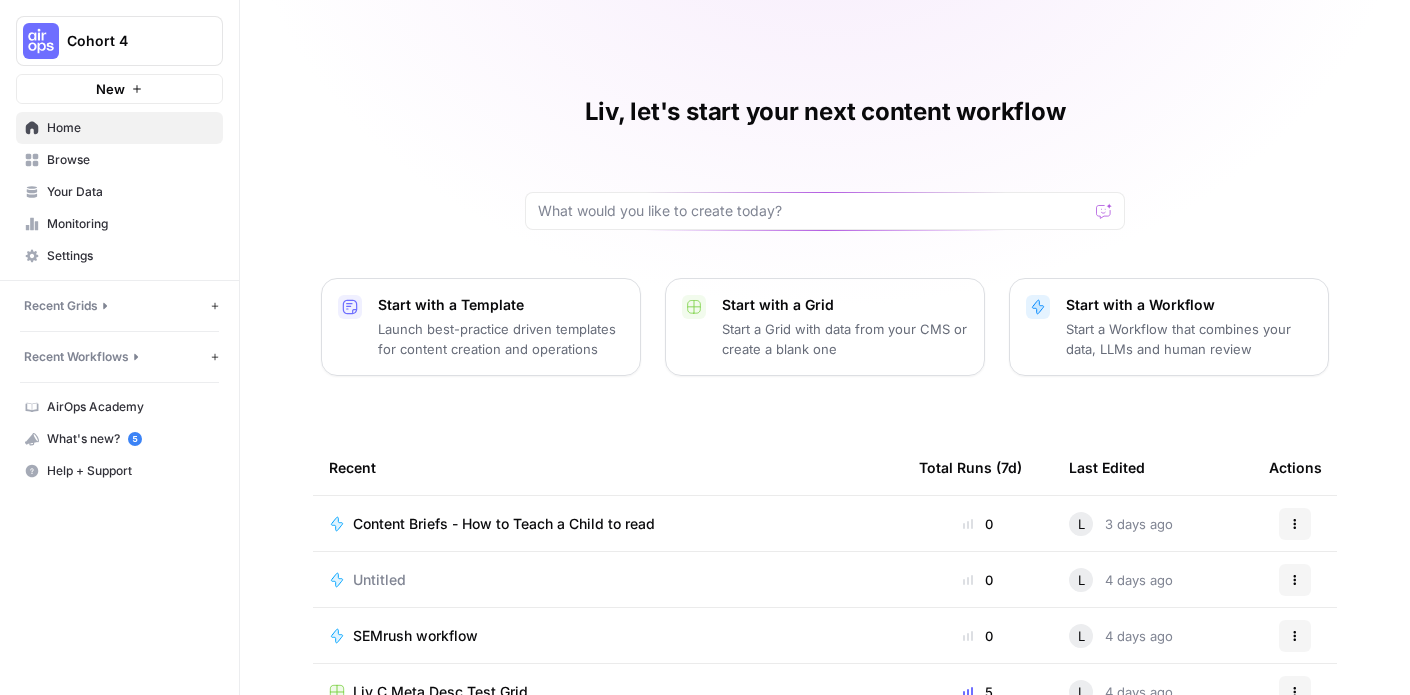 click on "Browse" at bounding box center [119, 160] 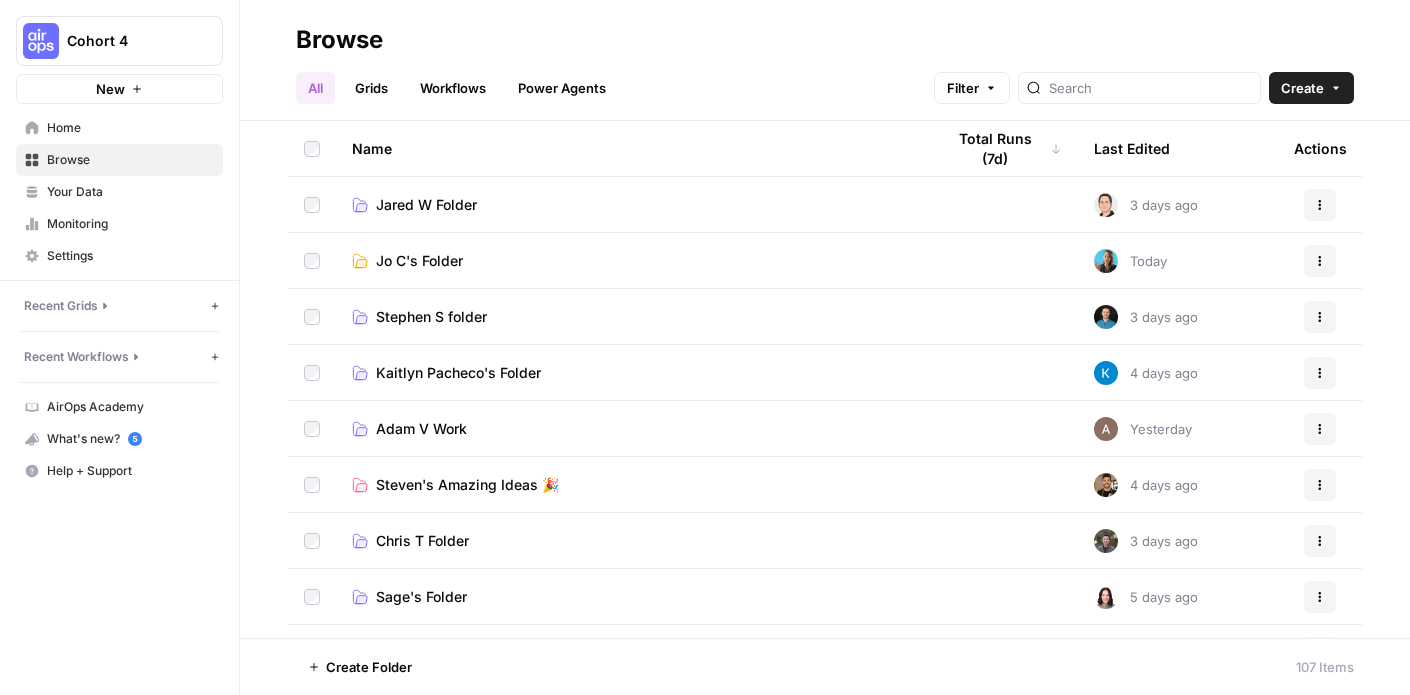 click on "Adam V Work" at bounding box center (421, 429) 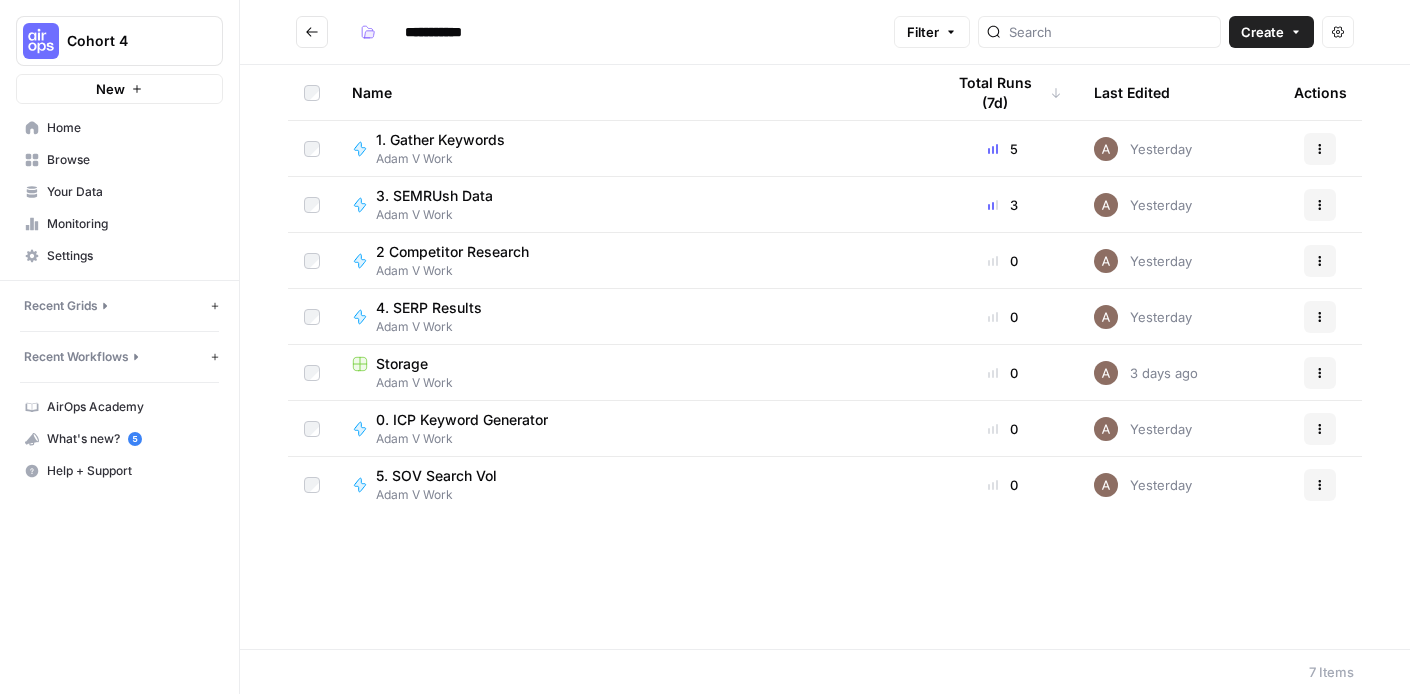 click on "Storage" at bounding box center (402, 364) 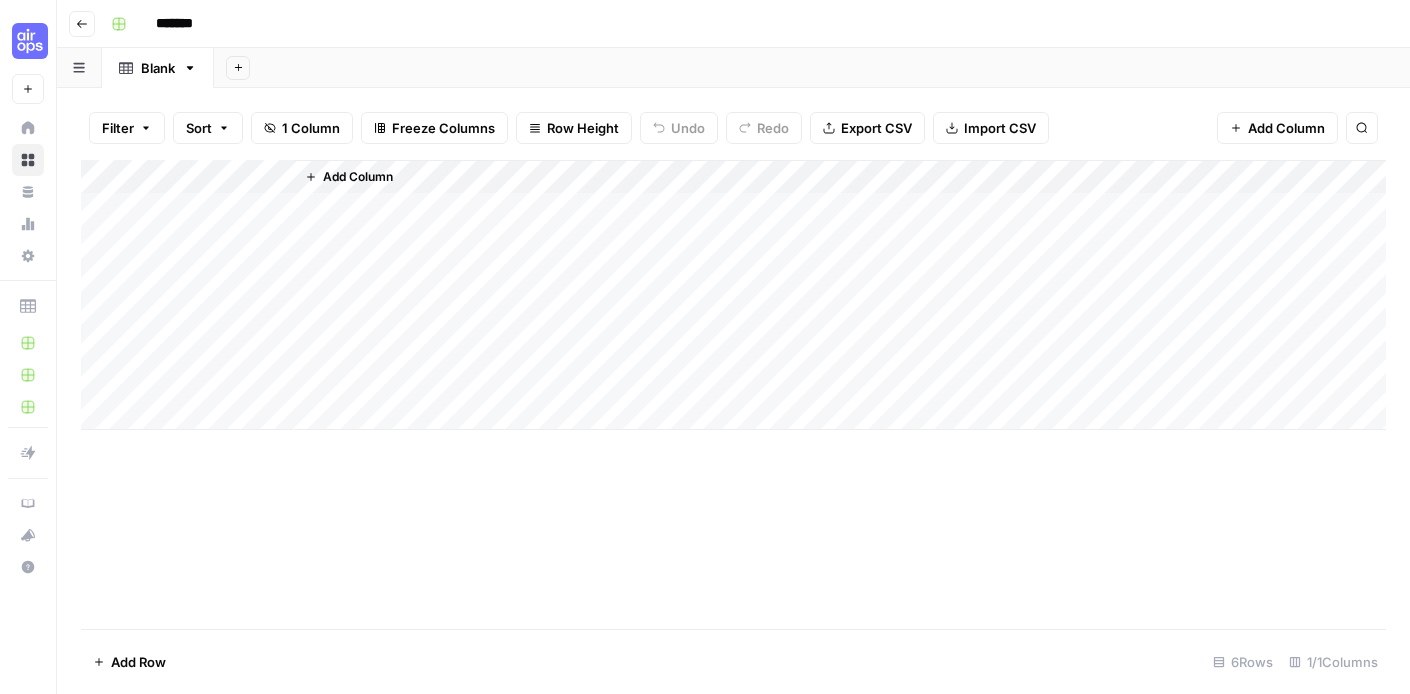 click 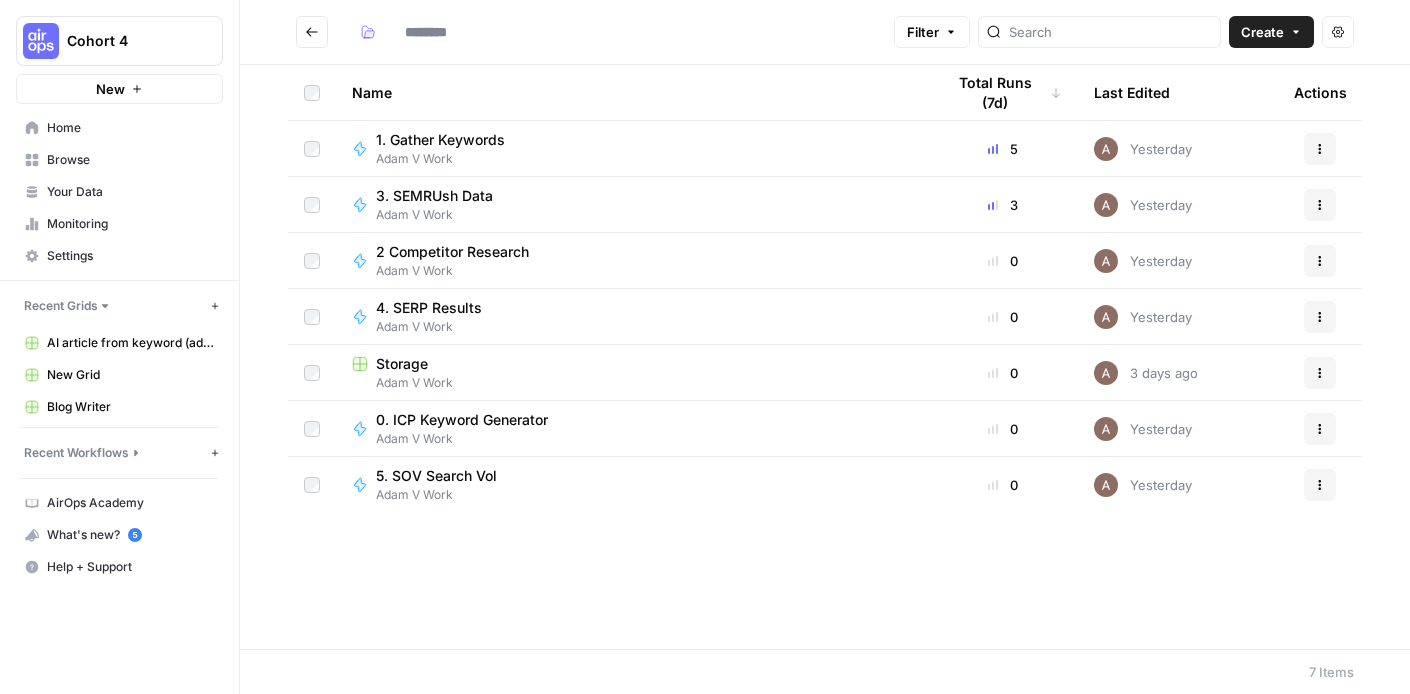 type on "**********" 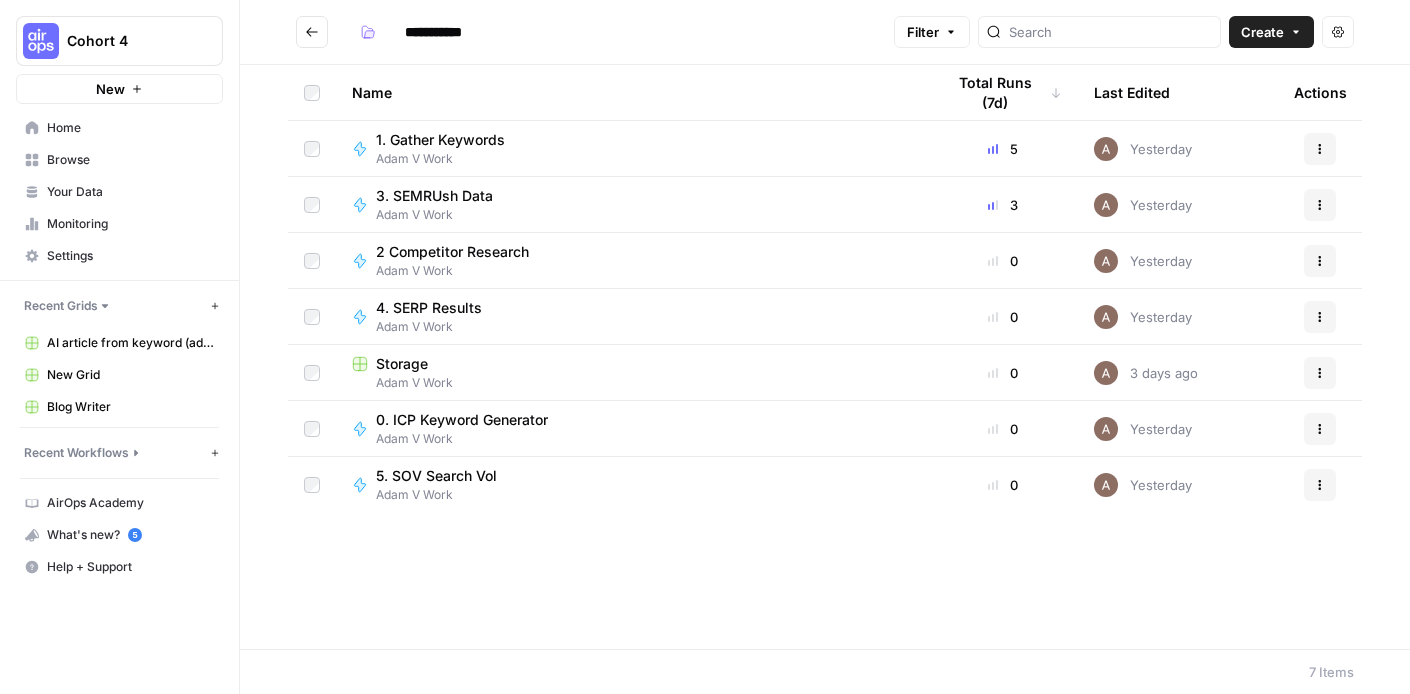 click on "5. SOV Search Vol" at bounding box center (436, 476) 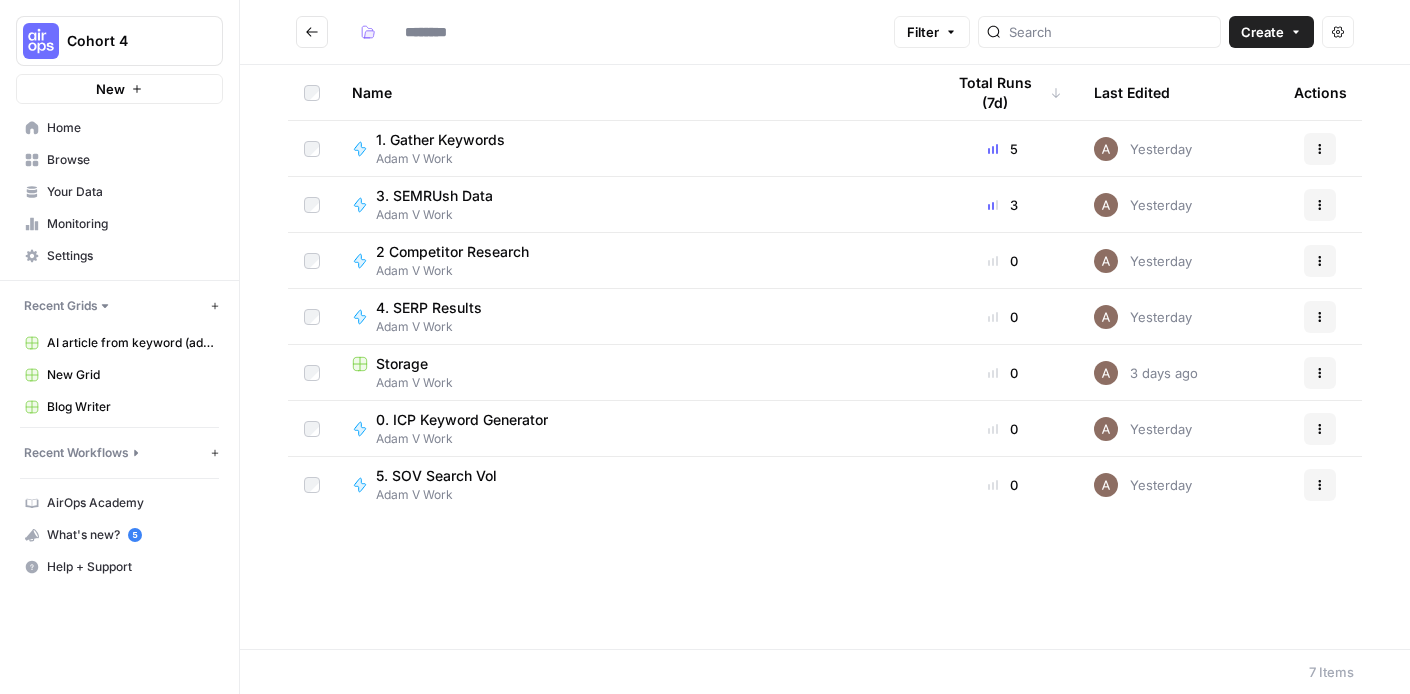 click on "1. Gather Keywords" at bounding box center (440, 140) 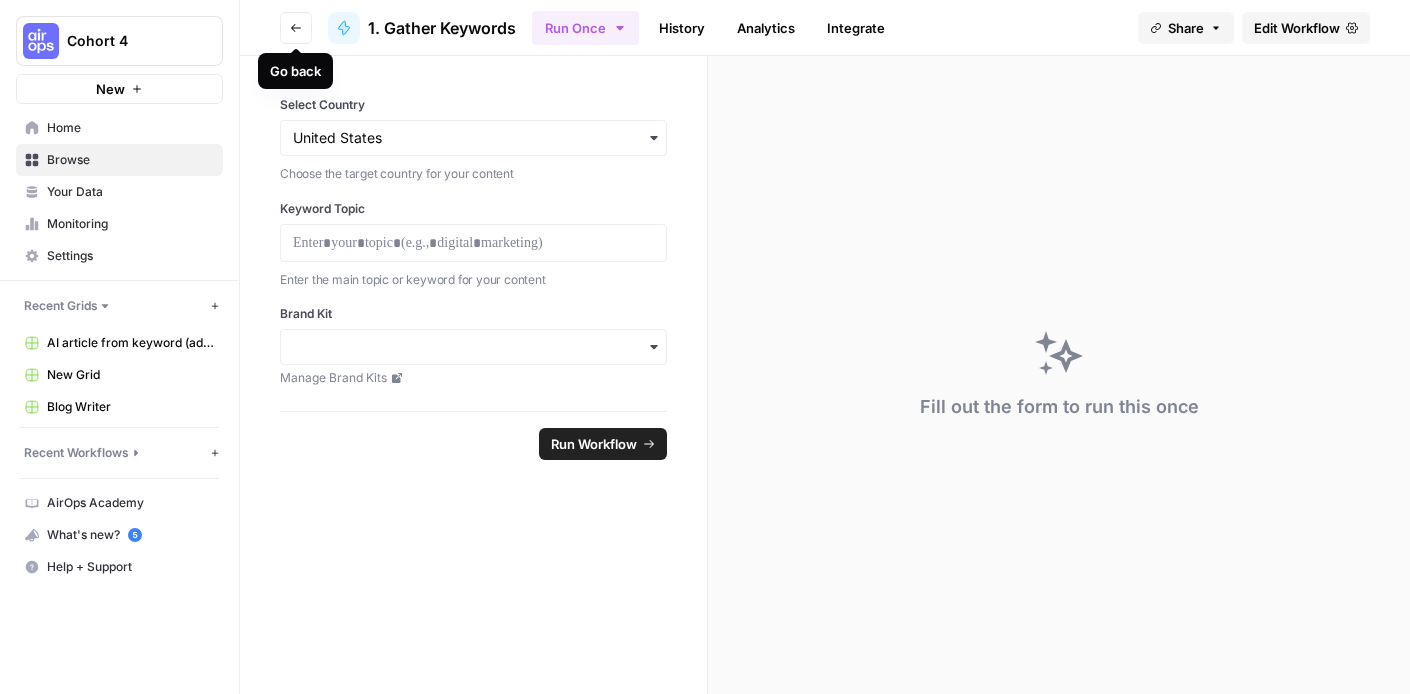click 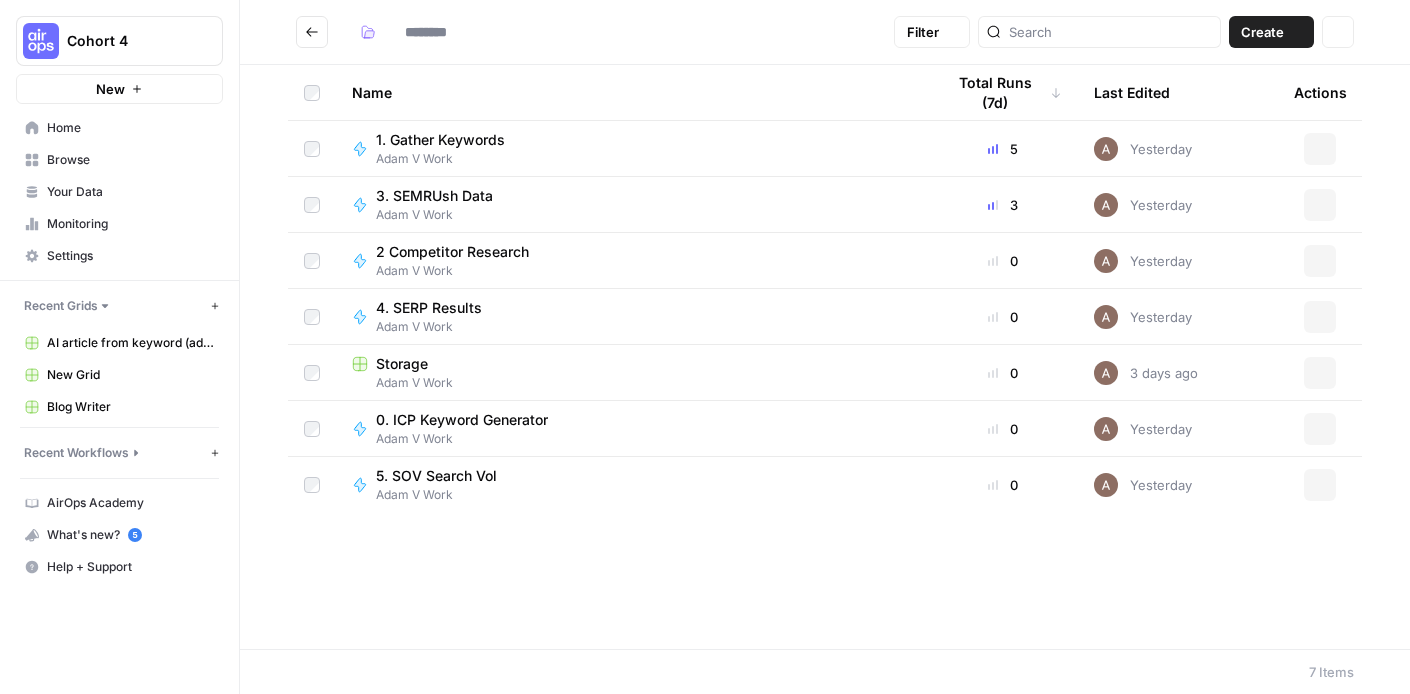 type on "**********" 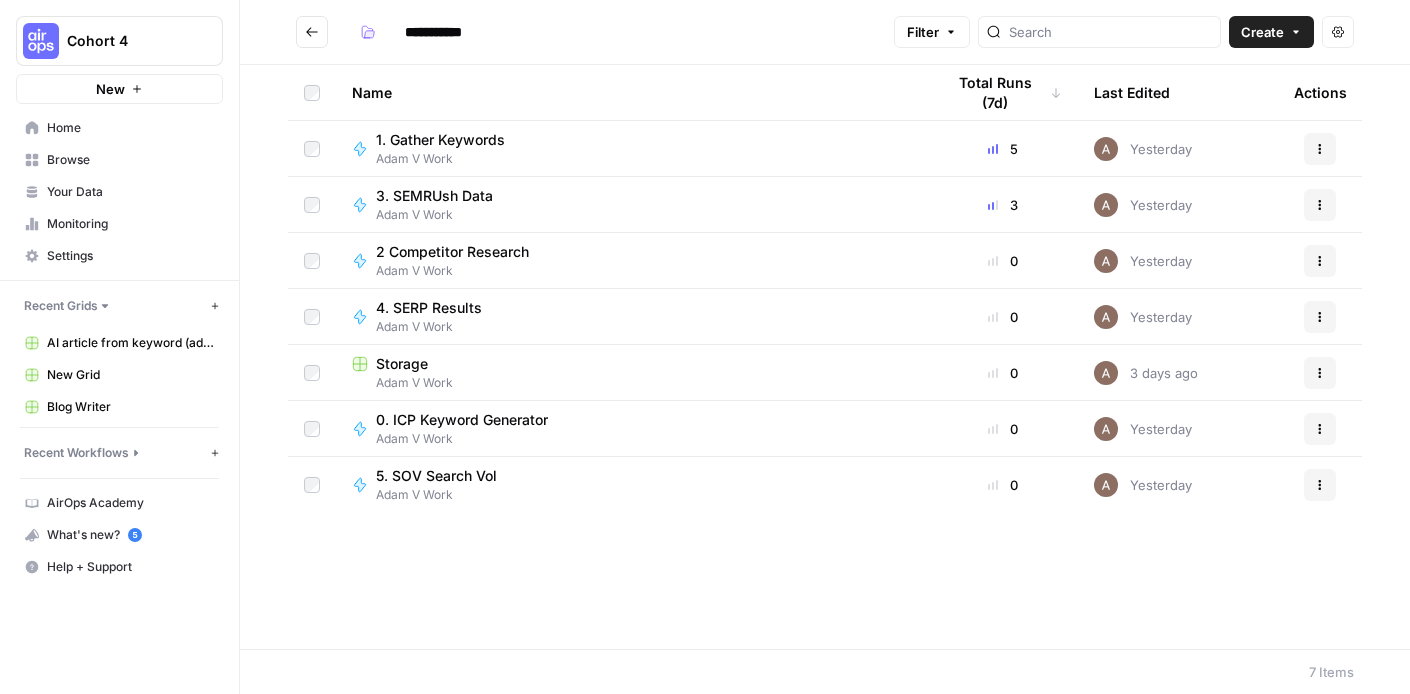 click on "Adam V Work" at bounding box center (448, 159) 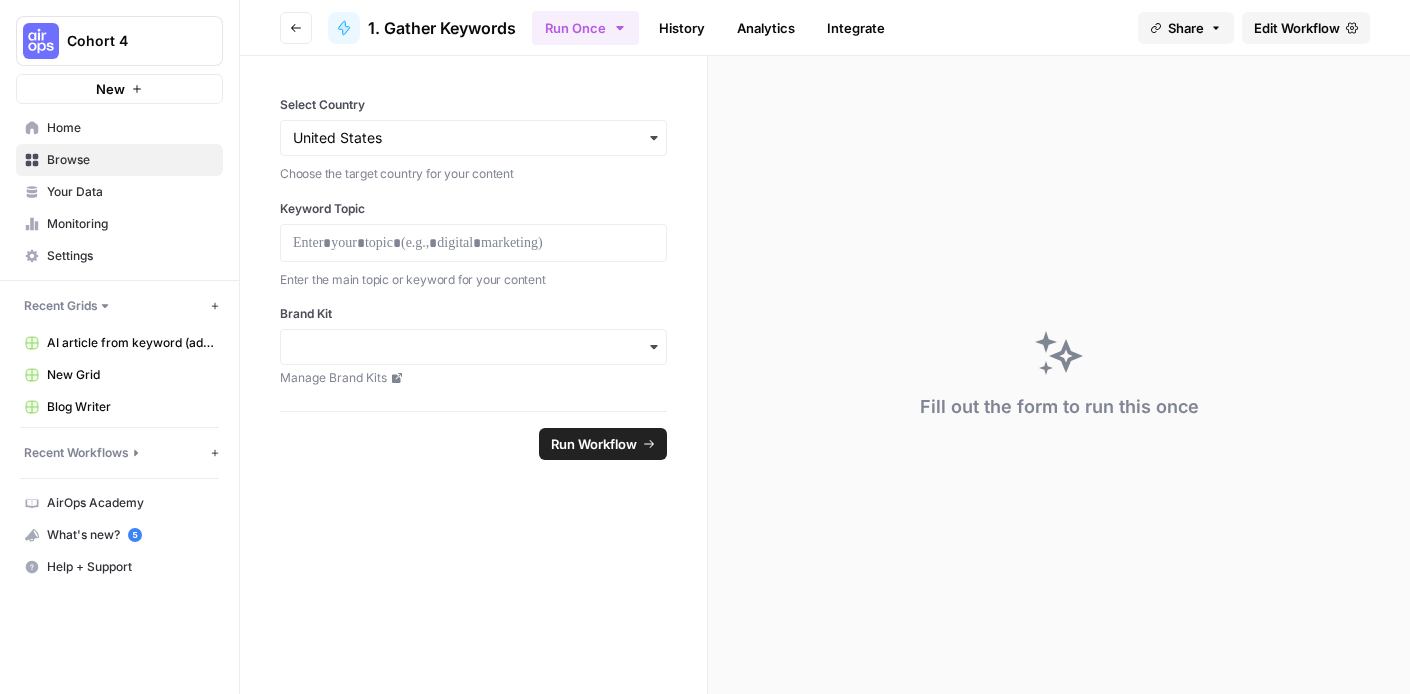 click on "History" at bounding box center (682, 28) 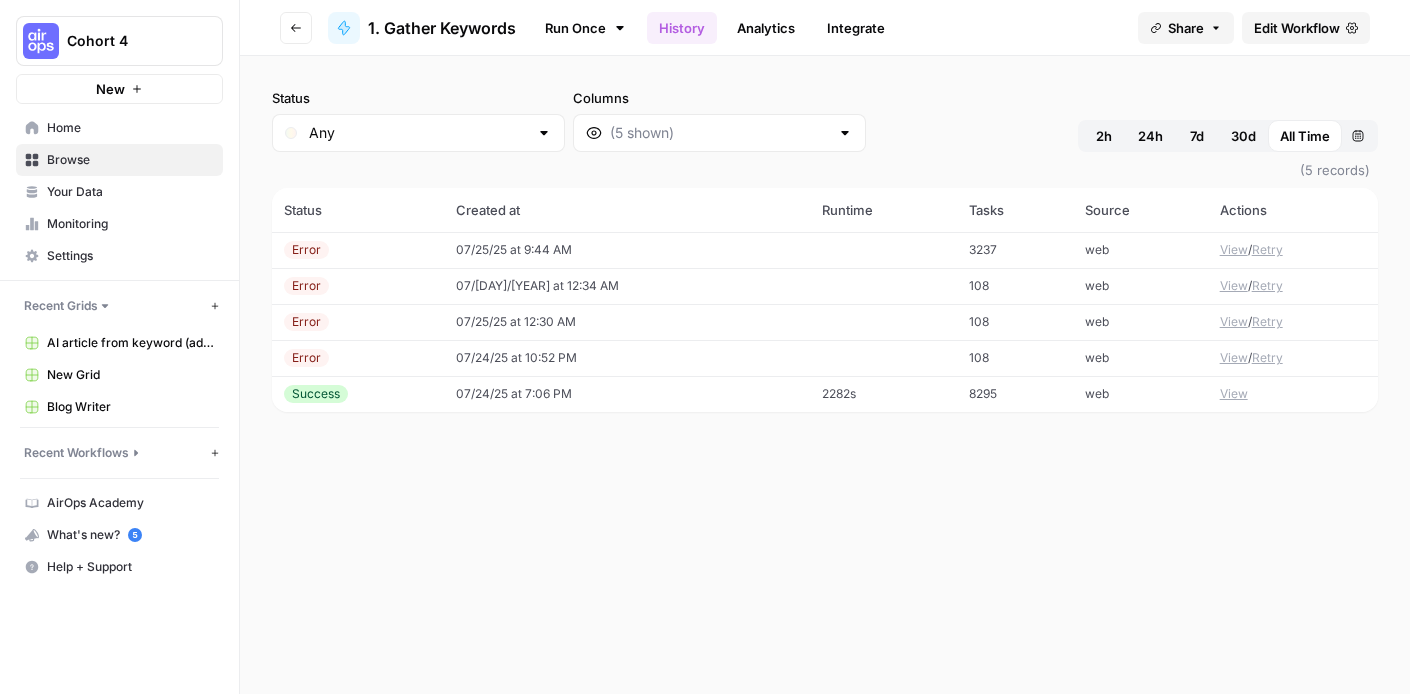 click on "View" at bounding box center (1234, 394) 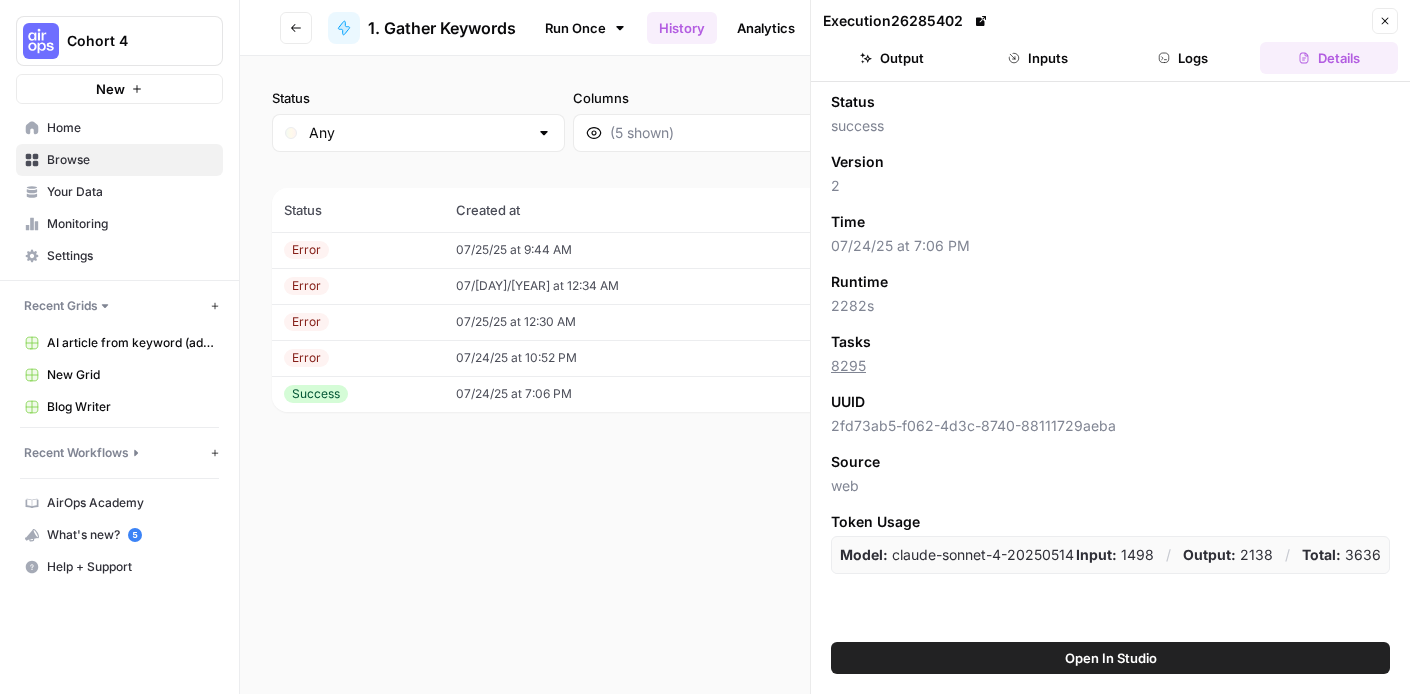 click on "Output" at bounding box center [892, 58] 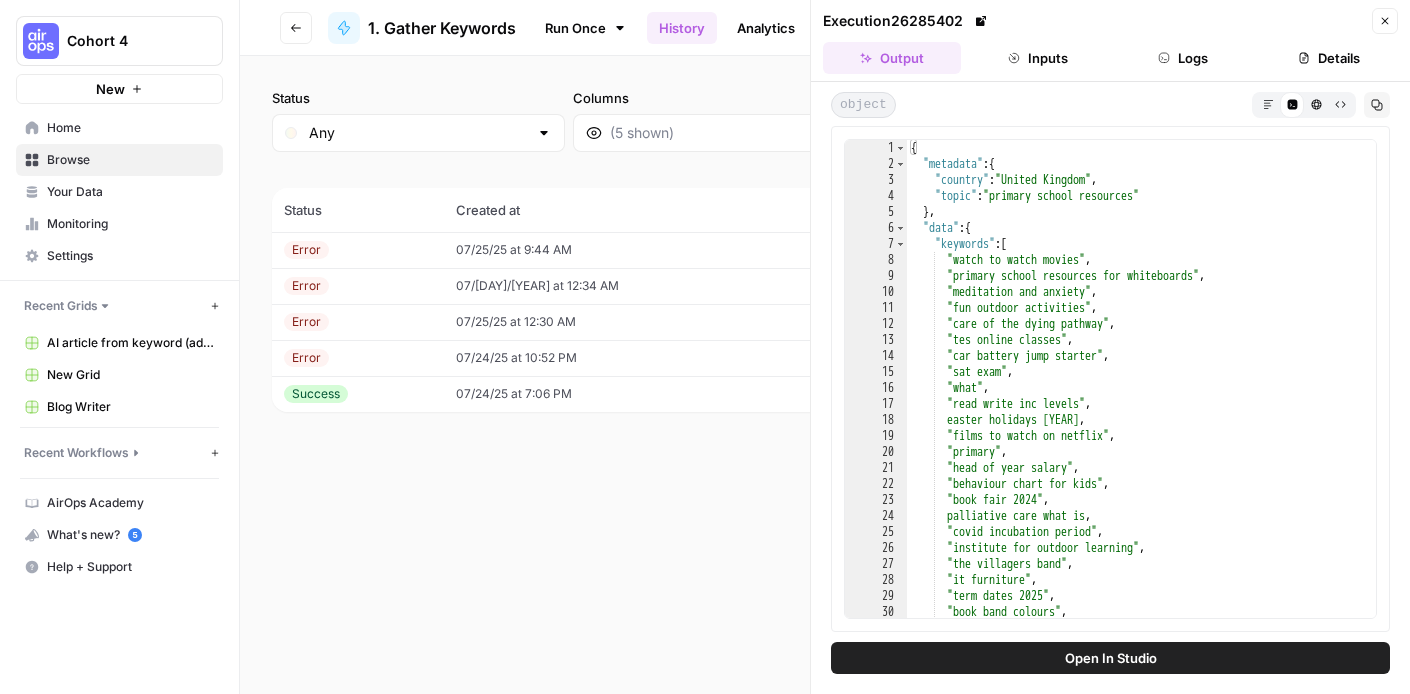 scroll, scrollTop: 0, scrollLeft: 0, axis: both 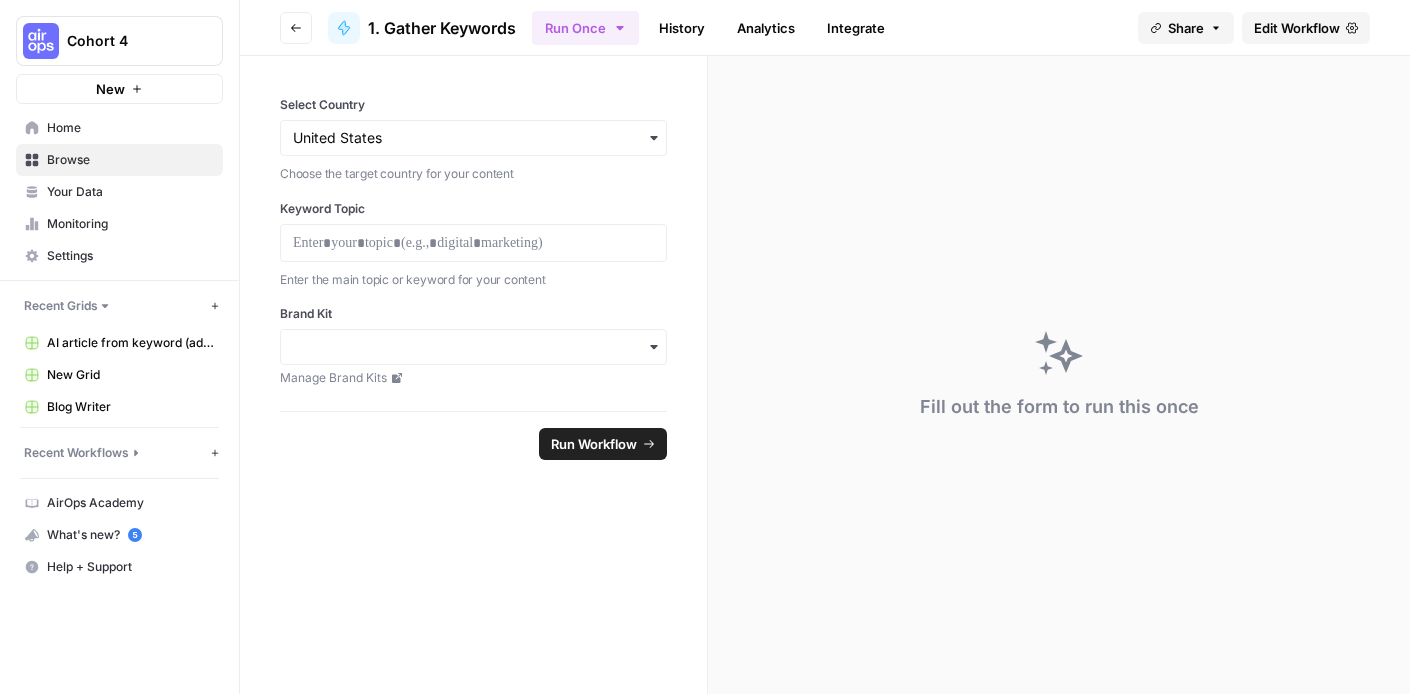 click on "Go back" at bounding box center (296, 28) 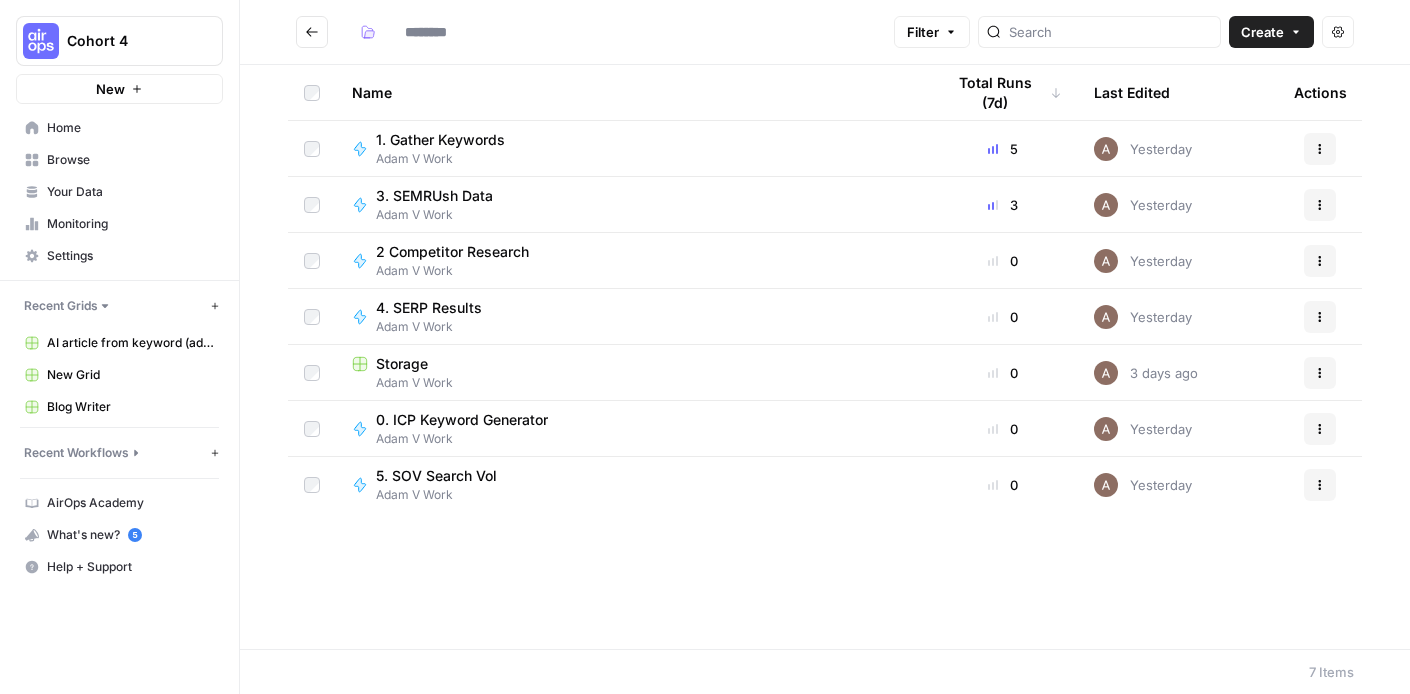 type on "**********" 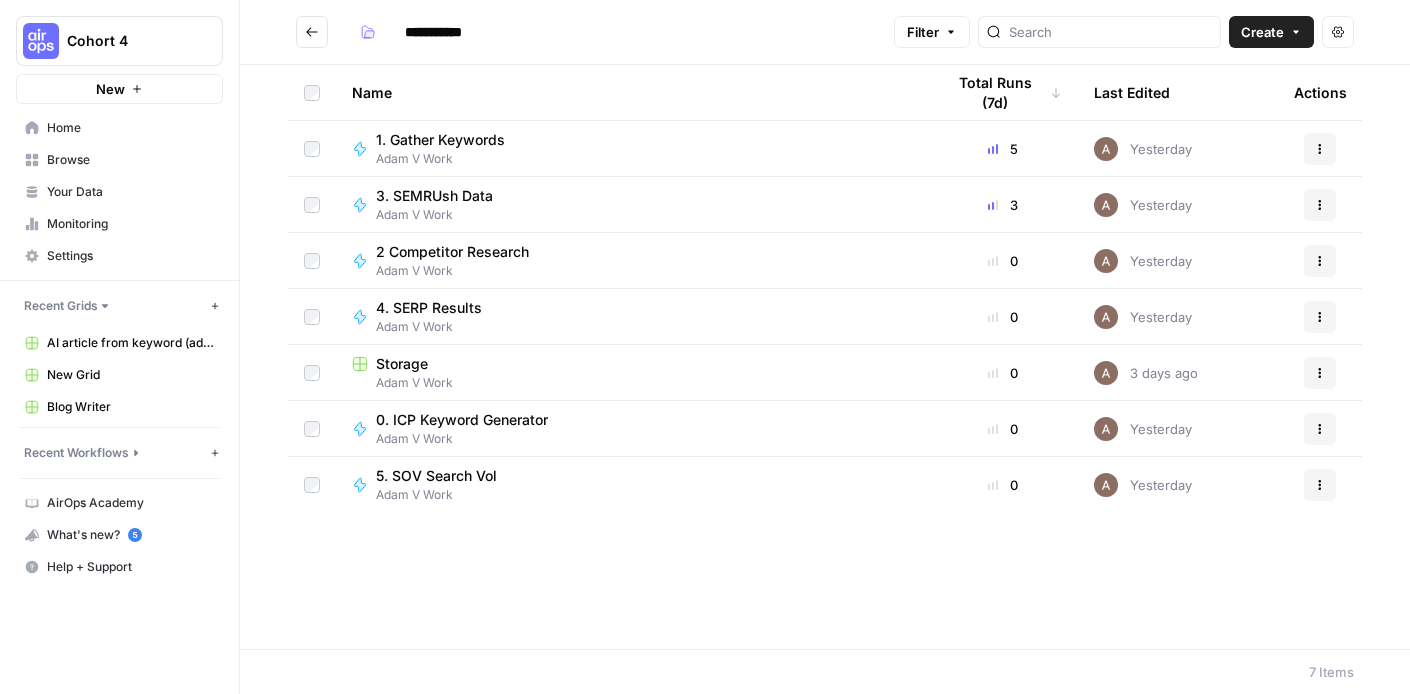 click on "Adam V Work" at bounding box center (442, 215) 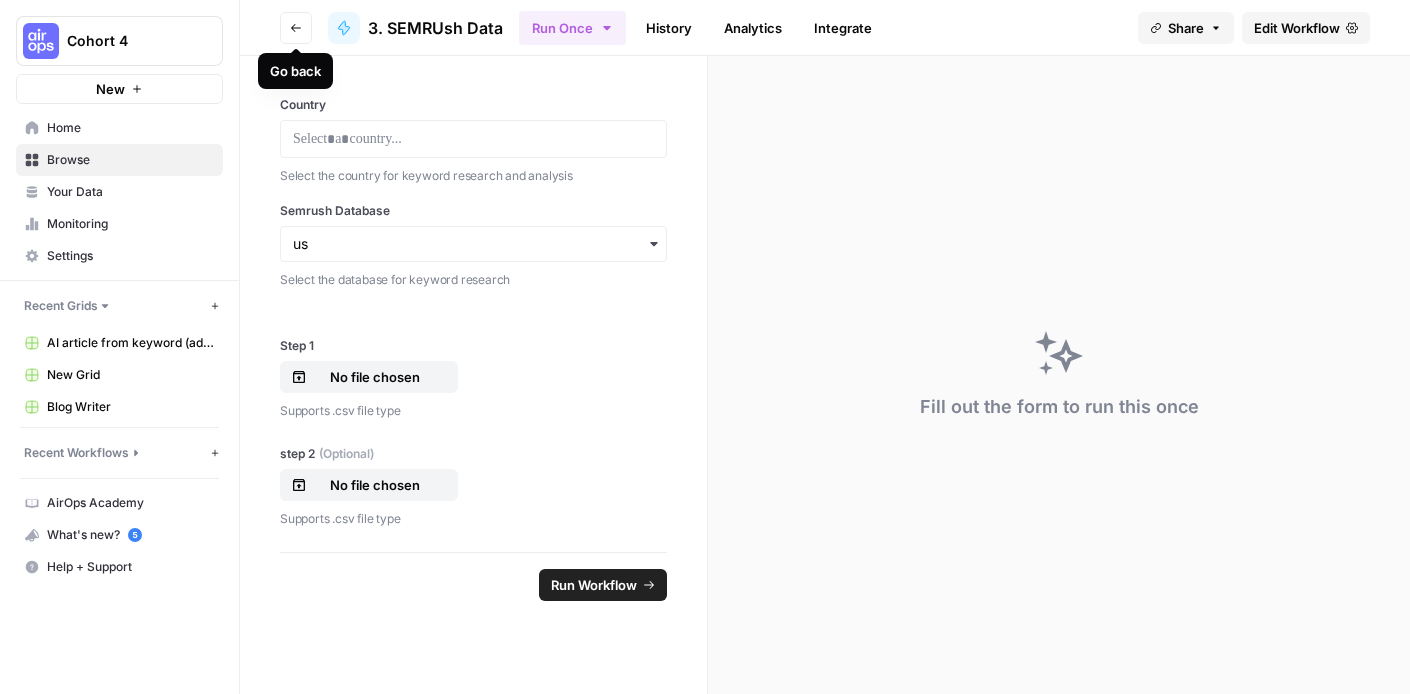 click on "Go back" at bounding box center (296, 28) 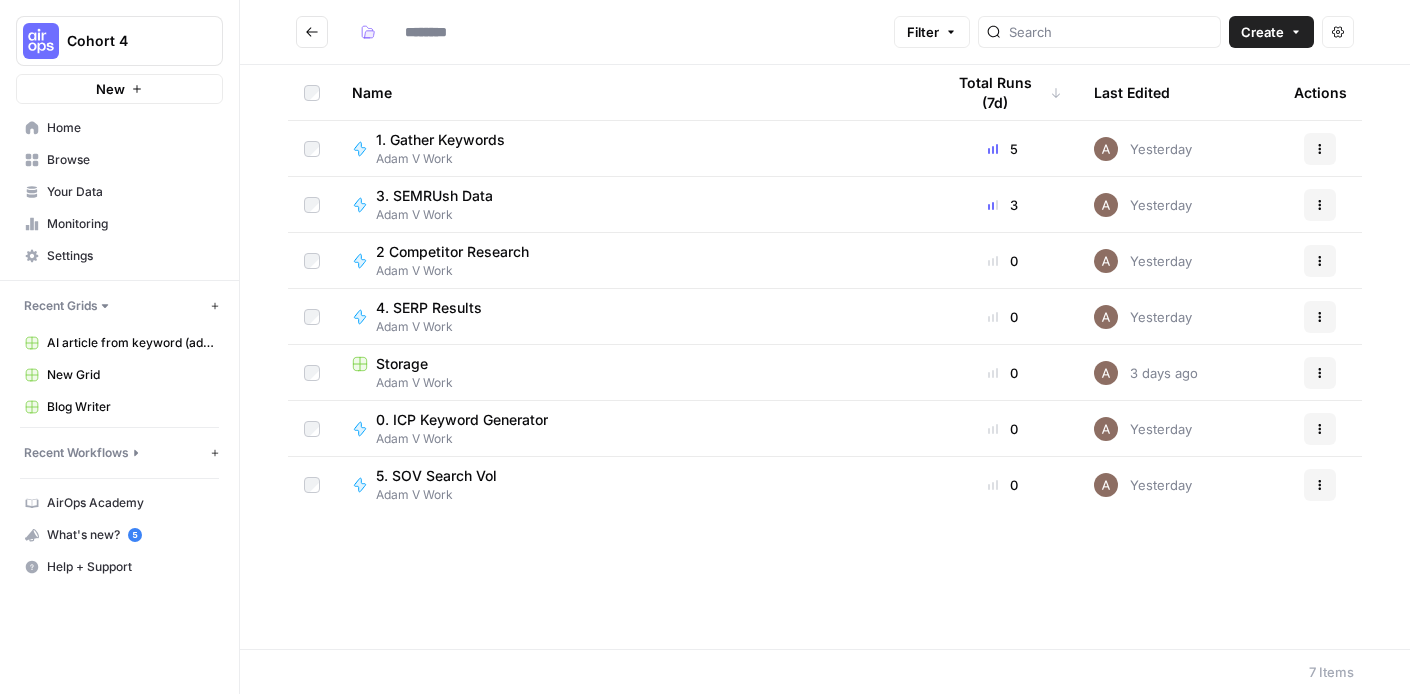 type on "**********" 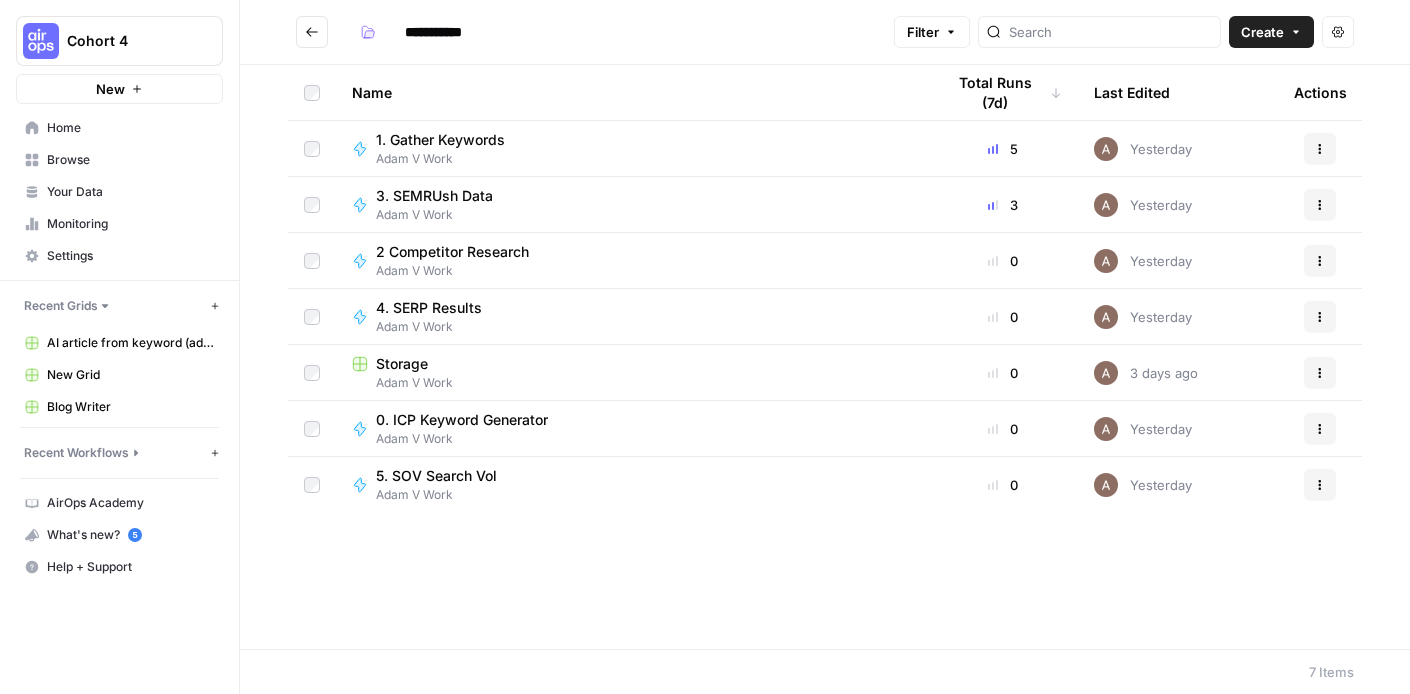 click on "2 Competitor Research" at bounding box center [452, 252] 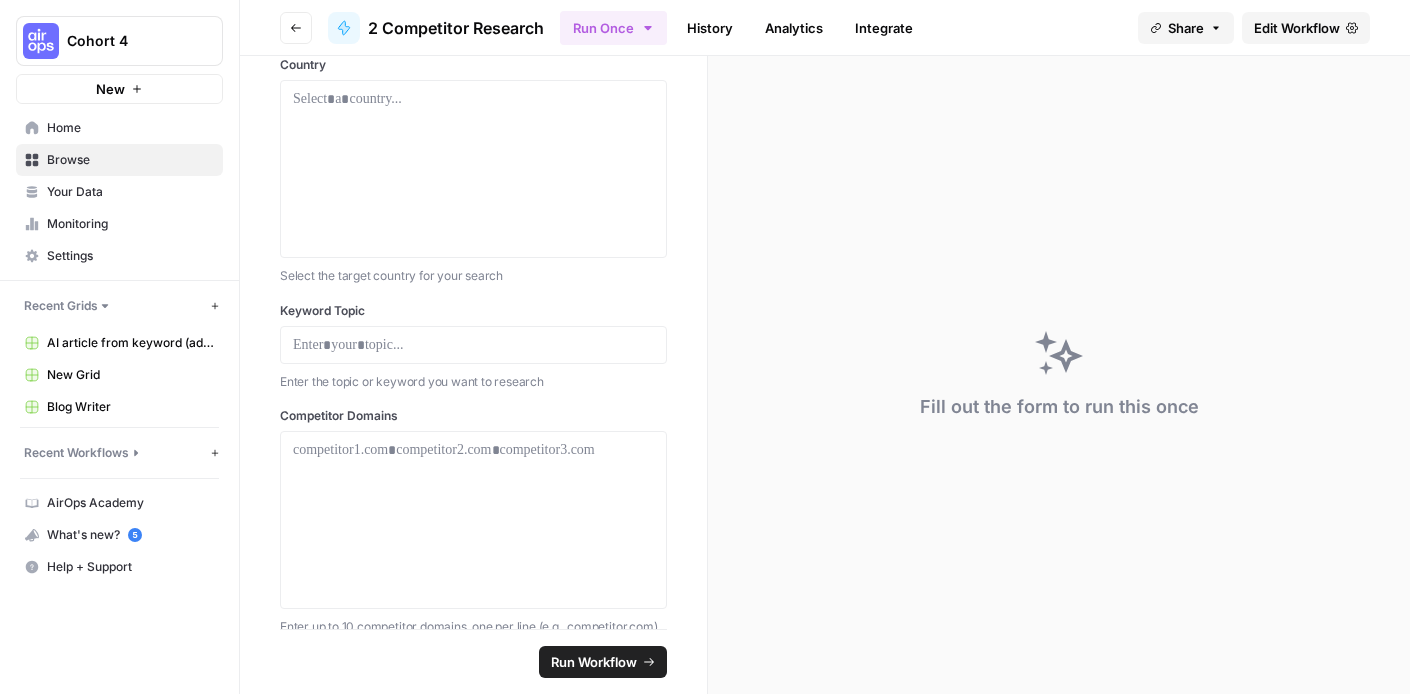 scroll, scrollTop: 21, scrollLeft: 0, axis: vertical 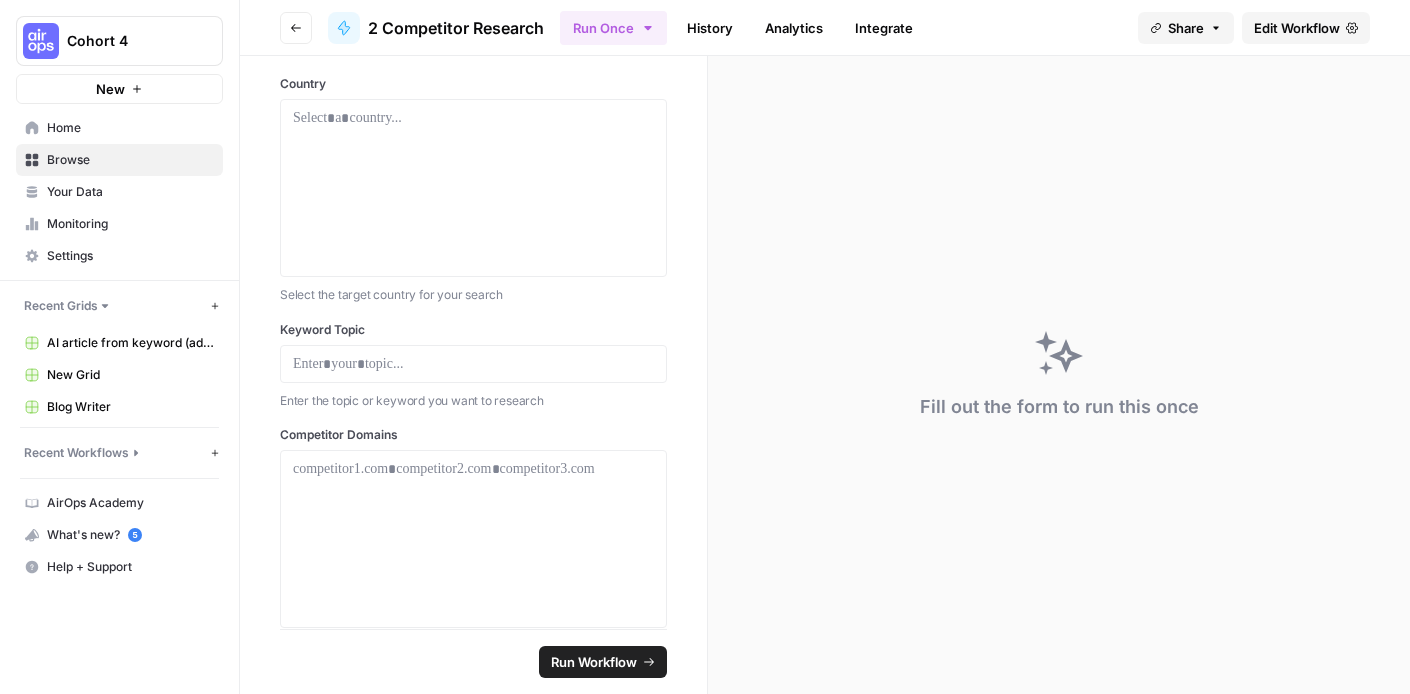 click on "Go back" at bounding box center (296, 28) 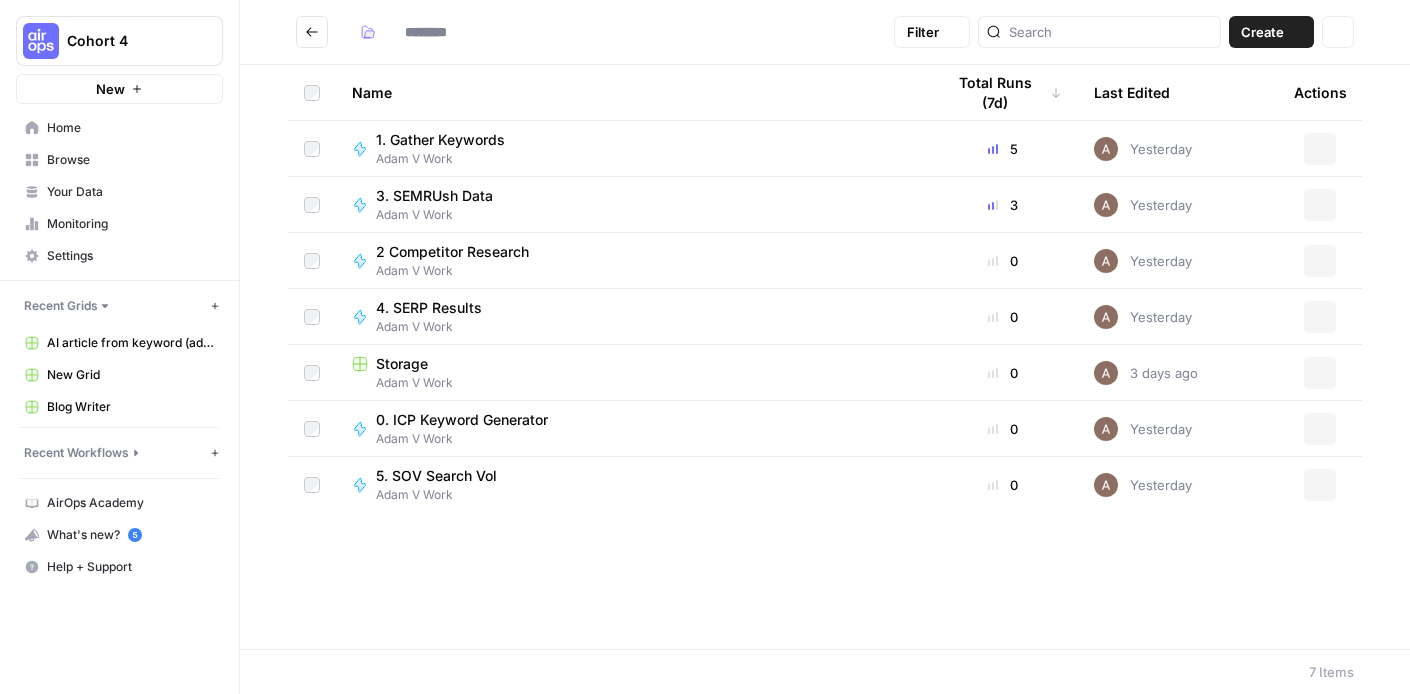 type on "**********" 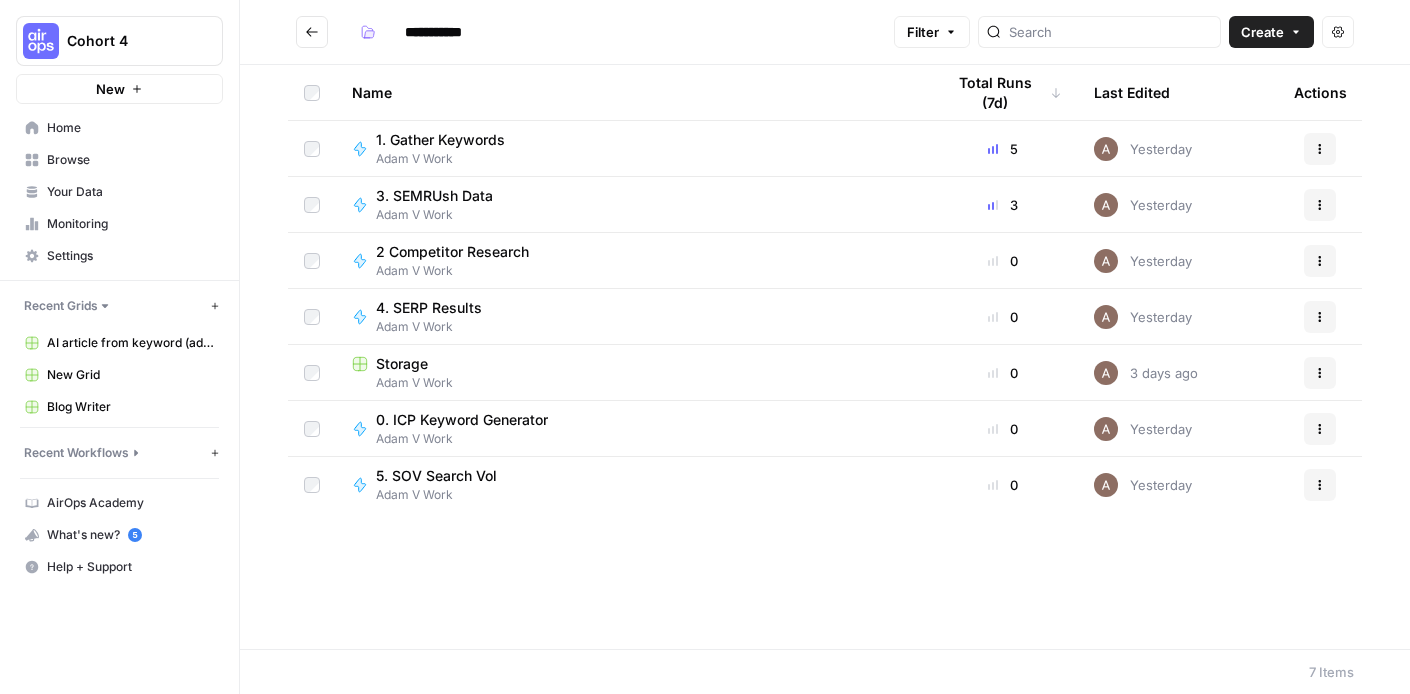 click on "4. SERP Results" at bounding box center (429, 308) 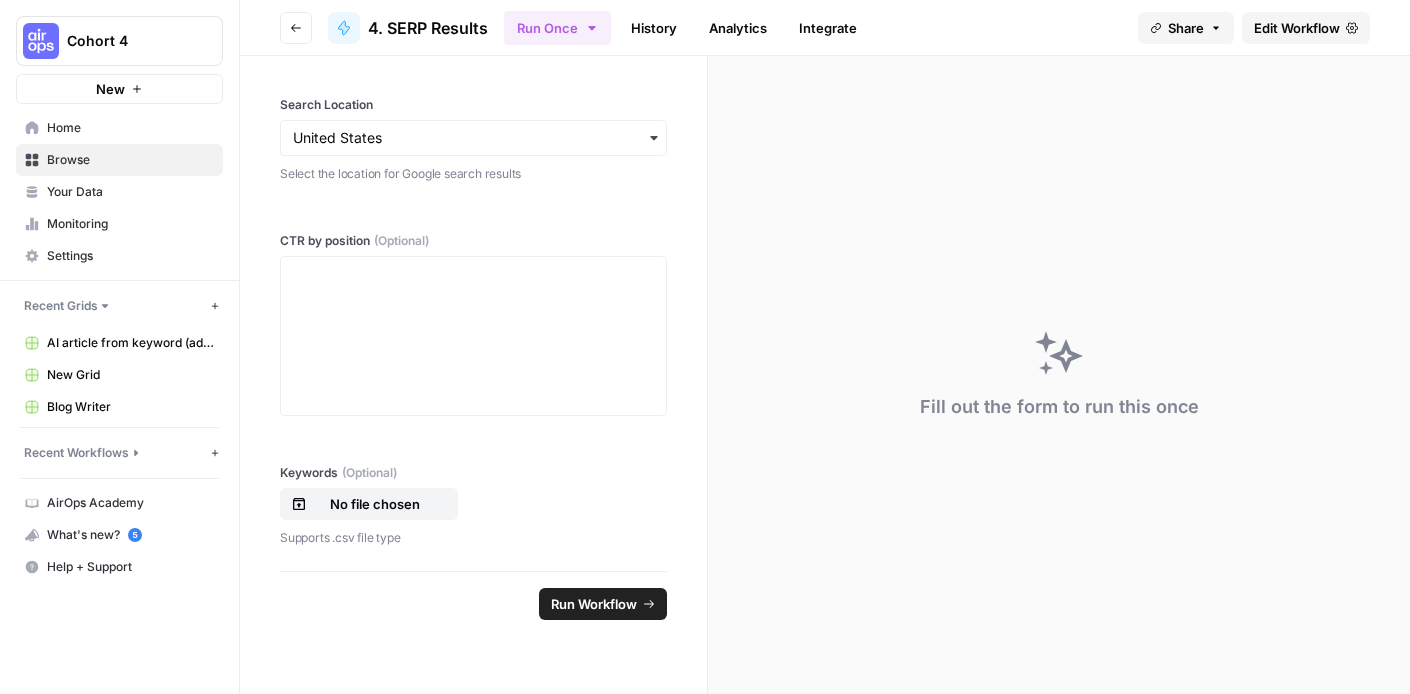 click on "History" at bounding box center (654, 28) 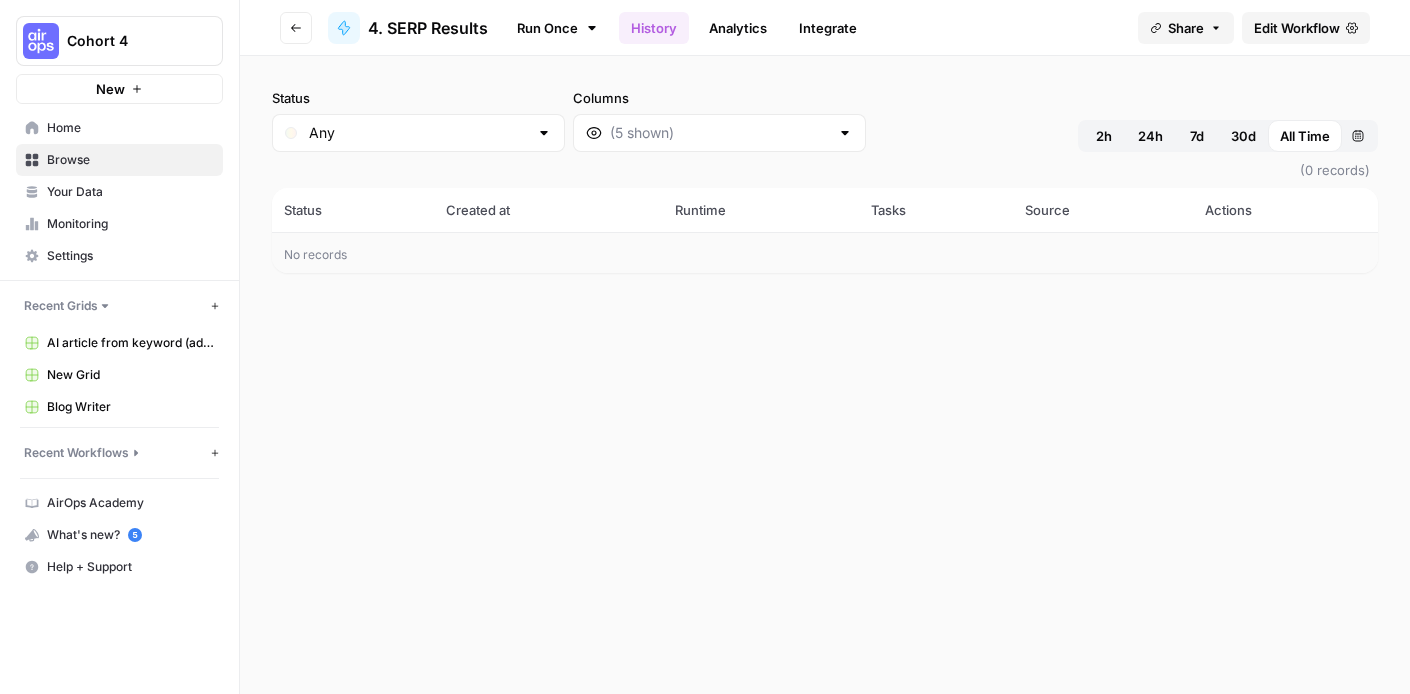 click 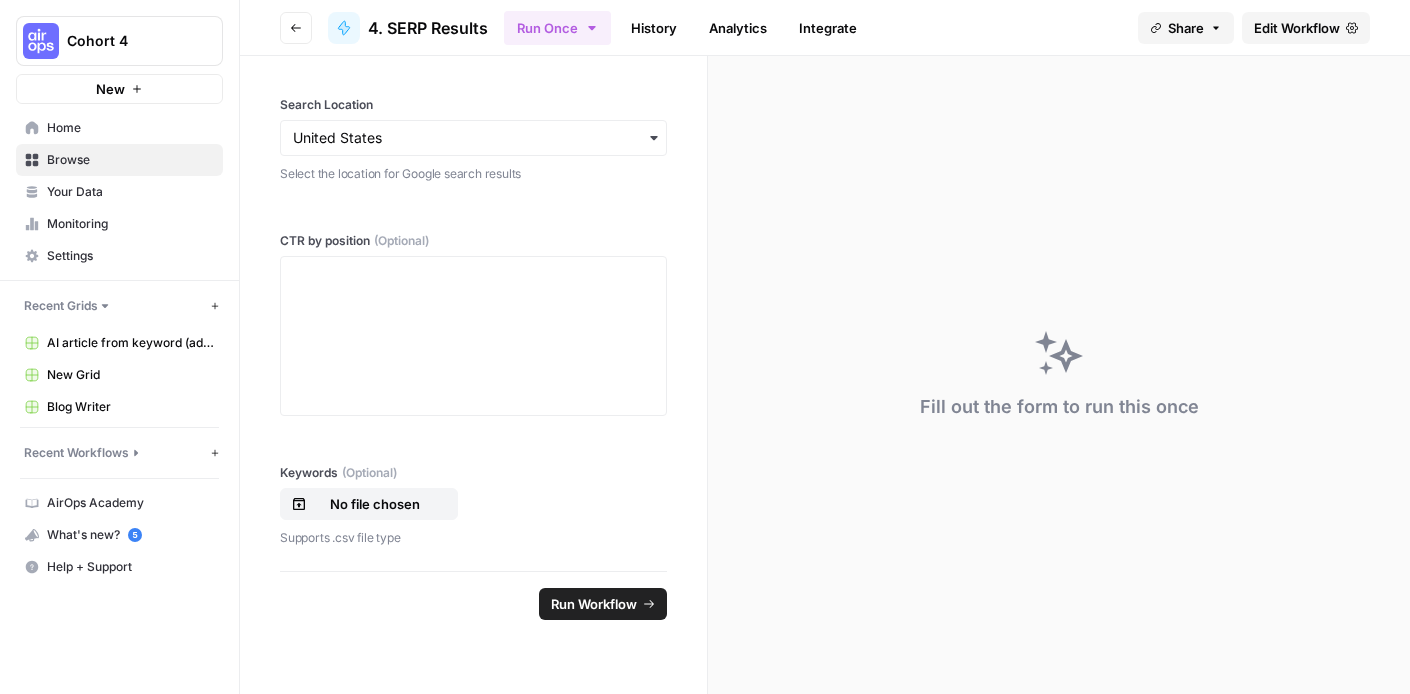 click on "Go back" at bounding box center (296, 28) 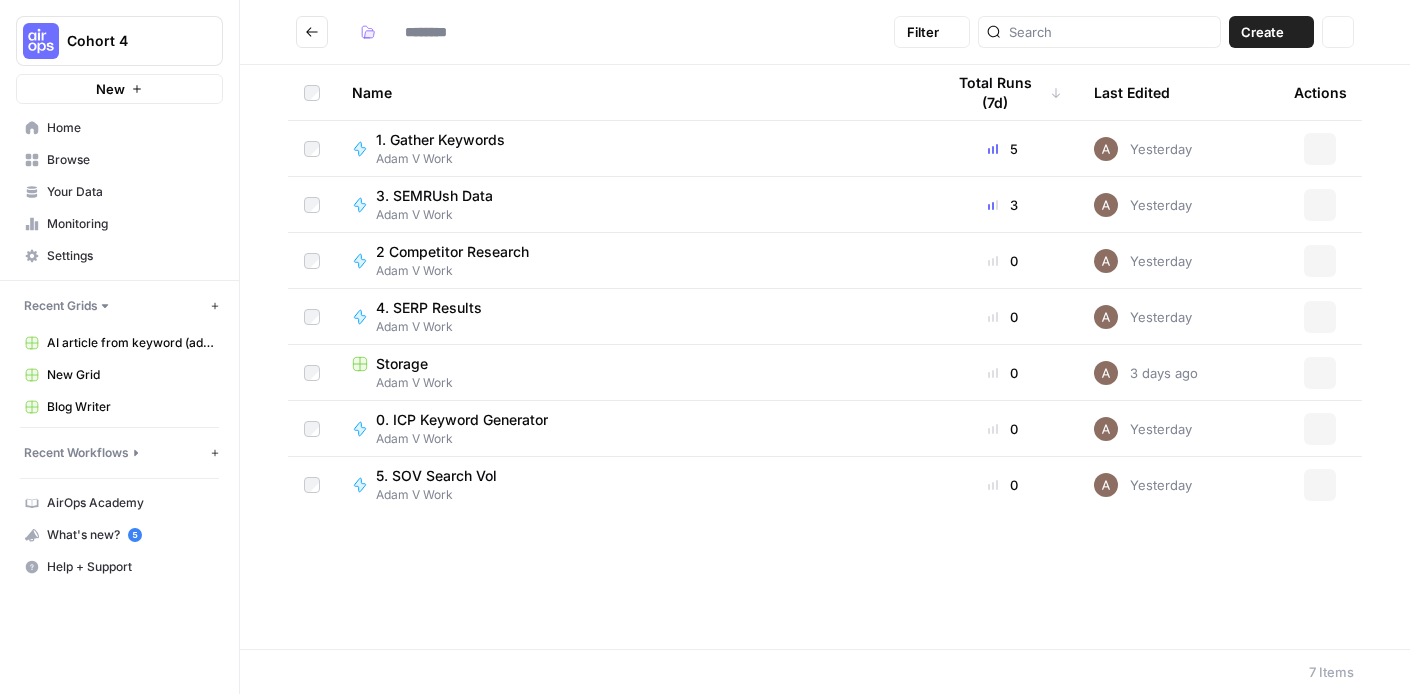 type on "**********" 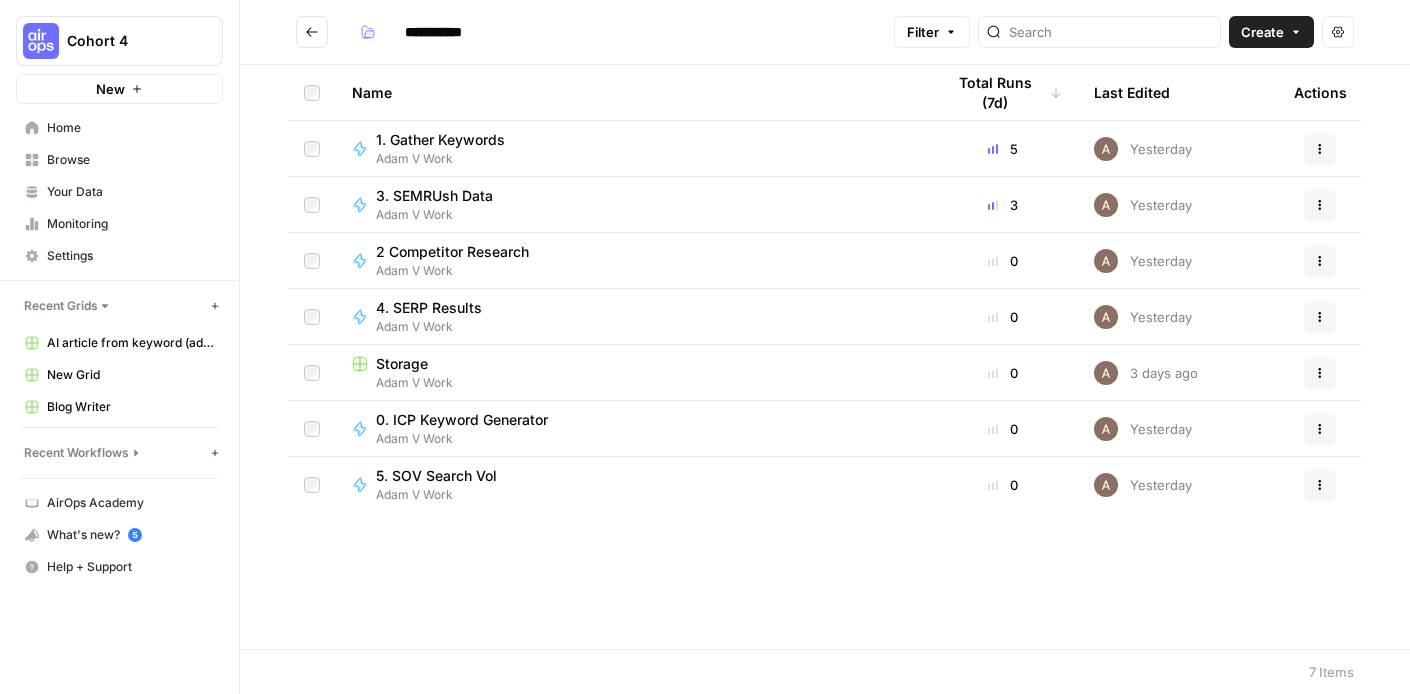 click on "0. ICP Keyword Generator" at bounding box center [462, 420] 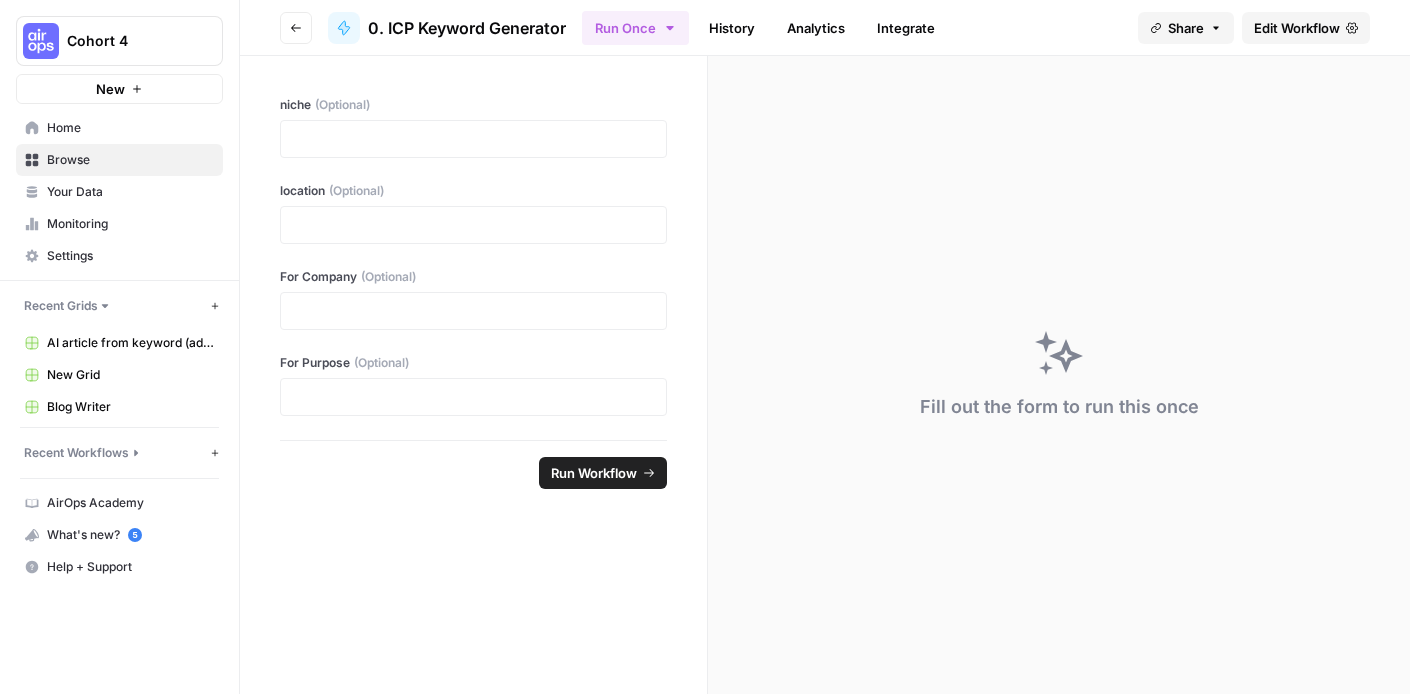 click on "History" at bounding box center [732, 28] 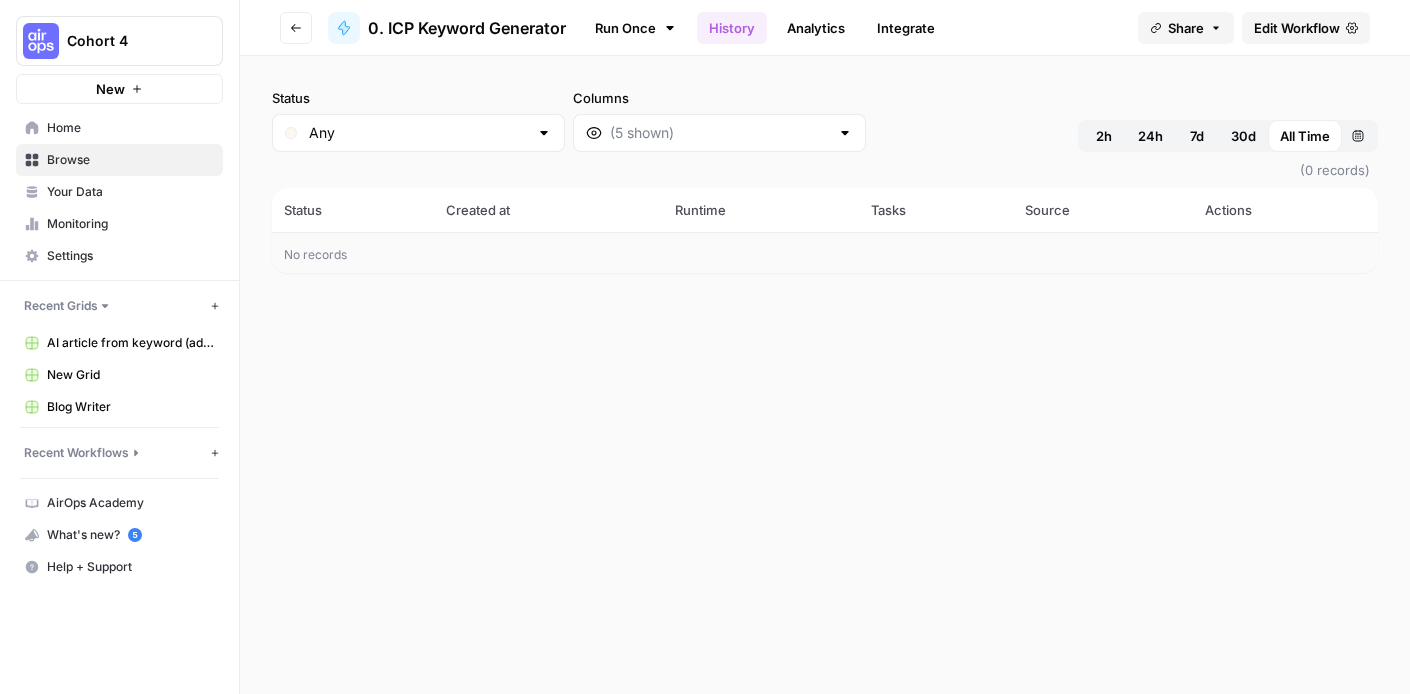 click on "Go back" at bounding box center [296, 28] 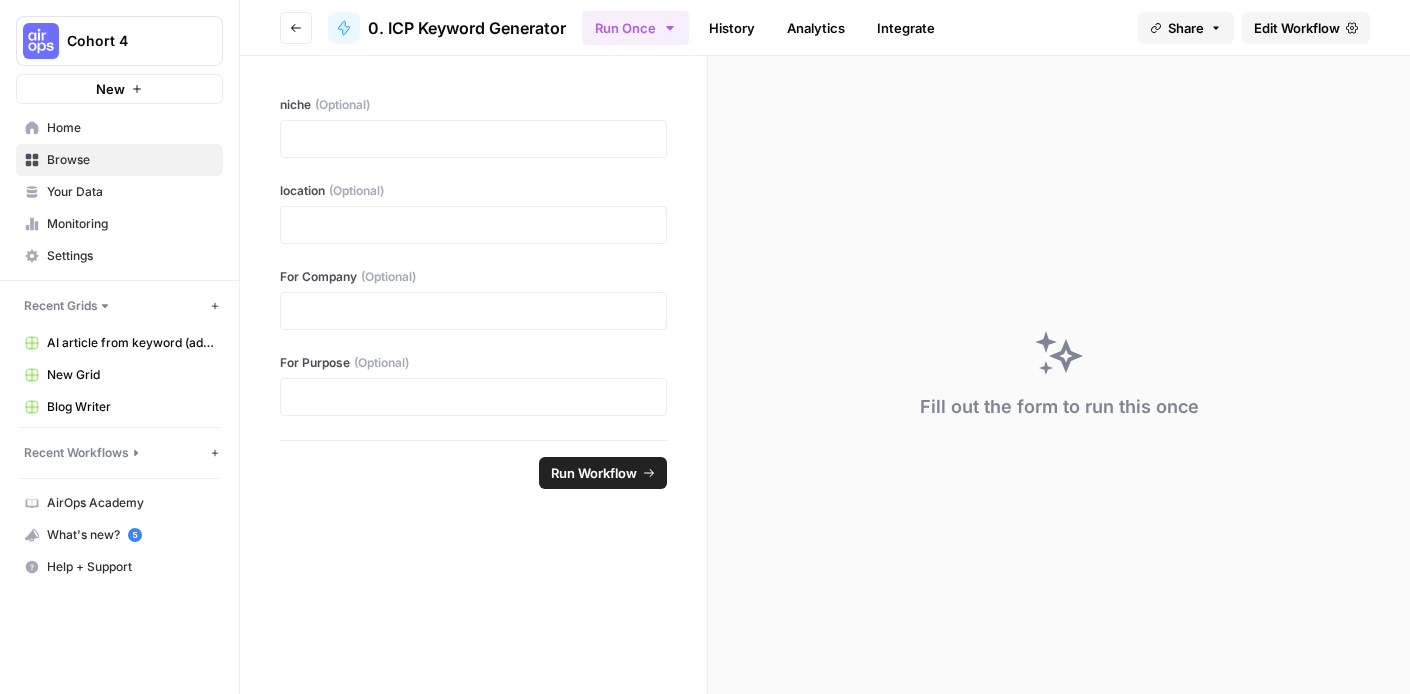 click on "Go back" at bounding box center [296, 28] 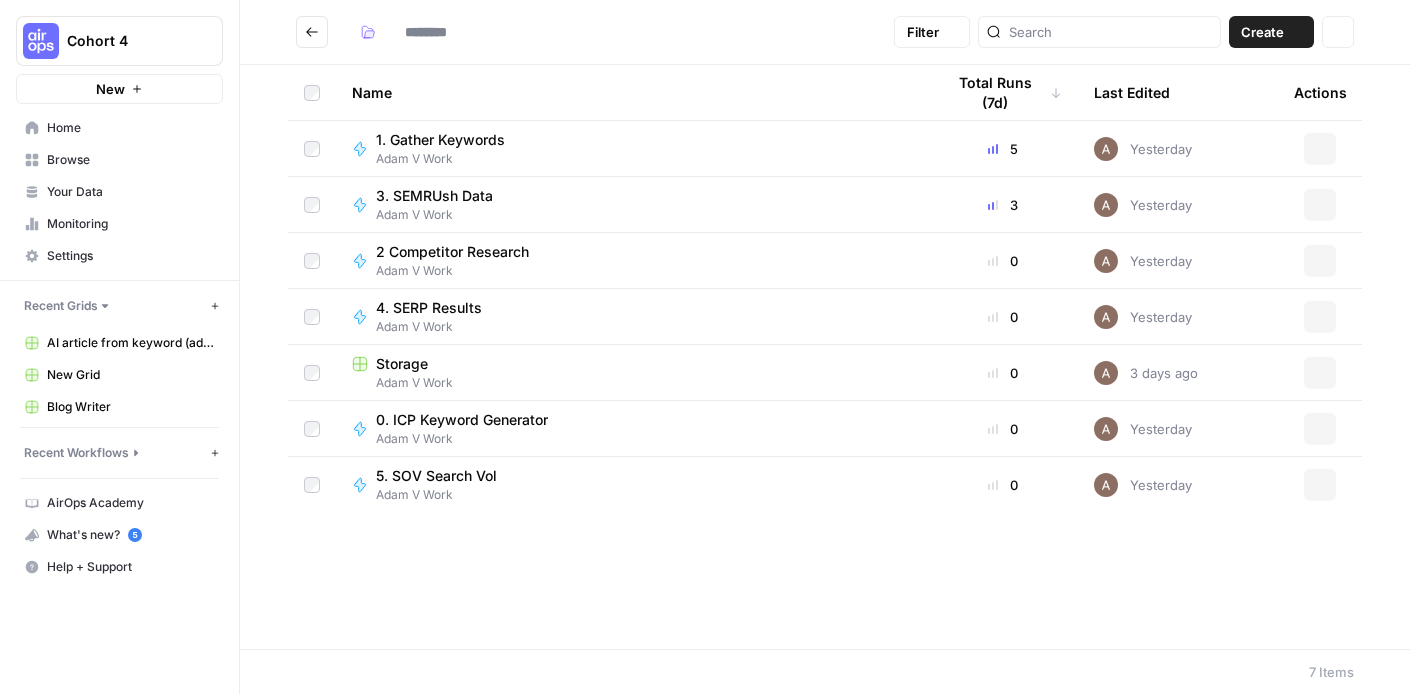 type on "**********" 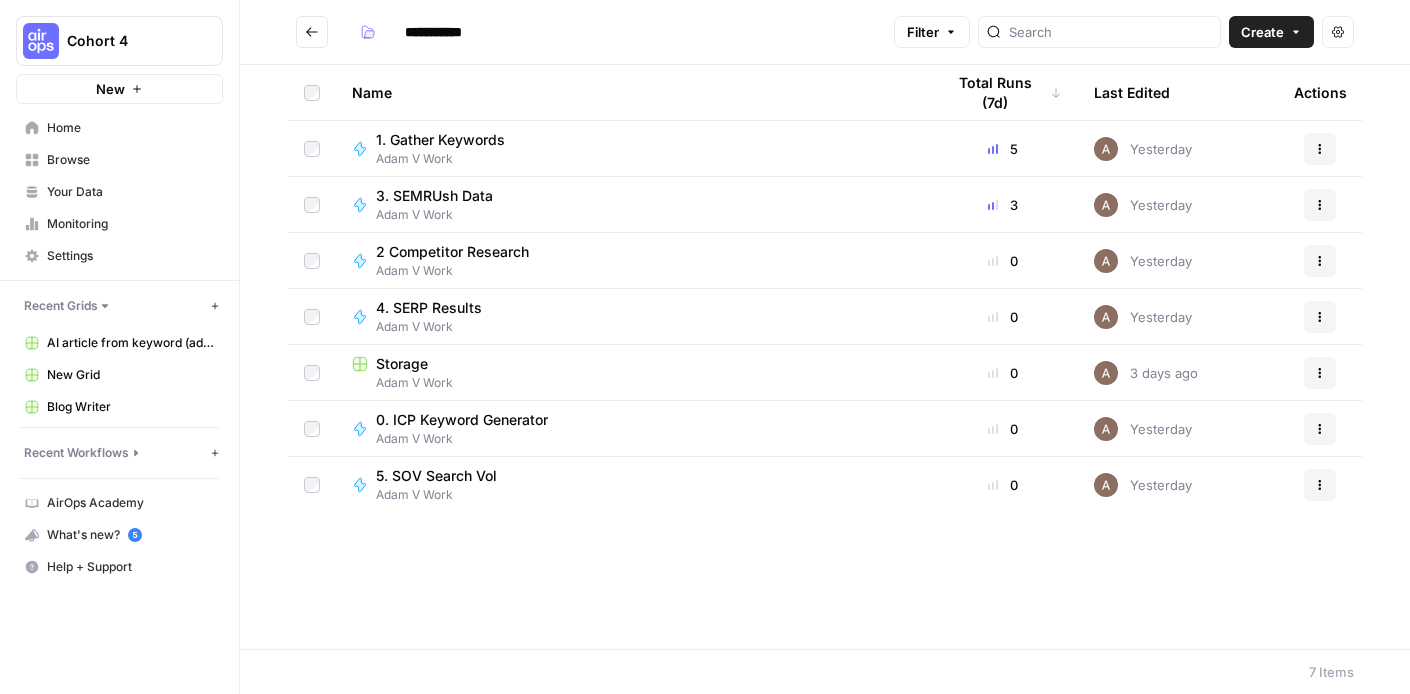 click on "5. SOV Search Vol" at bounding box center [436, 476] 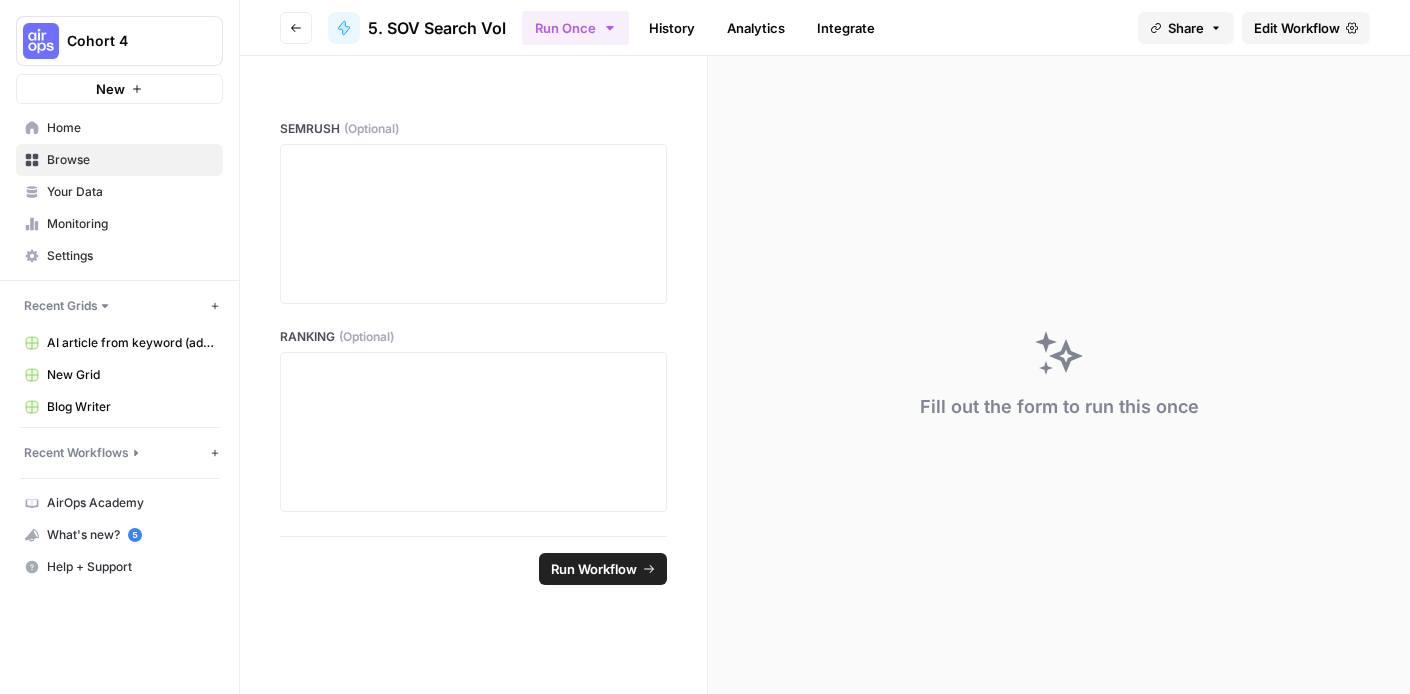 click on "History" at bounding box center (672, 28) 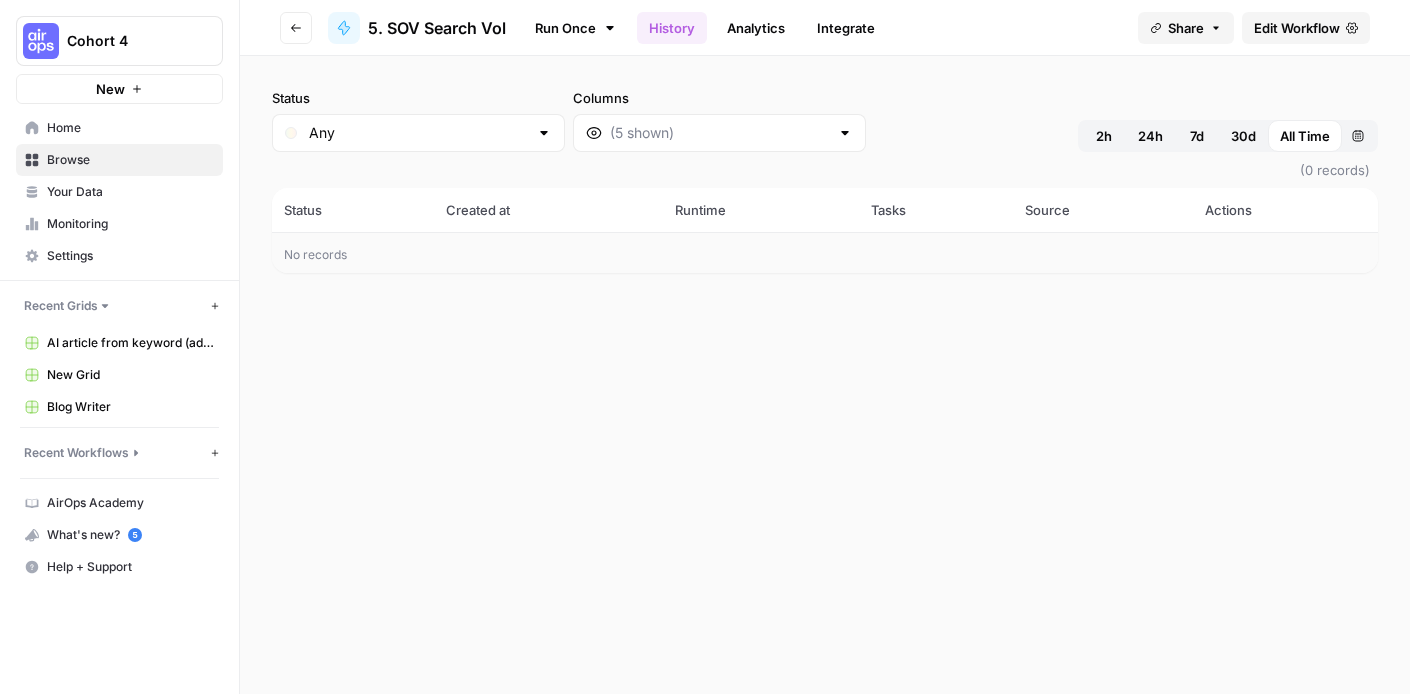click 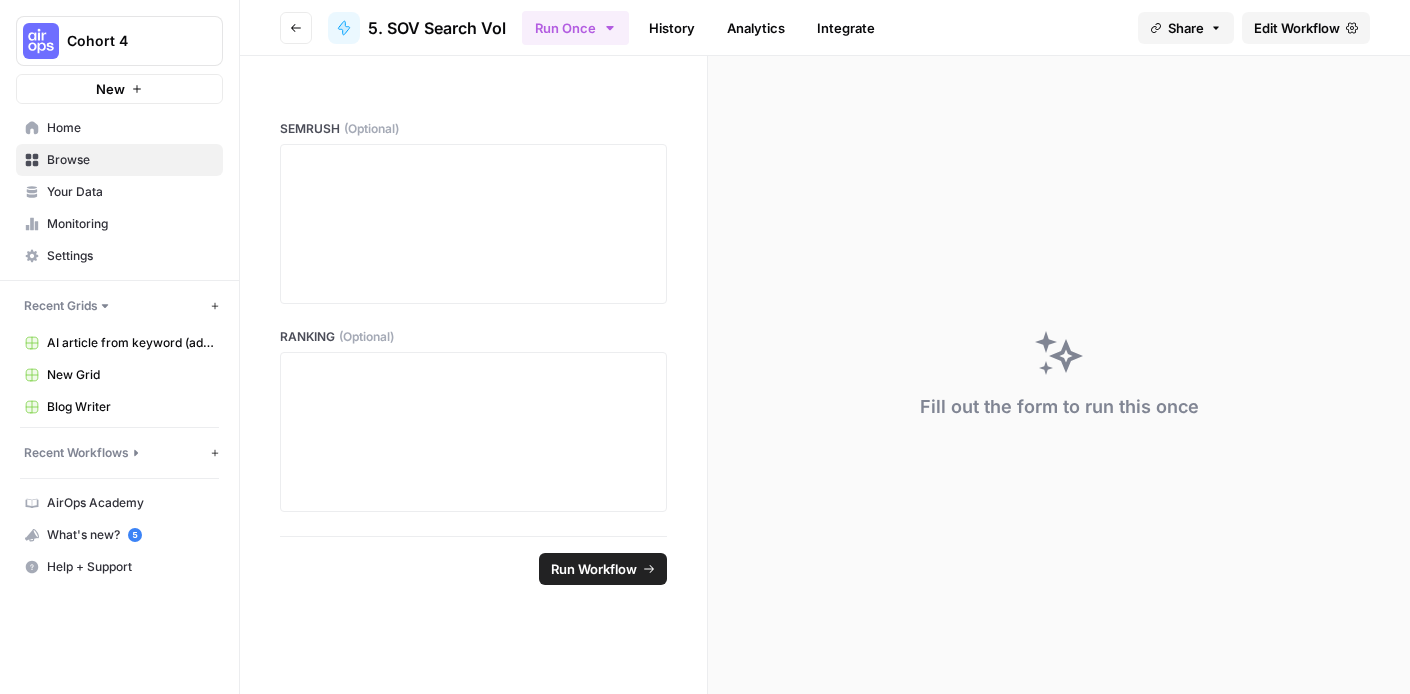 click 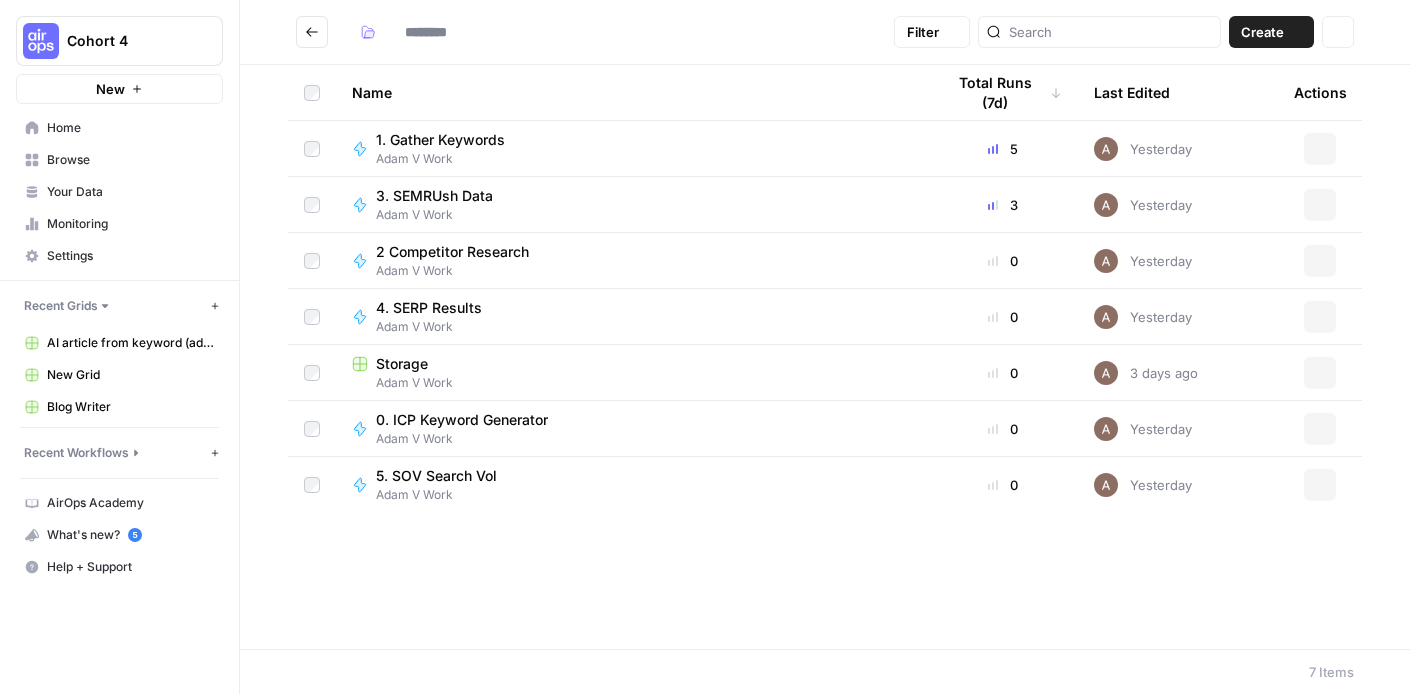 type on "**********" 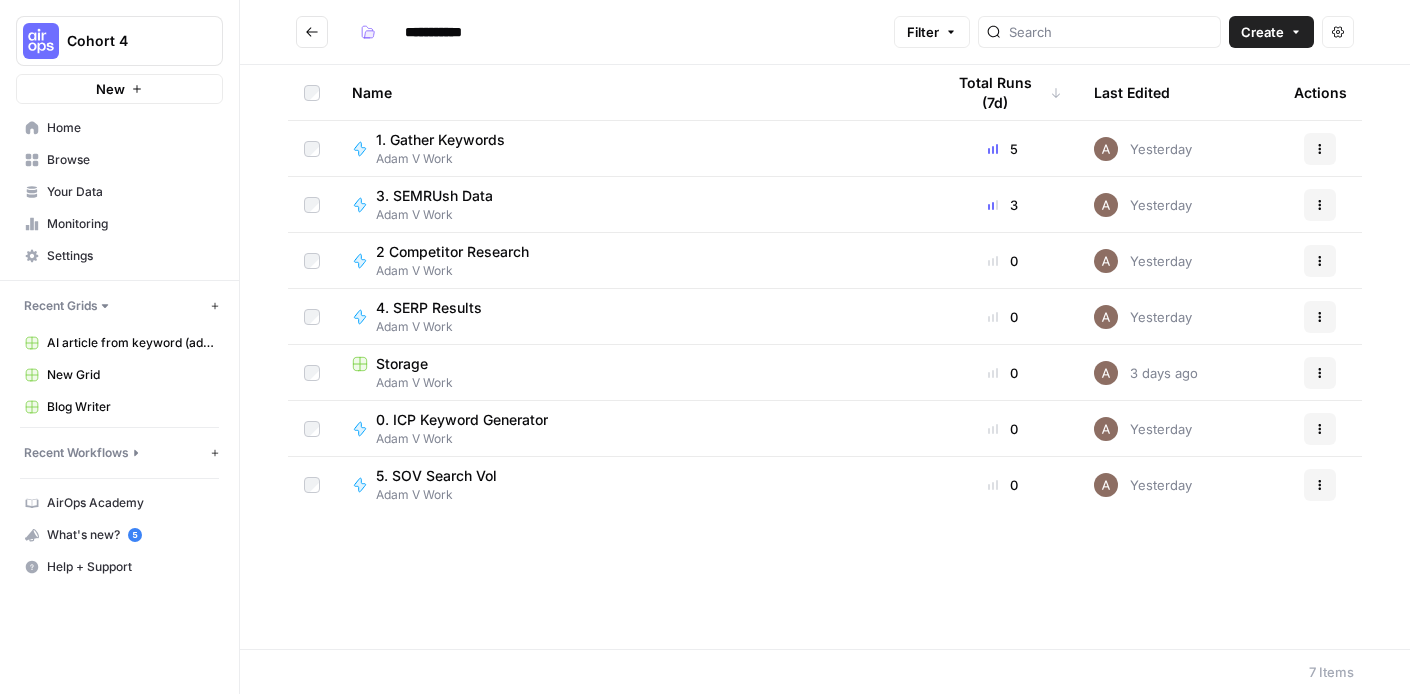 click at bounding box center [312, 32] 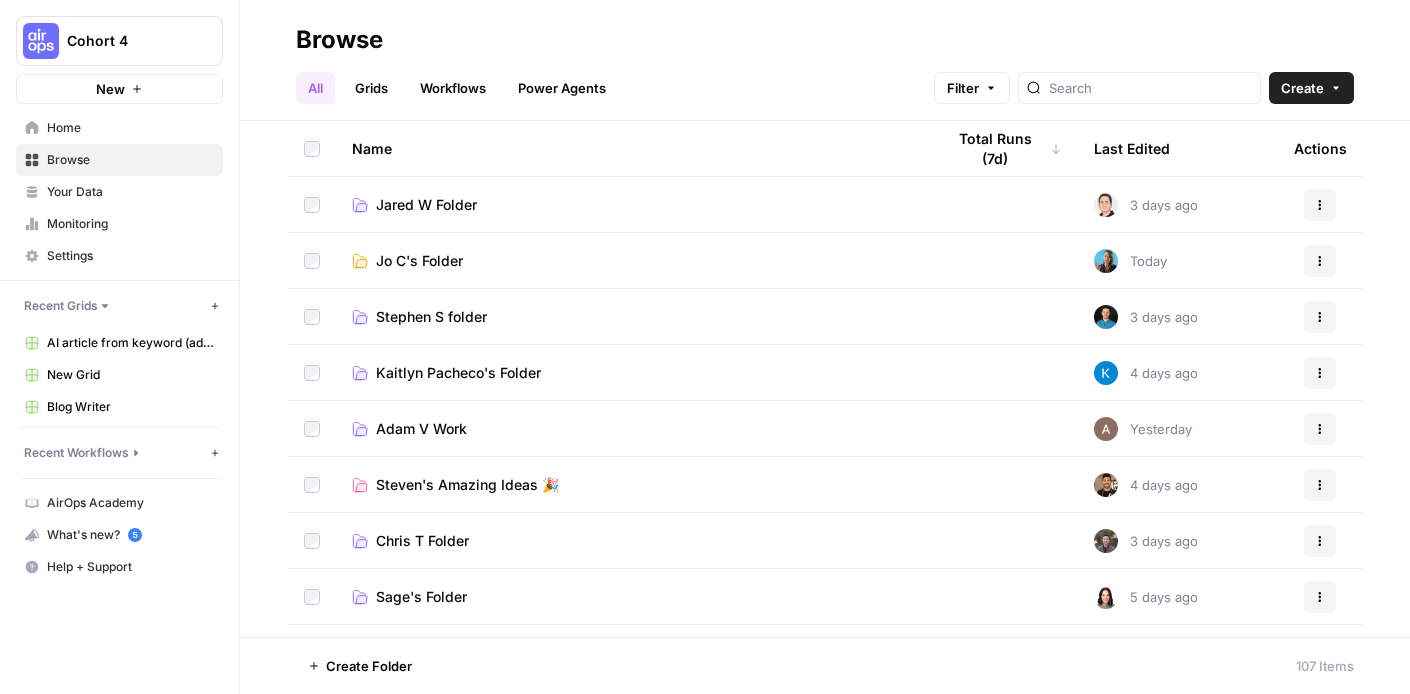 click on "Workflows" at bounding box center (453, 88) 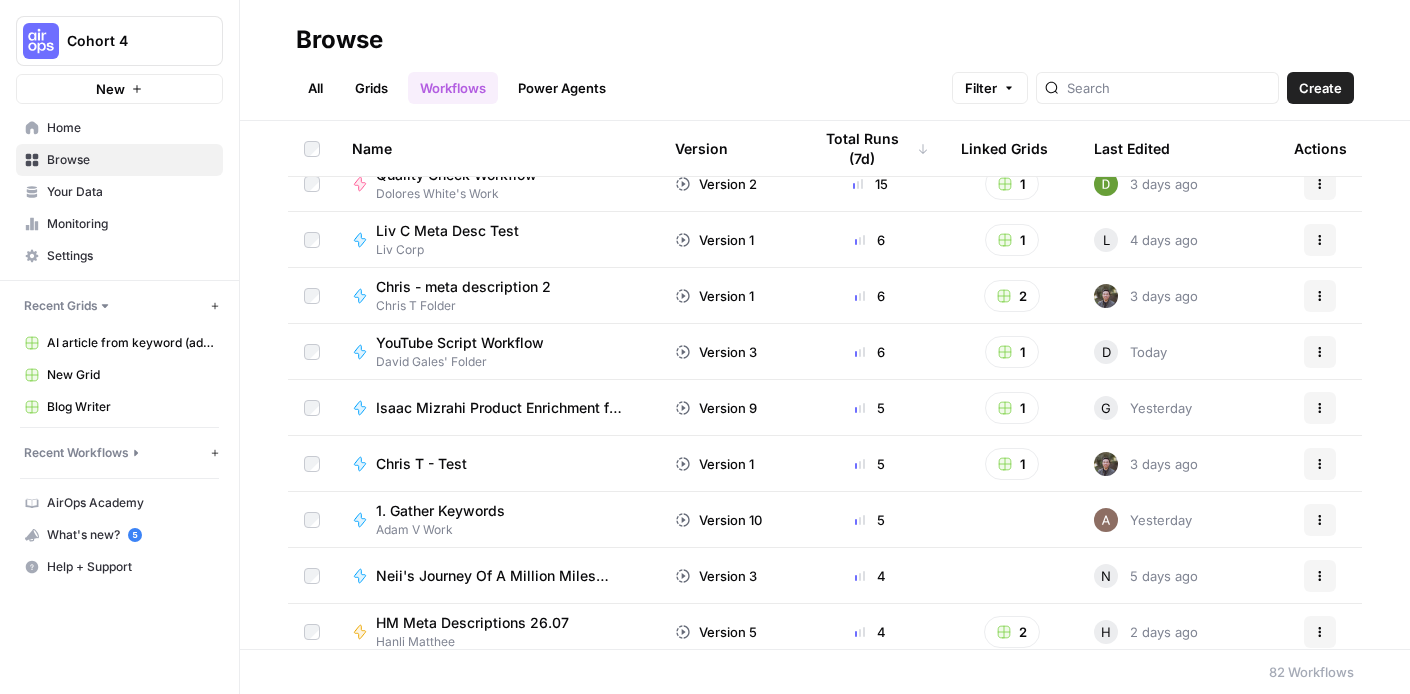 scroll, scrollTop: 213, scrollLeft: 0, axis: vertical 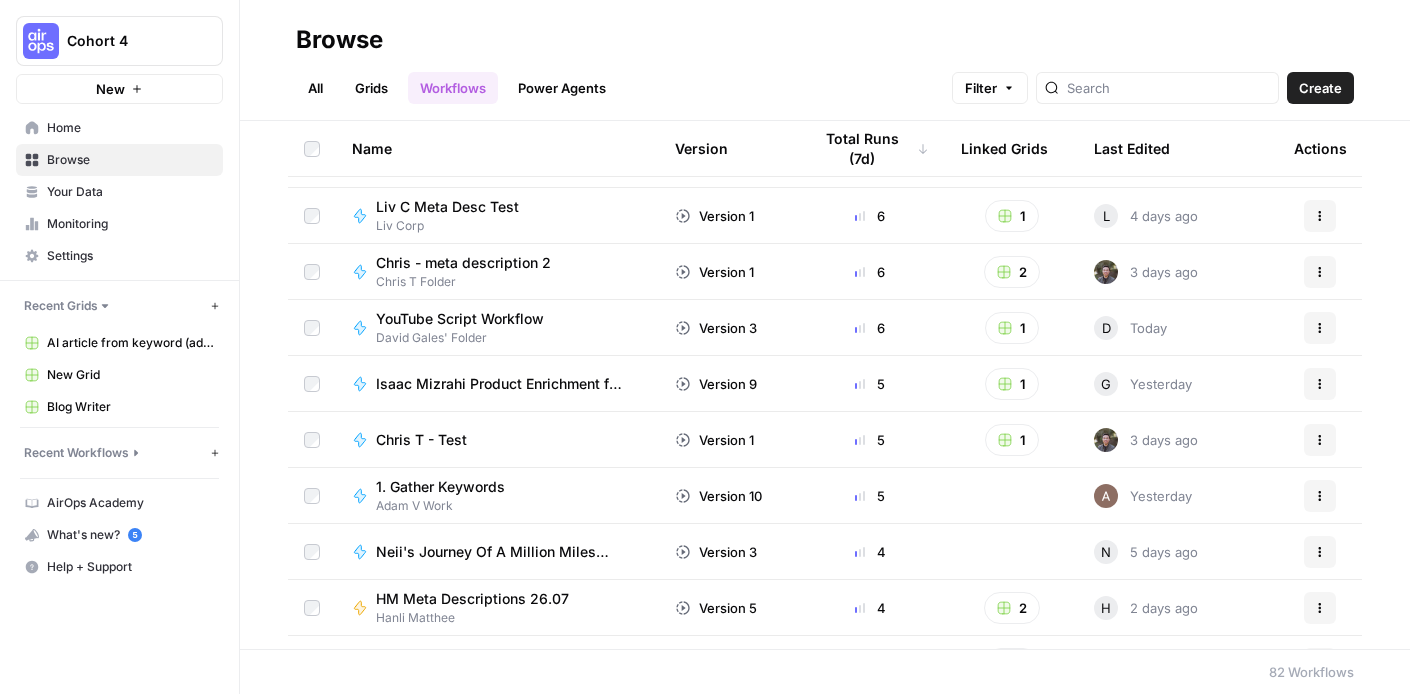 click on "1. Gather Keywords" at bounding box center (440, 487) 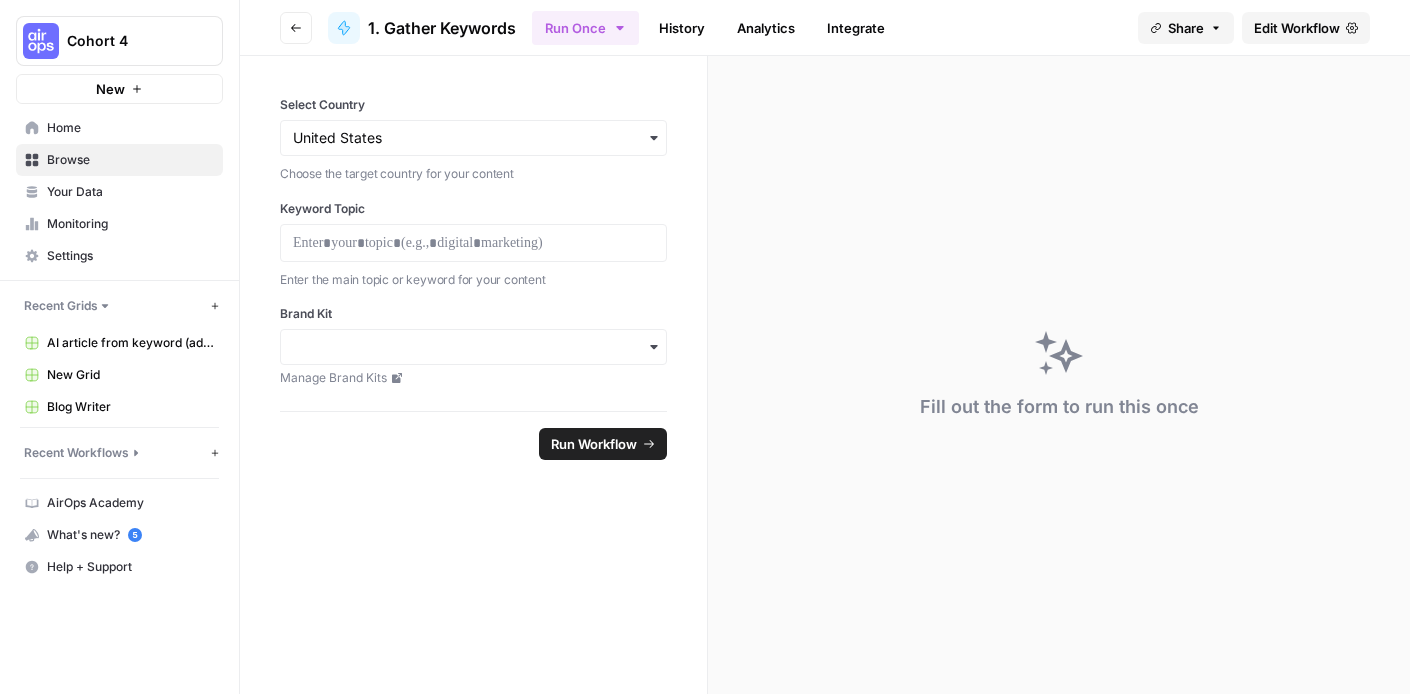 click on "History" at bounding box center (682, 28) 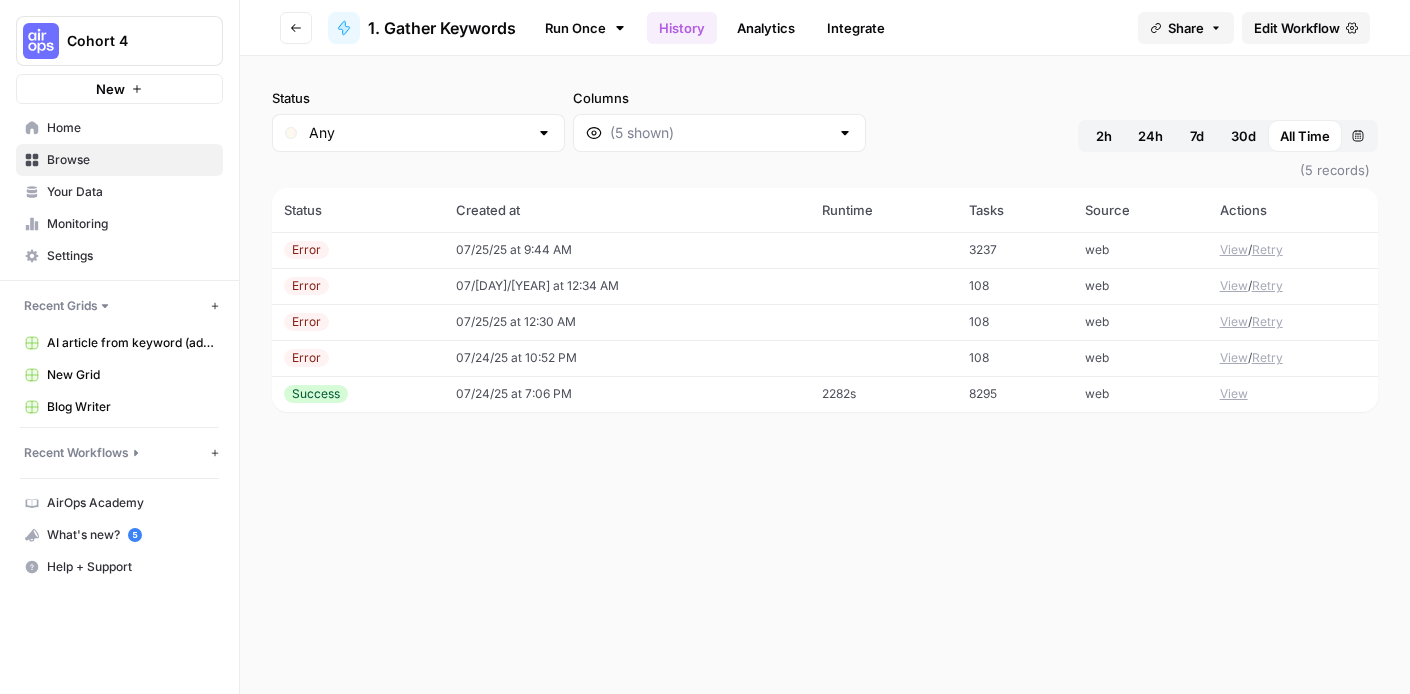 click on "07/24/25 at 7:06 PM" at bounding box center (627, 394) 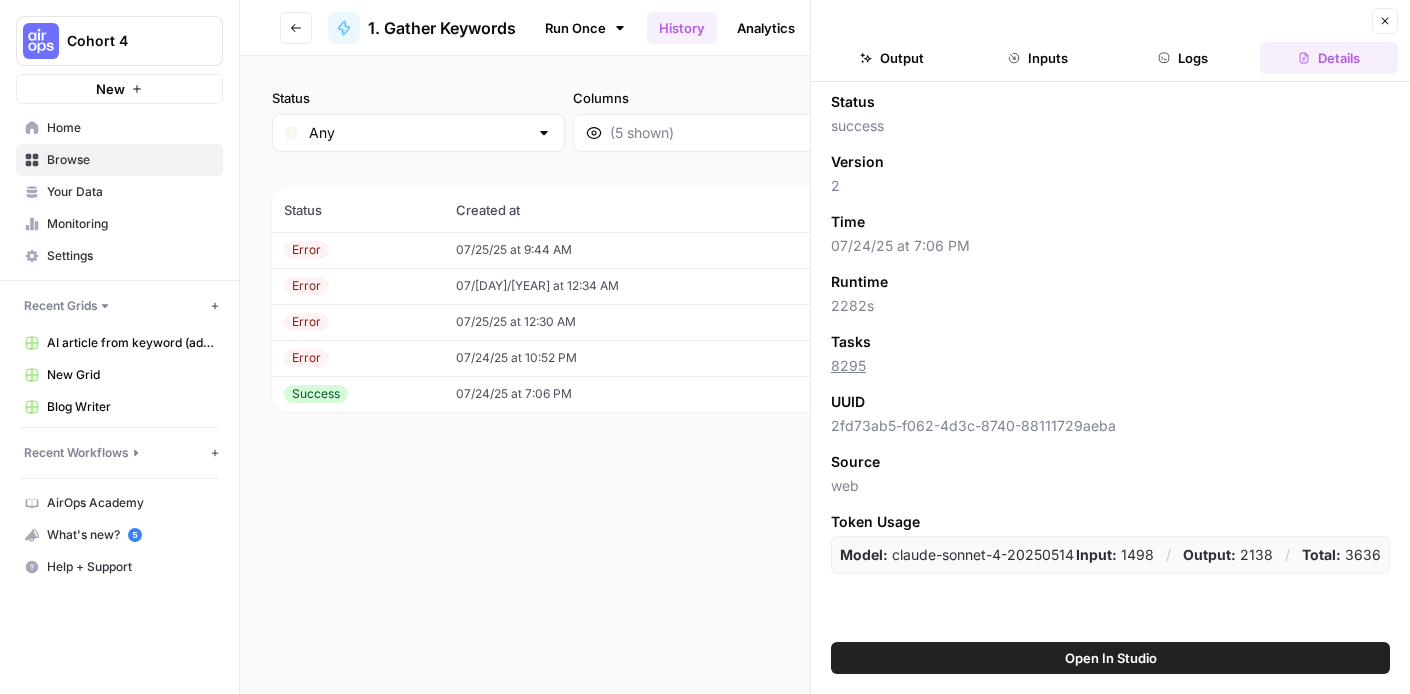 click on "Output" at bounding box center (892, 58) 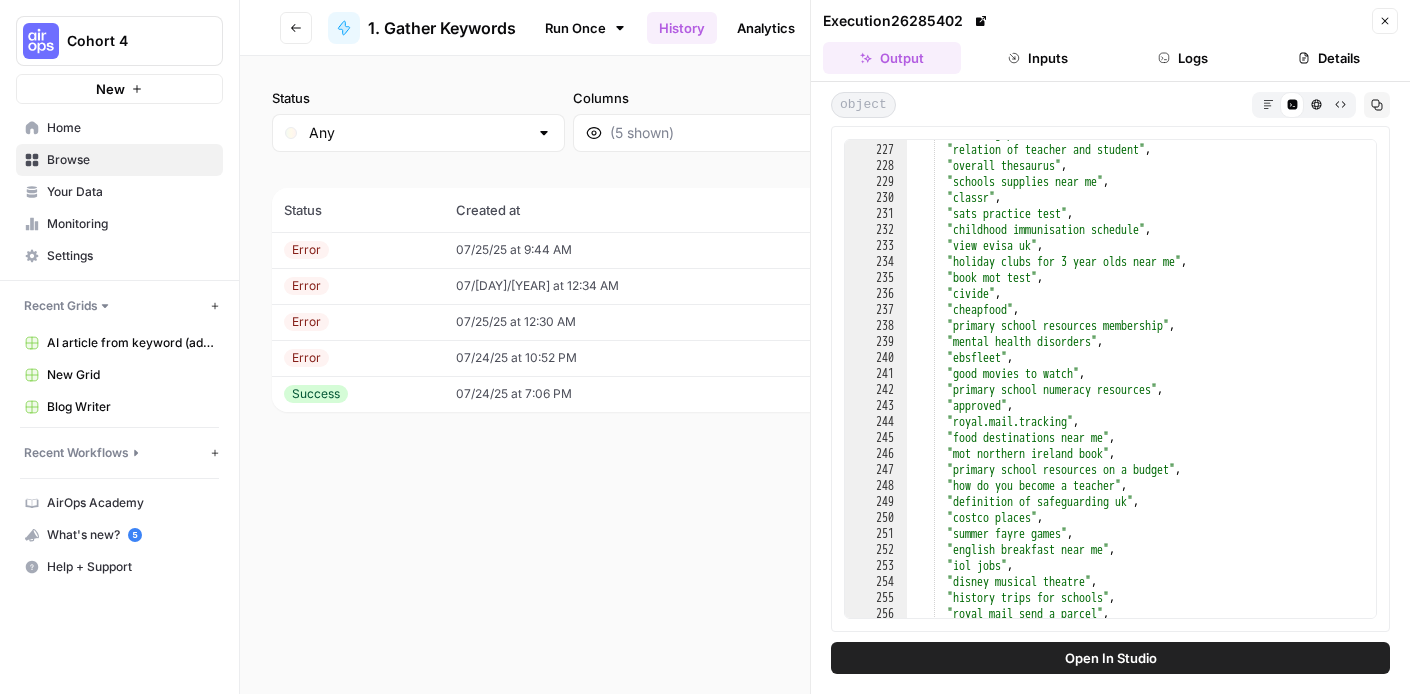 scroll, scrollTop: 1497, scrollLeft: 0, axis: vertical 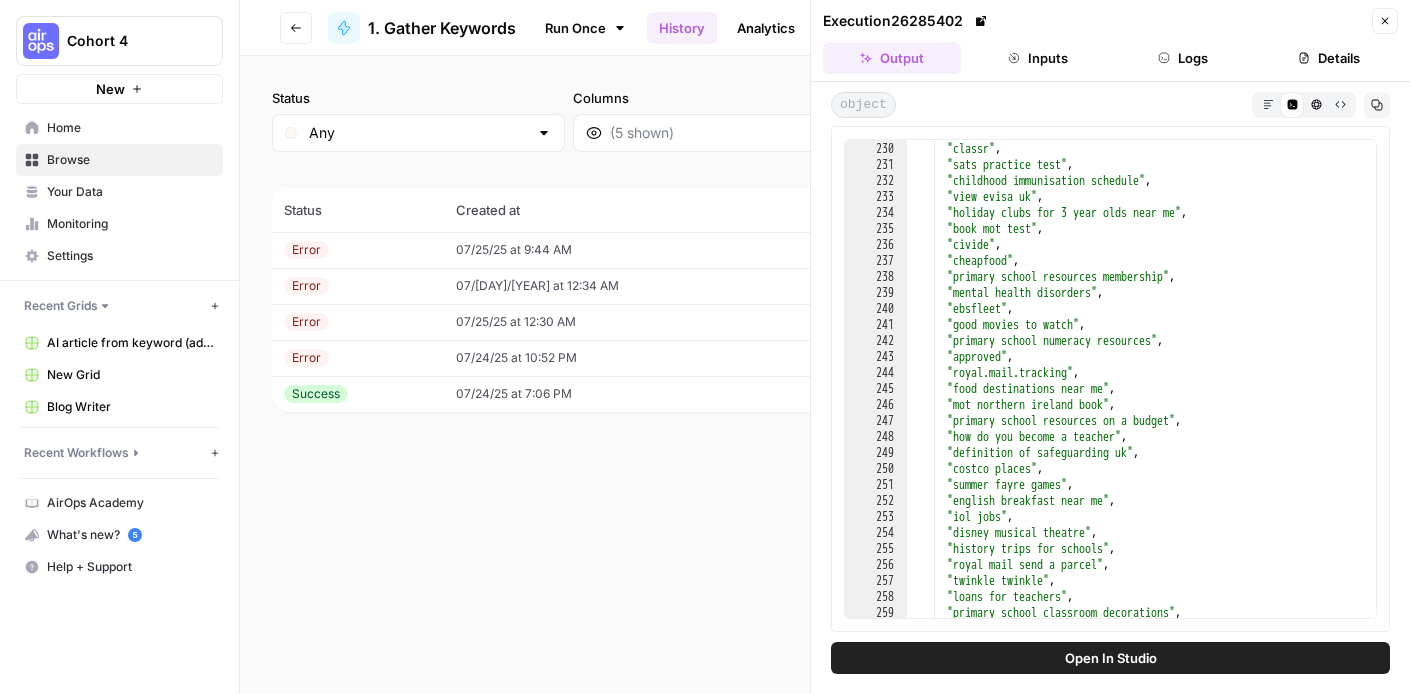 click on "Open In Studio" at bounding box center (1111, 658) 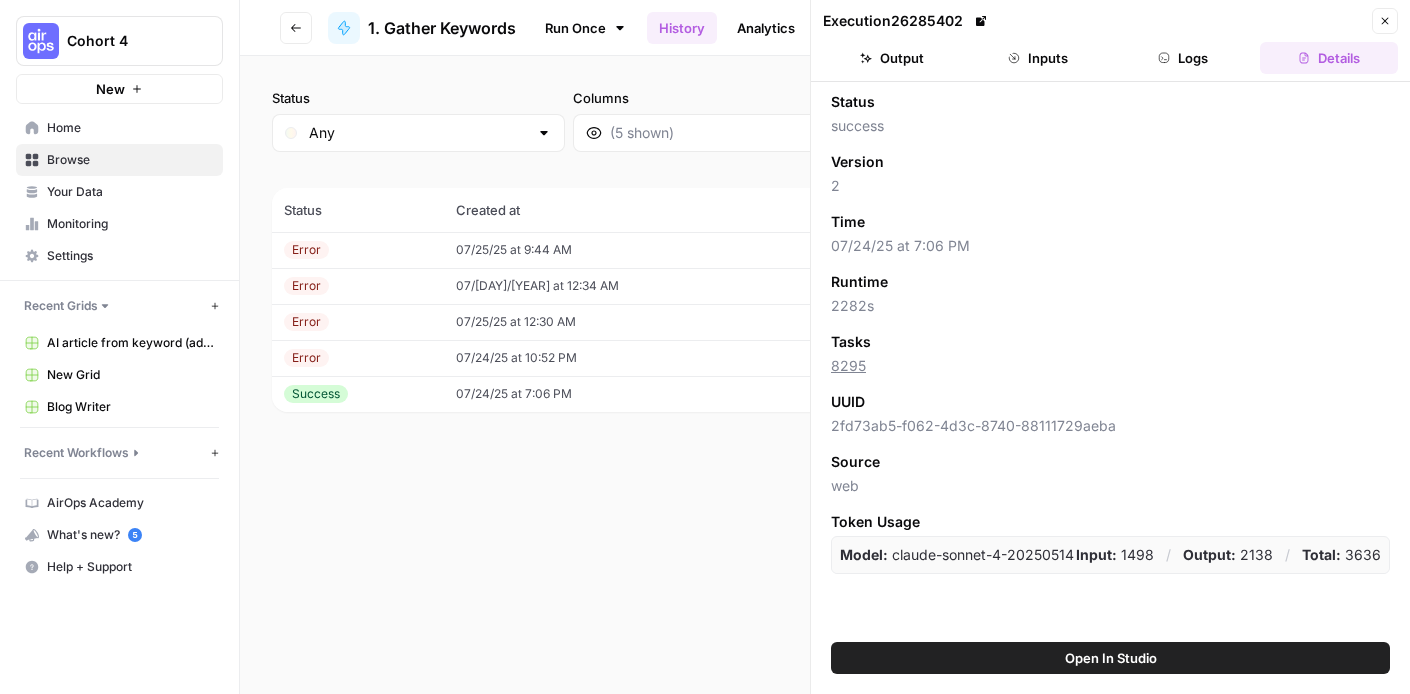 click on "Output" at bounding box center [892, 58] 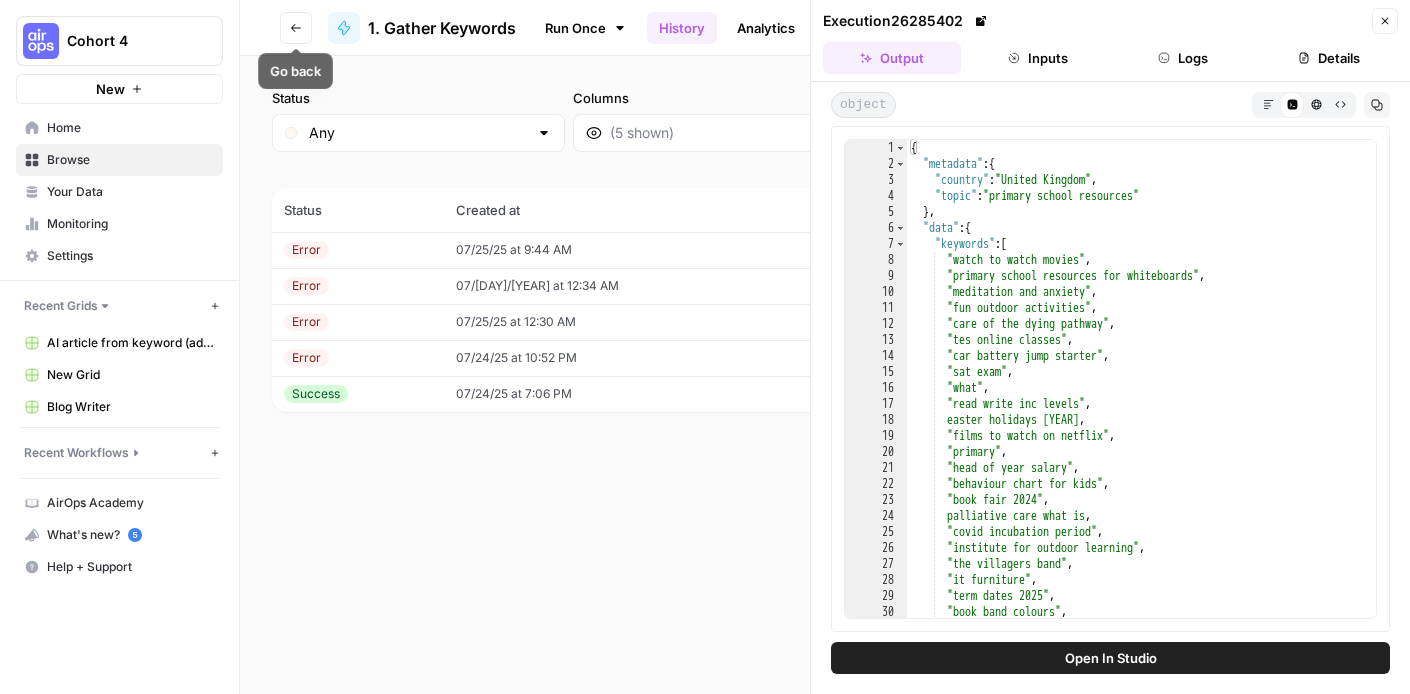 click 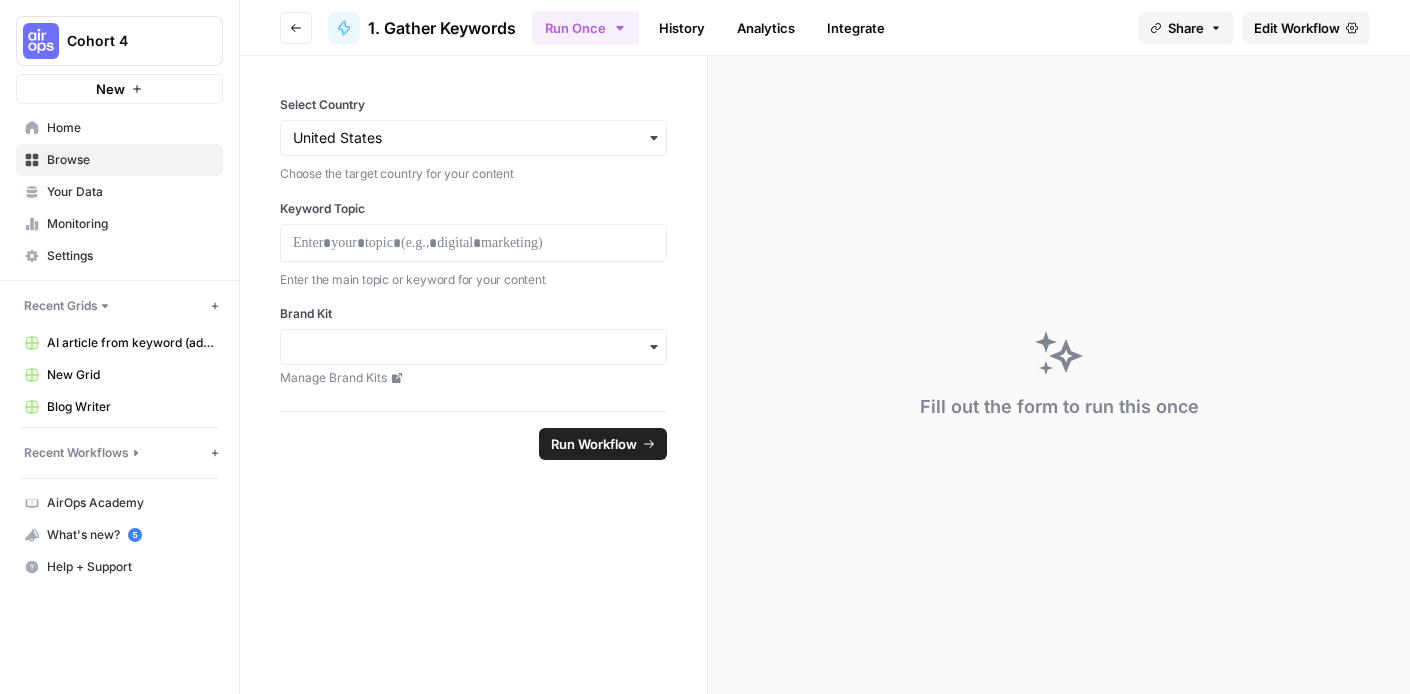 click 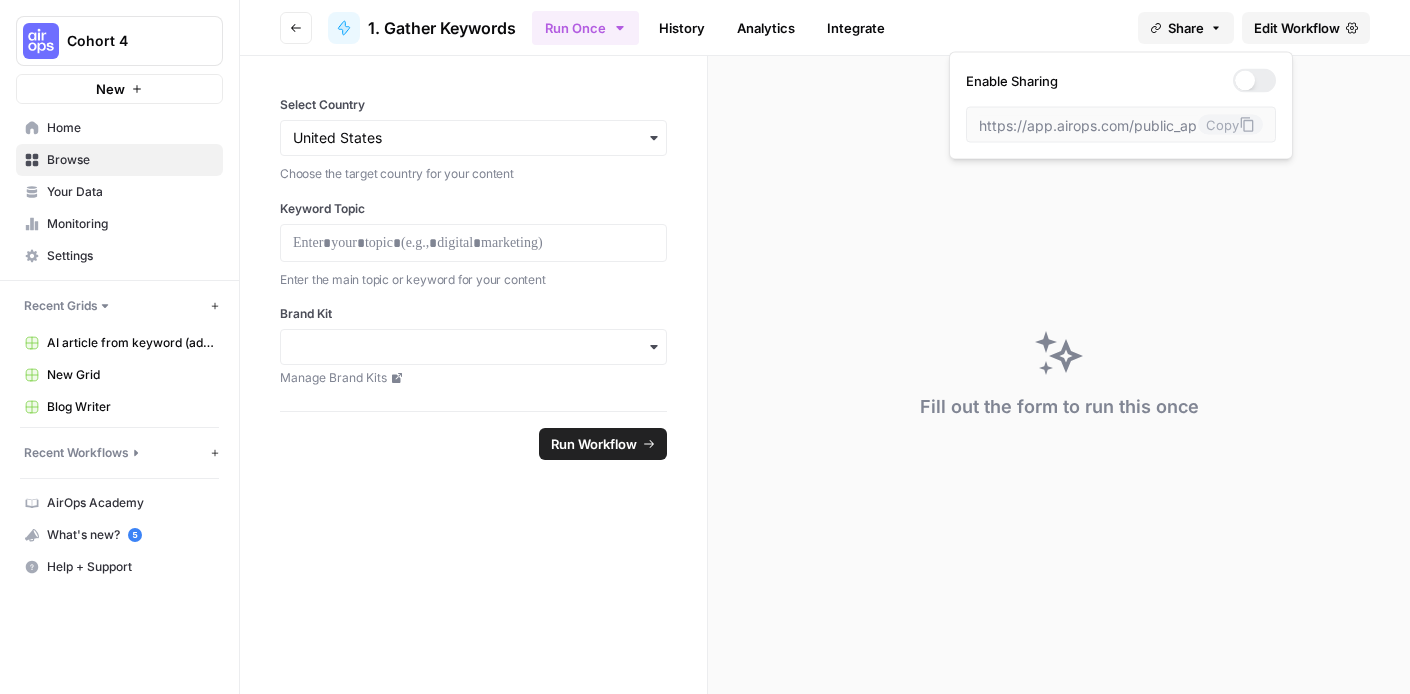 click 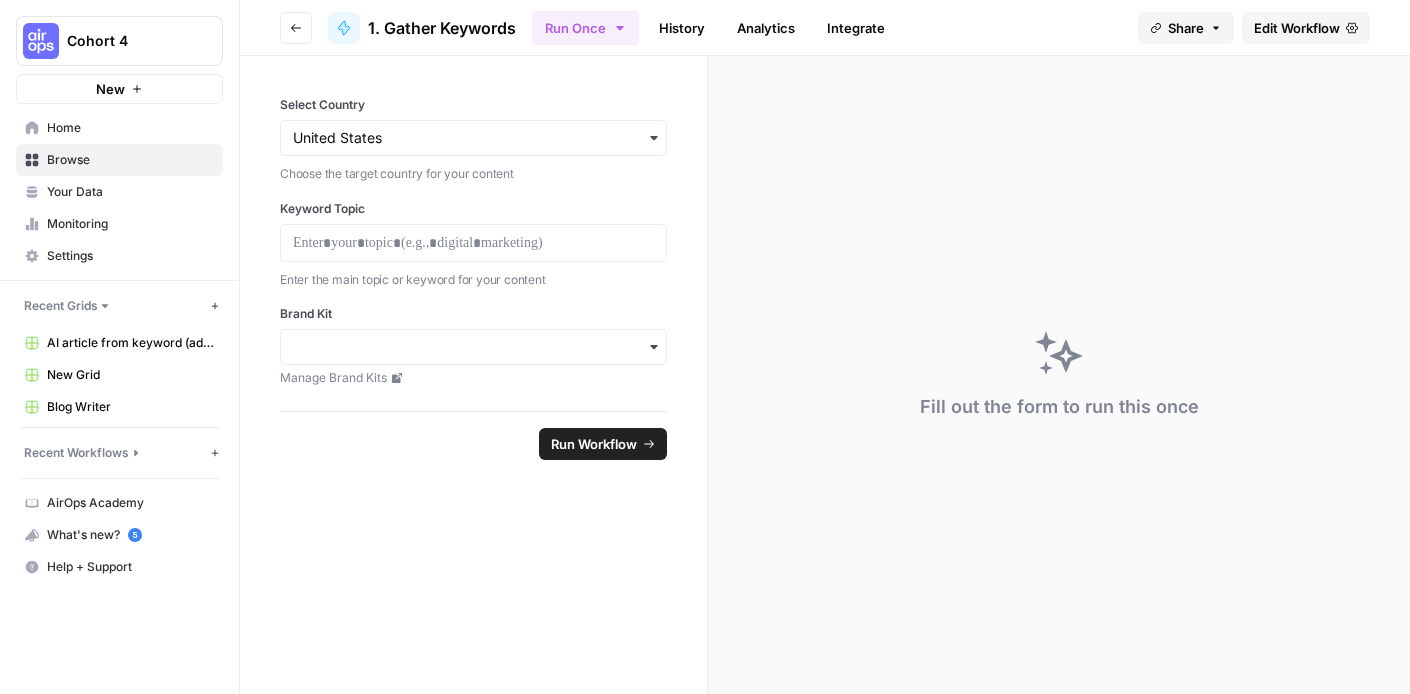 click on "Analytics" at bounding box center [766, 28] 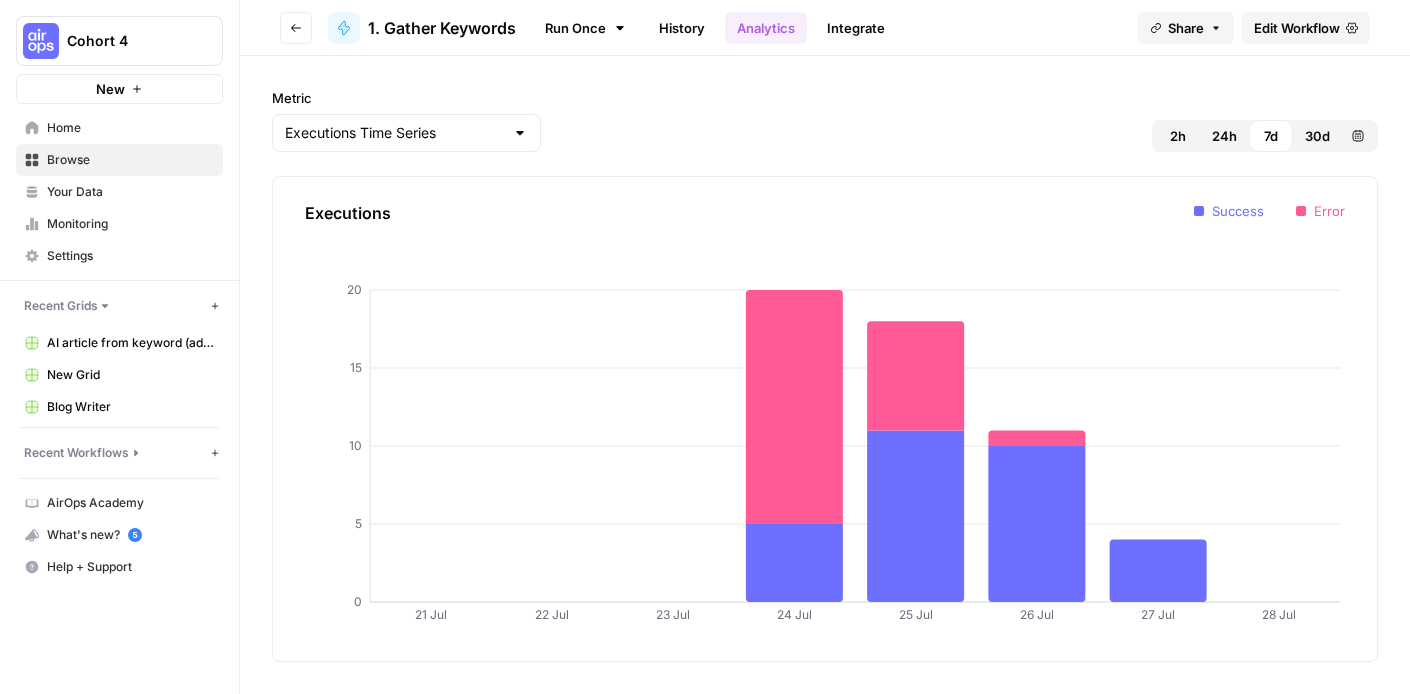 click on "Integrate" at bounding box center [856, 28] 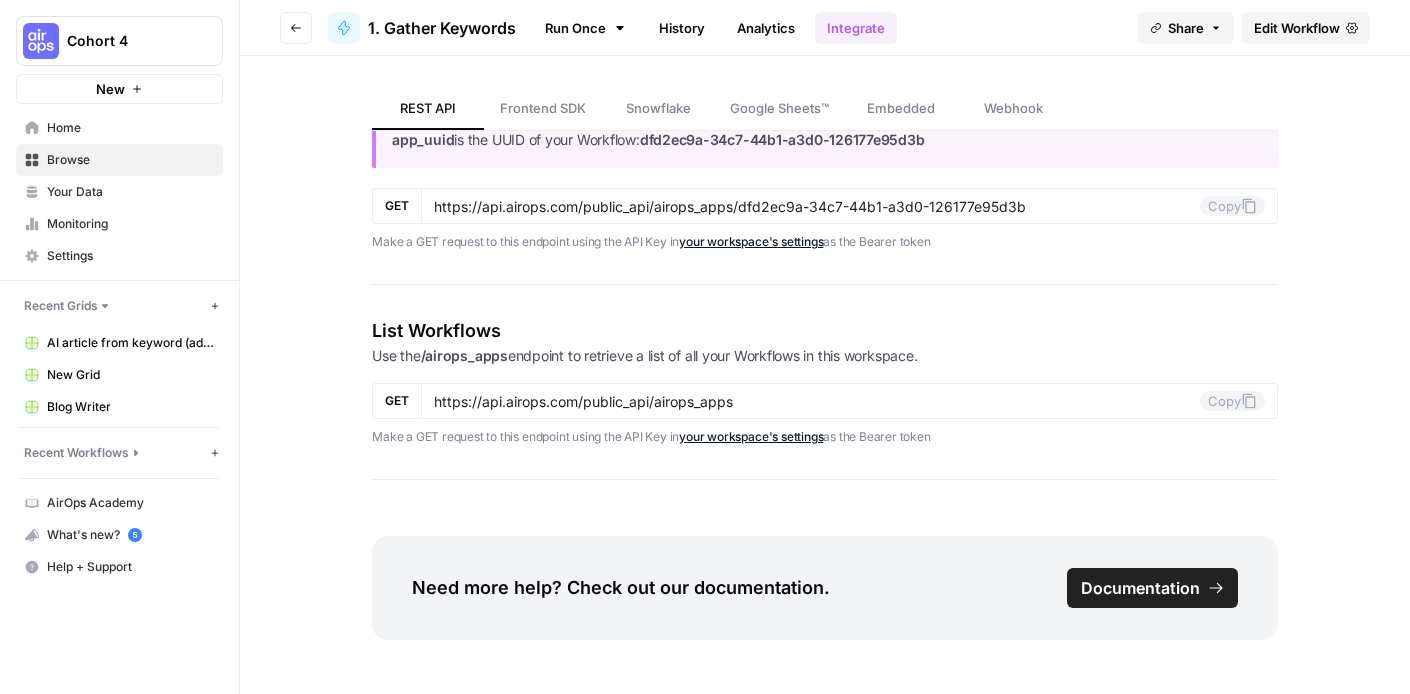 scroll, scrollTop: 2575, scrollLeft: 0, axis: vertical 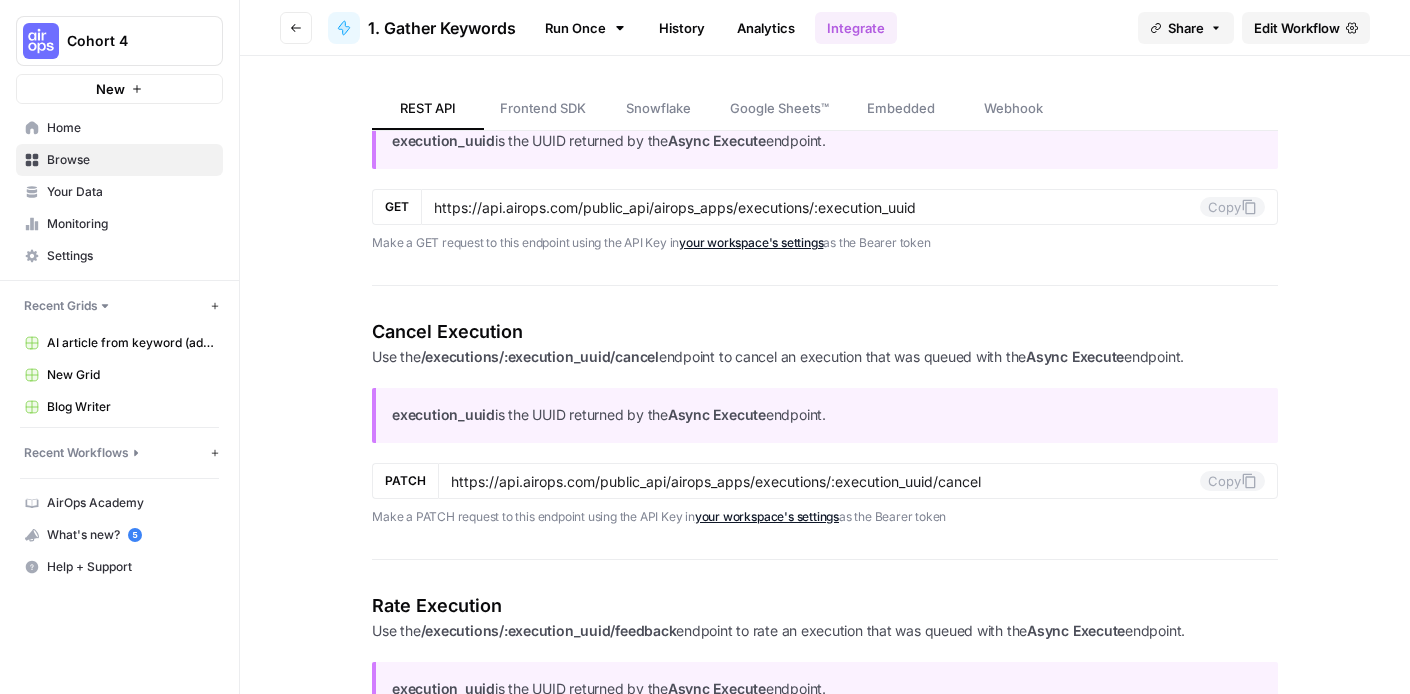 click on "Go back" at bounding box center (296, 28) 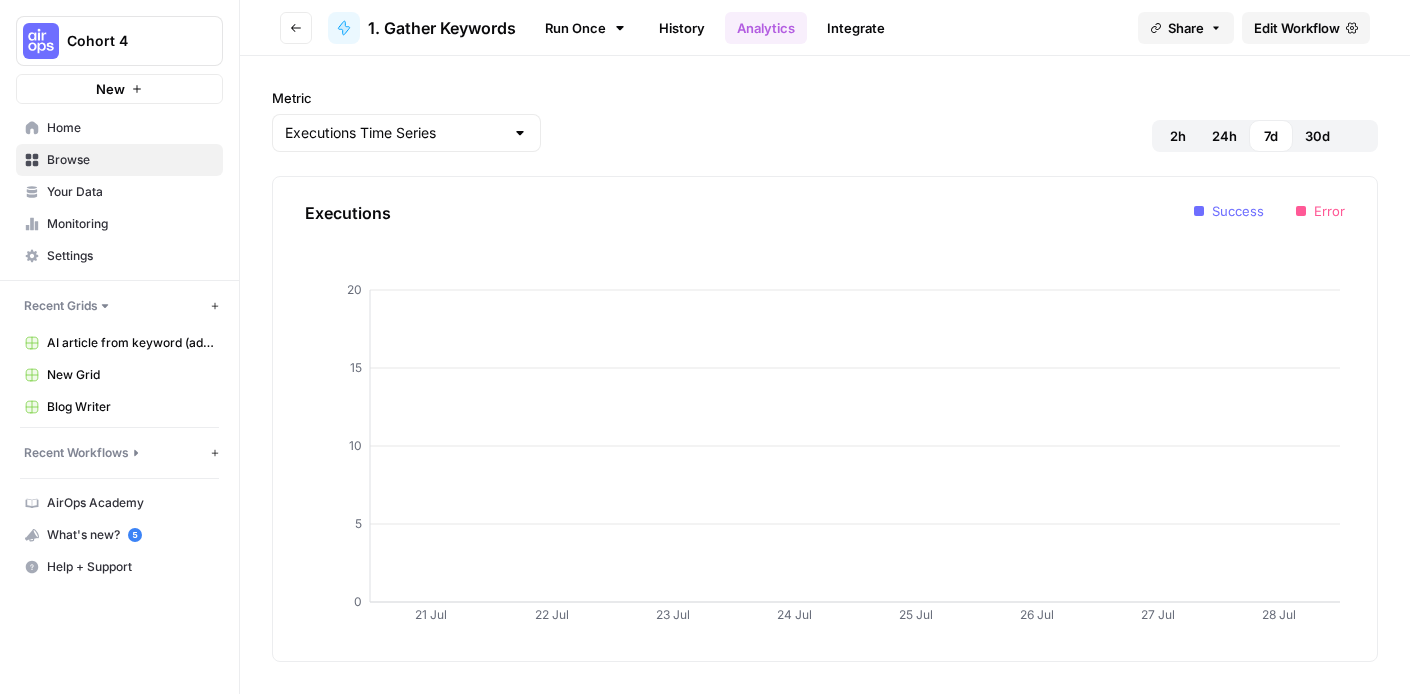 scroll, scrollTop: 0, scrollLeft: 0, axis: both 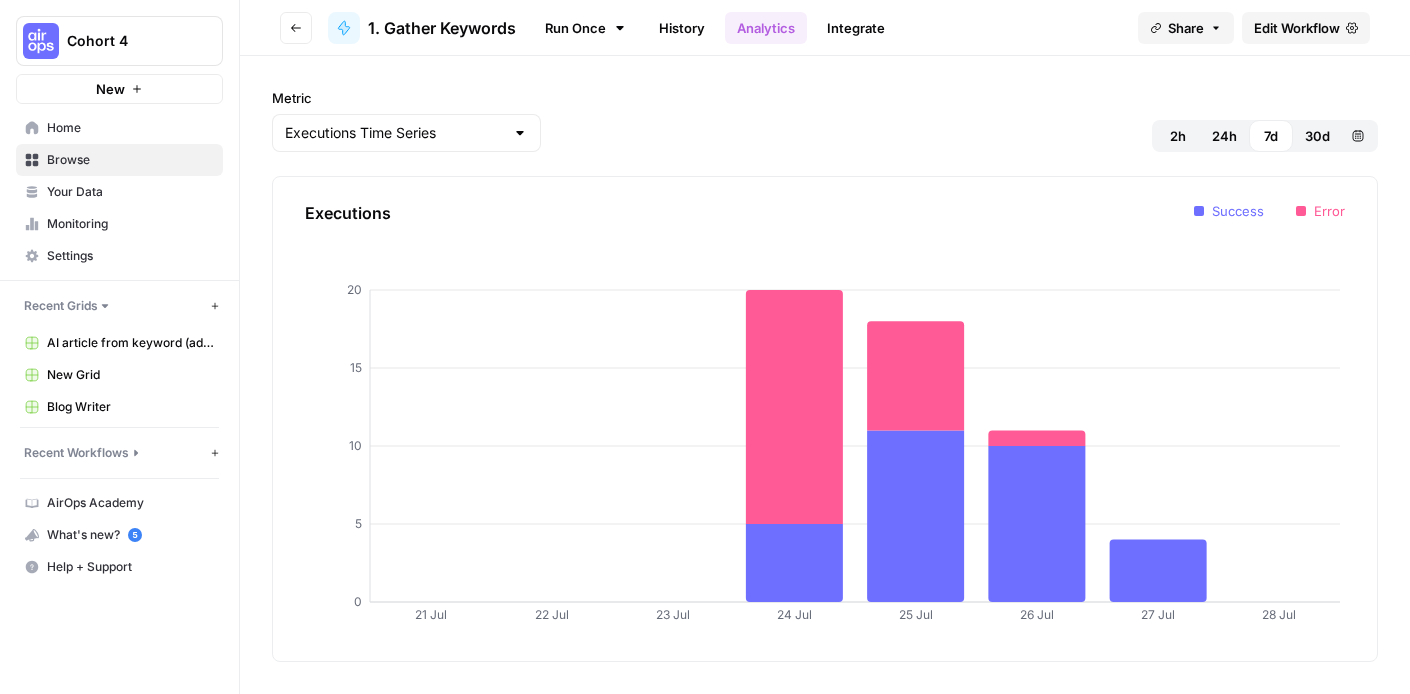 click on "Browse" at bounding box center (130, 160) 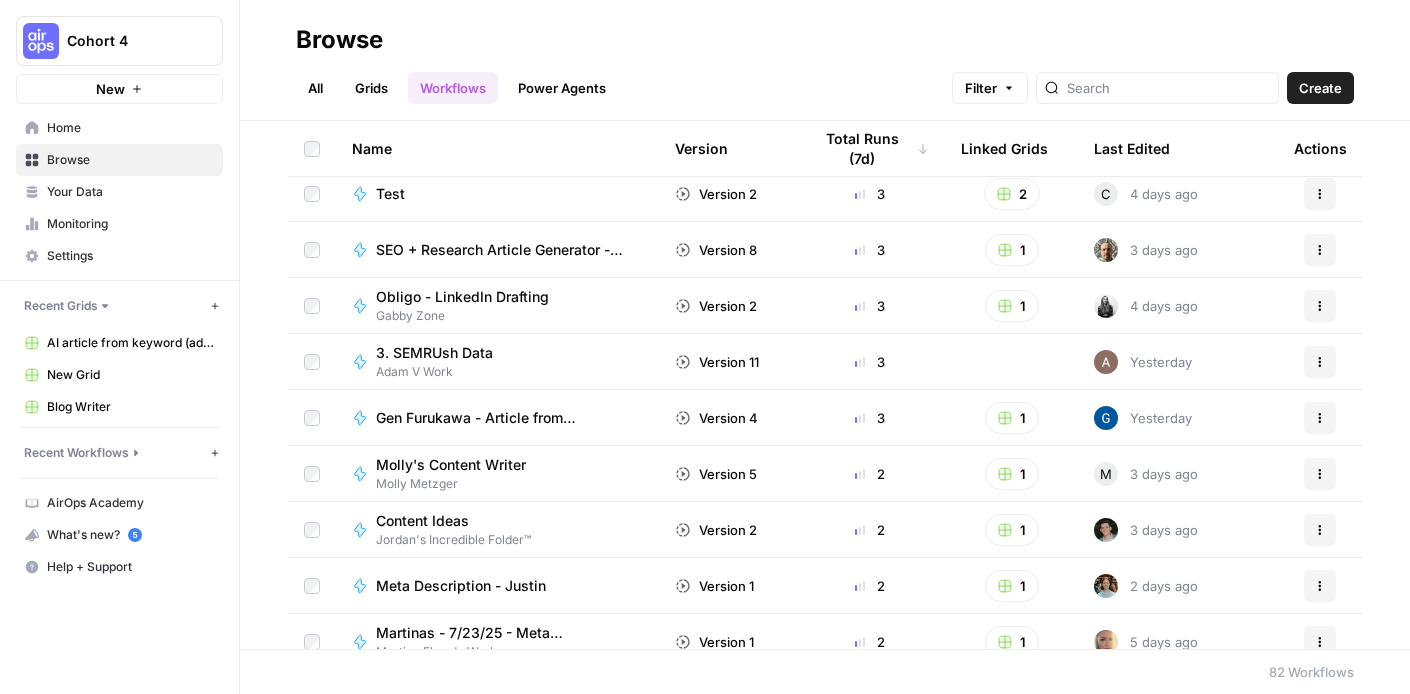 scroll, scrollTop: 737, scrollLeft: 0, axis: vertical 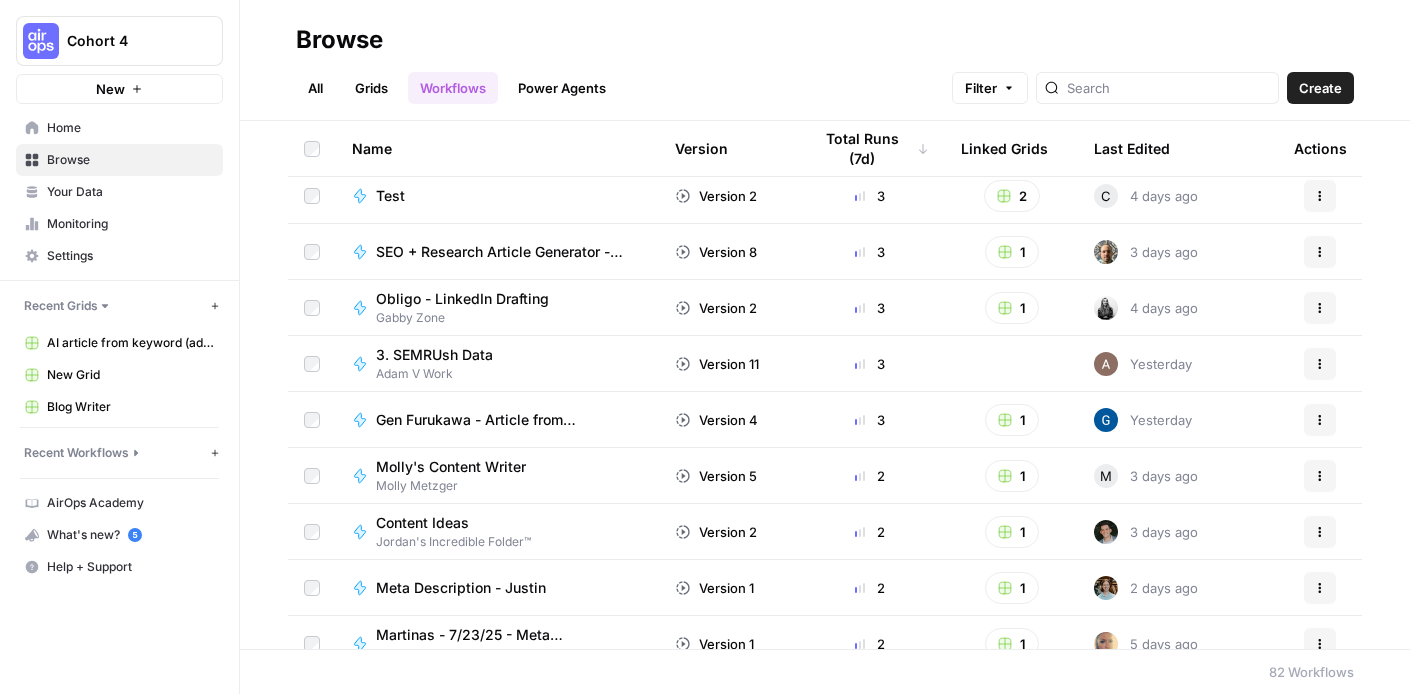 click on "All" at bounding box center [315, 88] 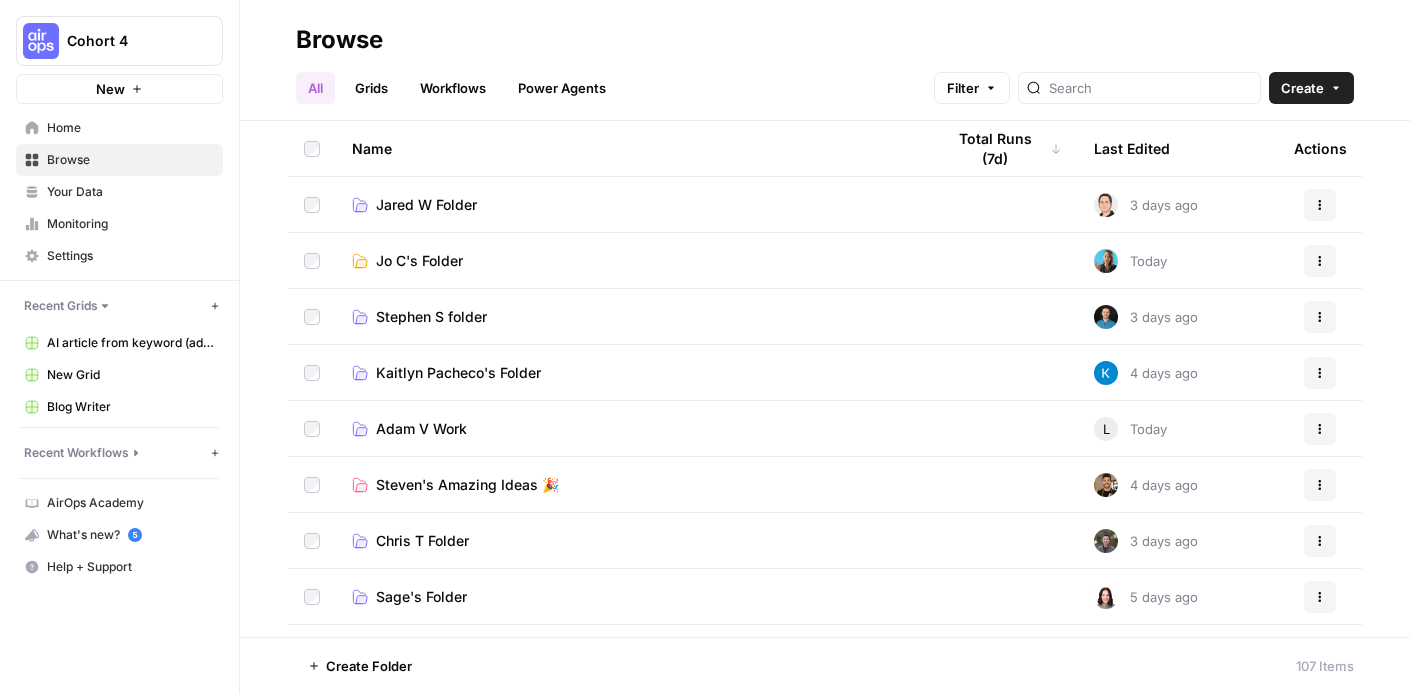 click on "Adam V Work" at bounding box center [421, 429] 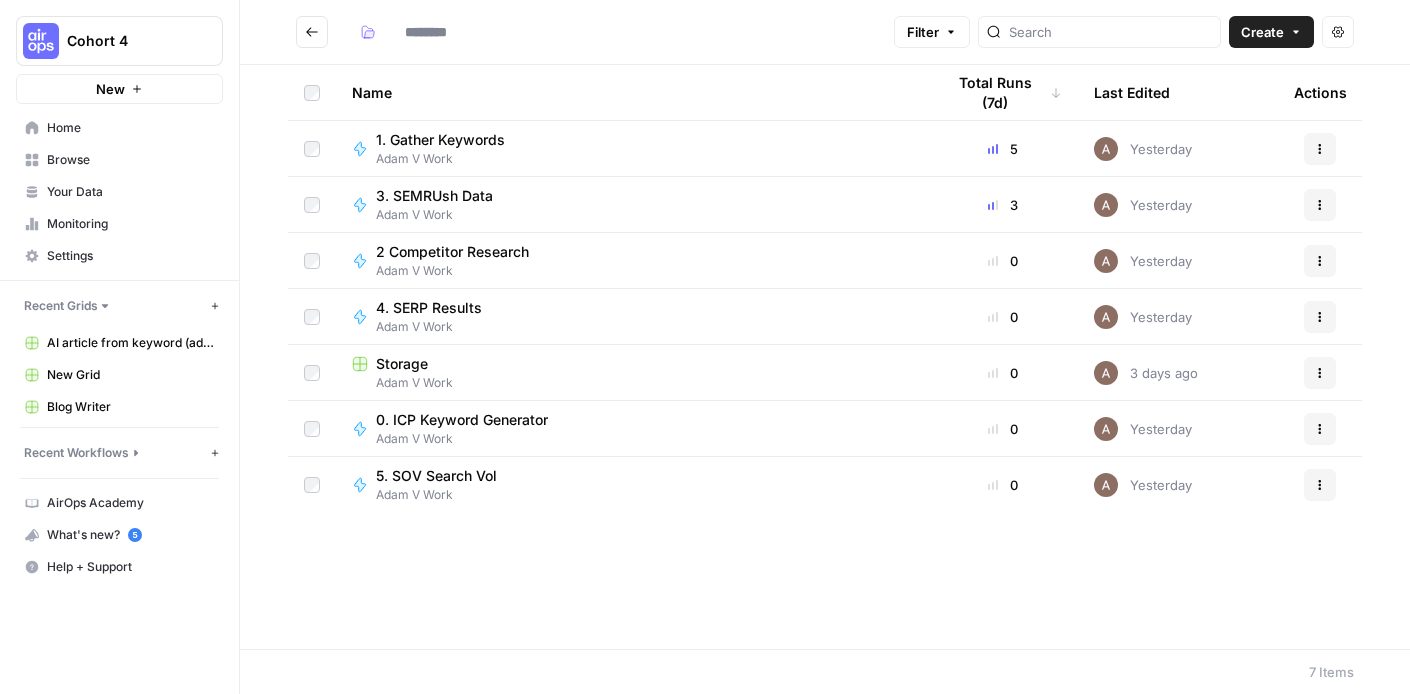type on "**********" 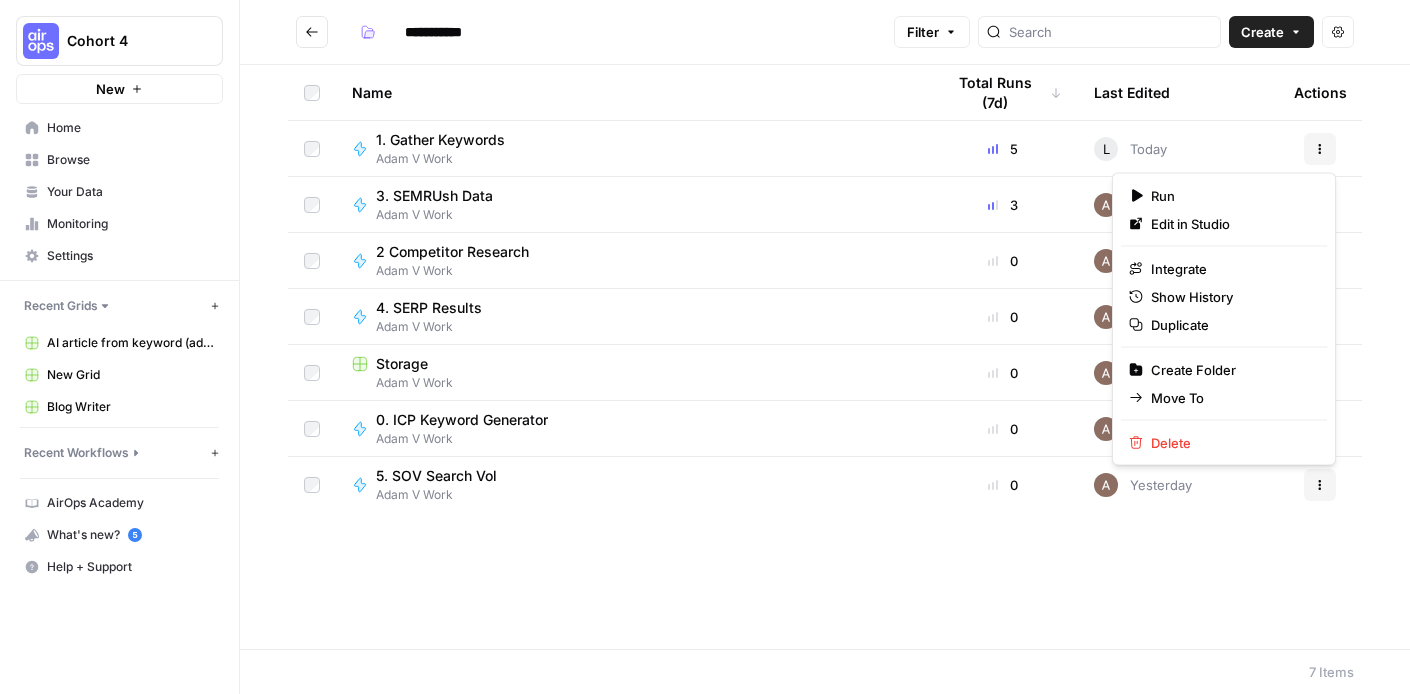 click 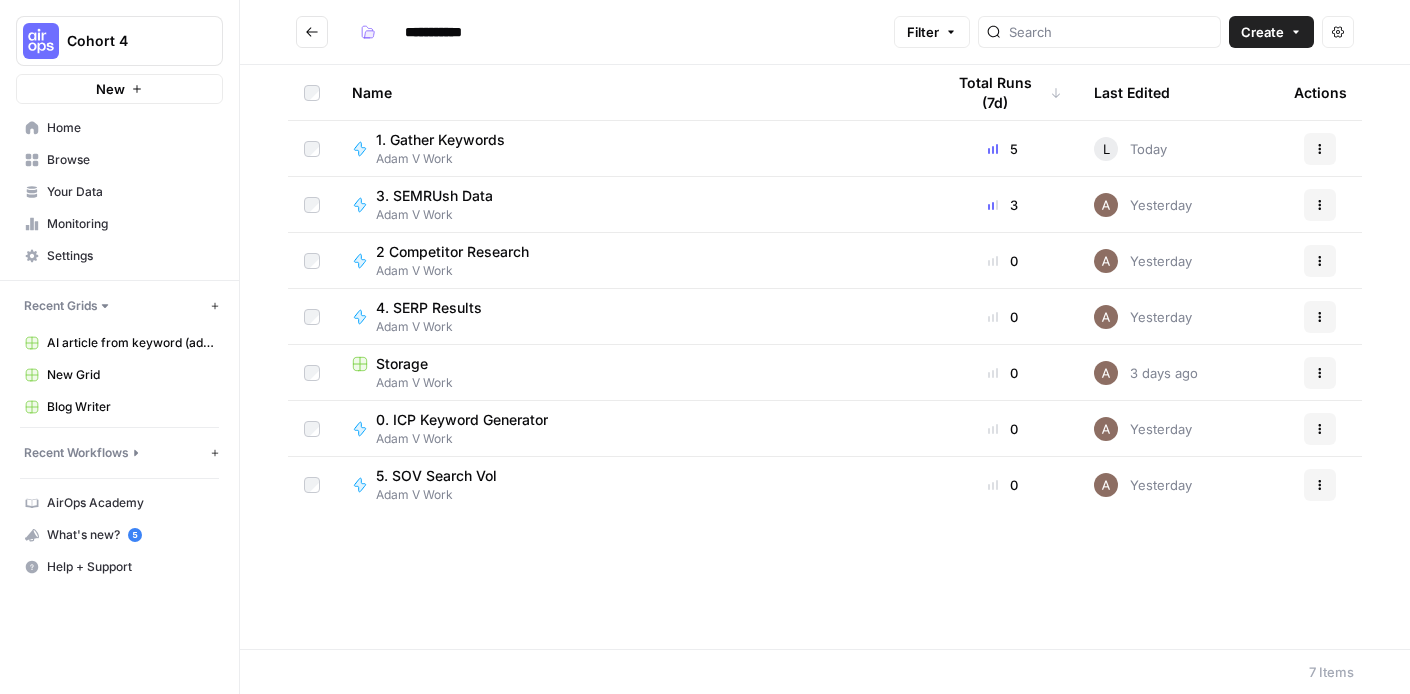 click on "Name Total Runs (7d) Last Edited Actions 1. Gather Keywords Adam V Work 5 L Today Actions 3. SEMRUsh Data Adam V Work 3 Yesterday Actions 2 Competitor Research Adam V Work 0 Yesterday Actions 4. SERP Results Adam V Work 0 Yesterday Actions Storage Adam V Work 0 3 days ago Actions 0. ICP Keyword Generator Adam V Work 0 Yesterday Actions 5. SOV Search Vol Adam V Work 0 Yesterday Actions" at bounding box center (825, 357) 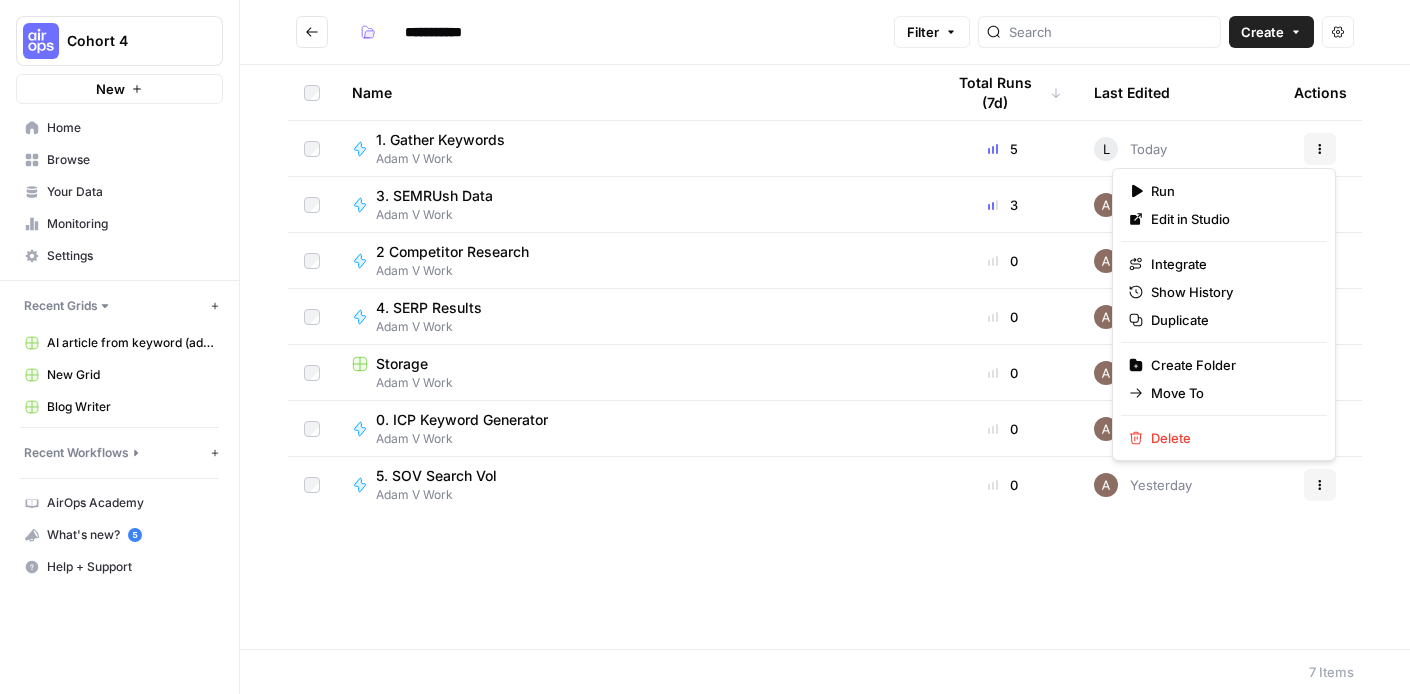 click on "Actions" at bounding box center [1338, 32] 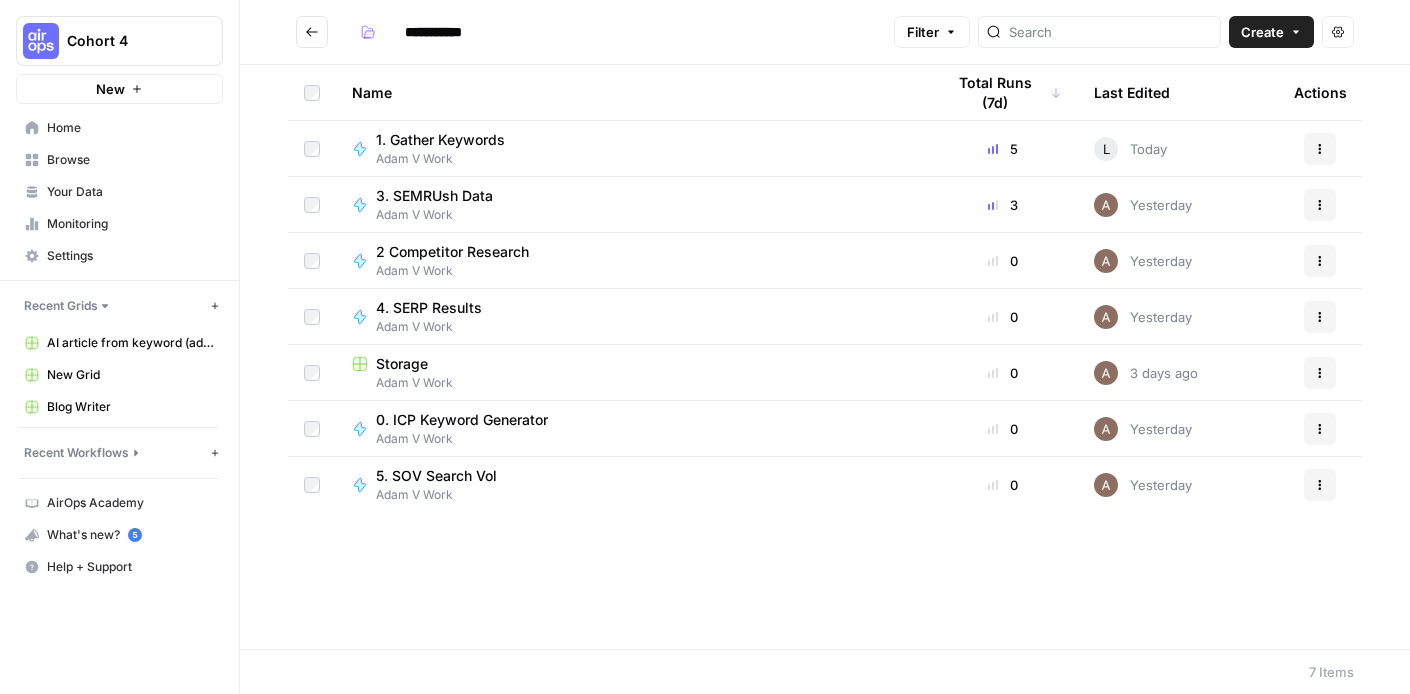 click on "Actions" at bounding box center (1338, 32) 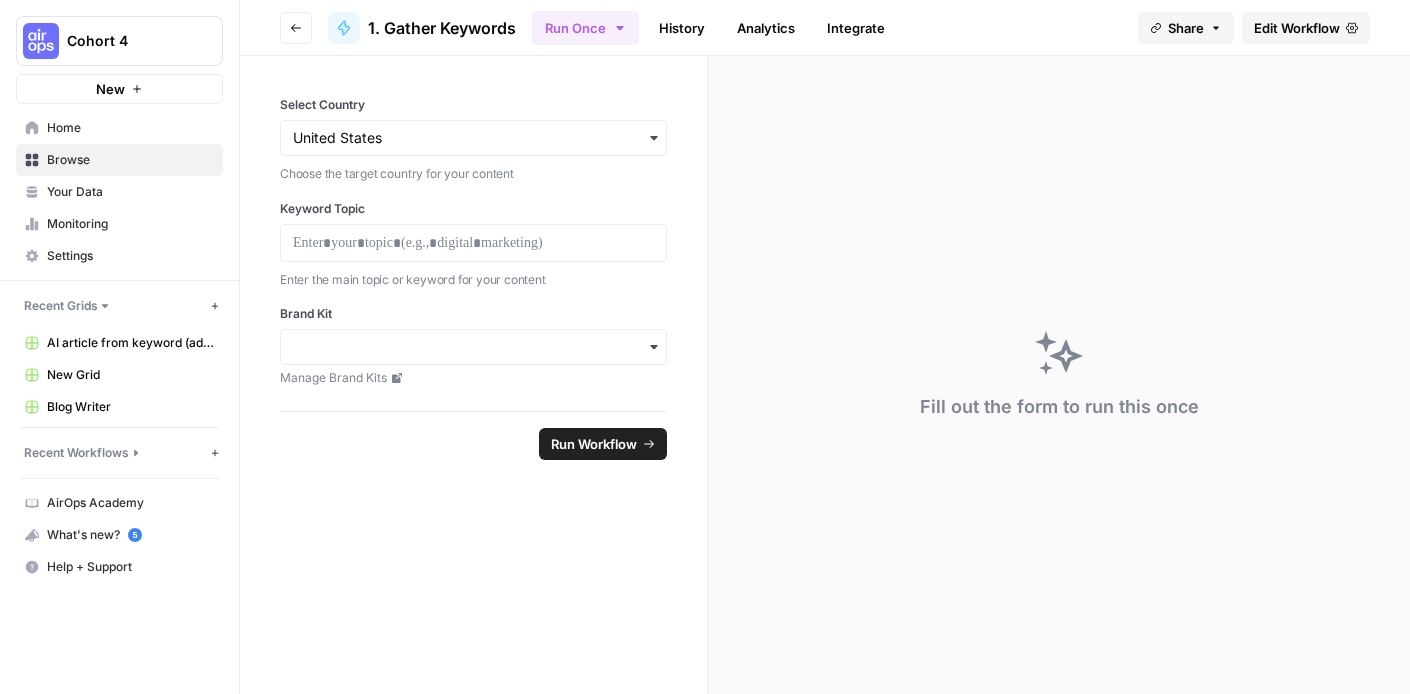click on "Analytics" at bounding box center [766, 28] 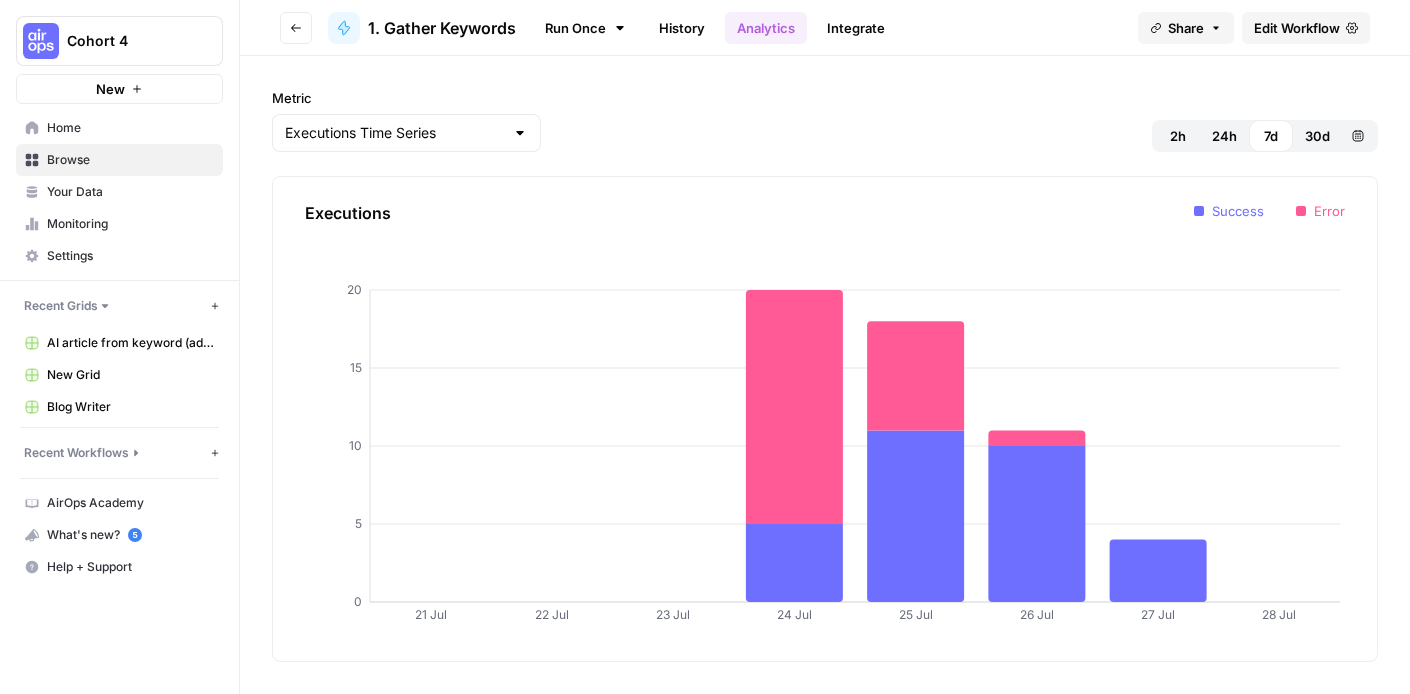 click on "Go back 1. Gather Keywords Run Once History Analytics Integrate Share Edit Workflow" at bounding box center [825, 28] 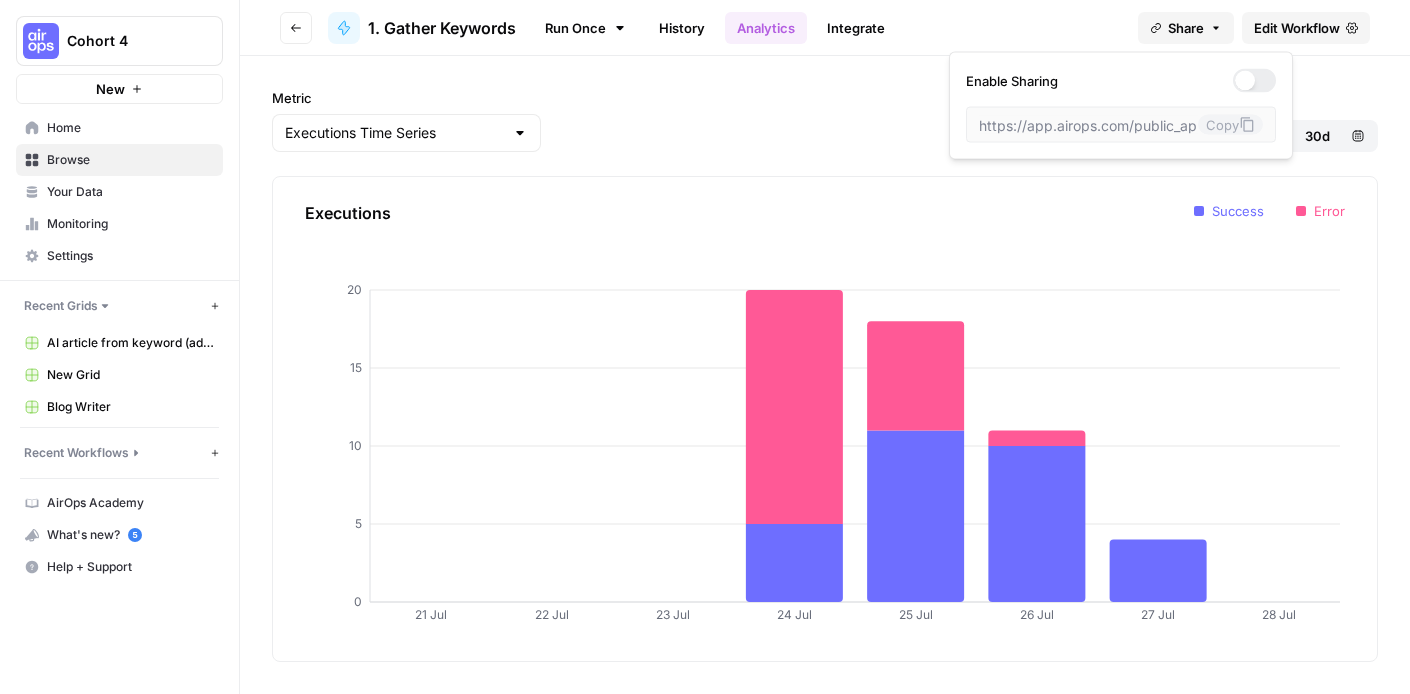 click on "Share" at bounding box center [1186, 28] 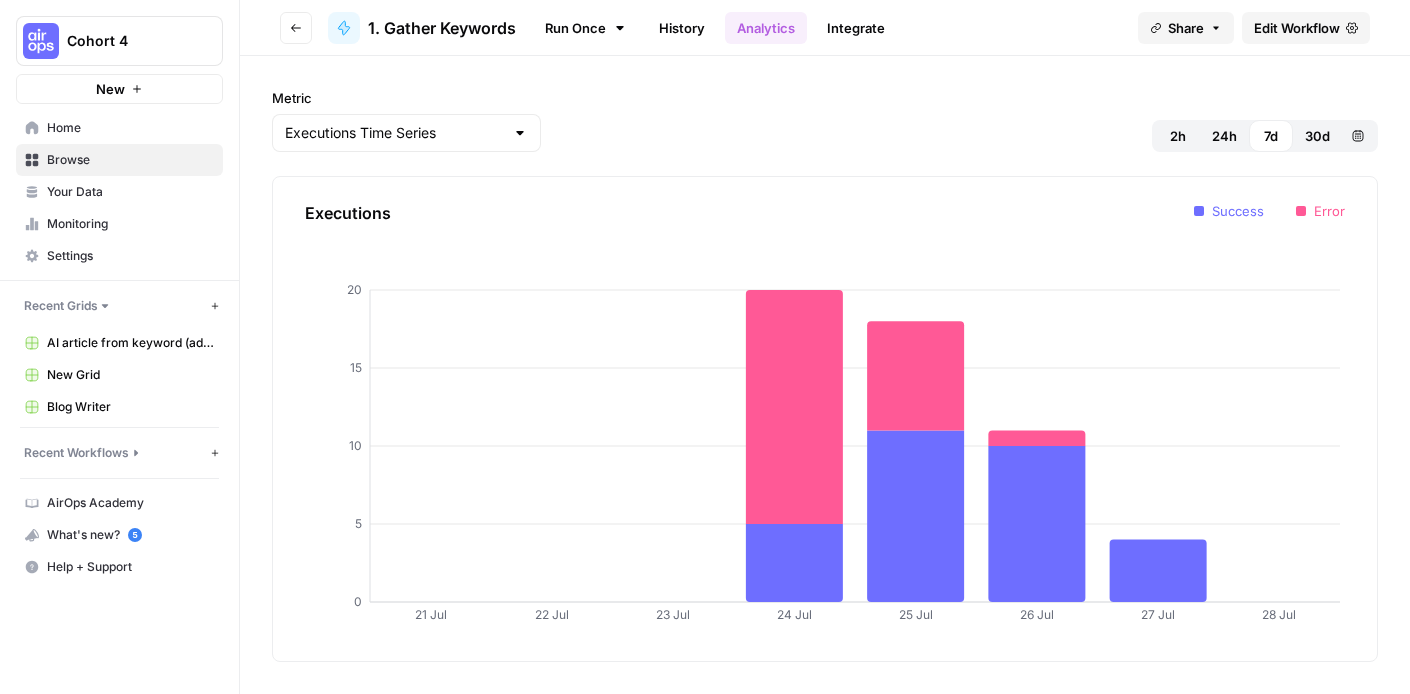 click 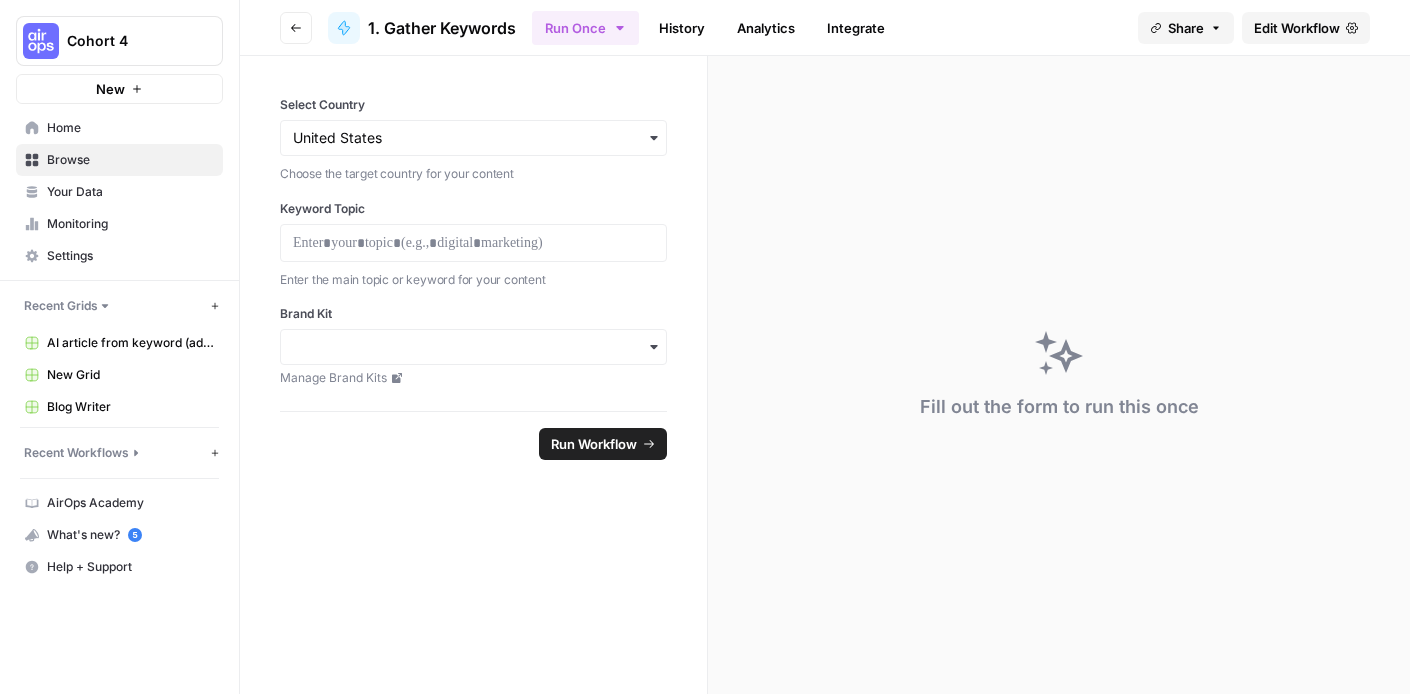 click on "Go back" at bounding box center (301, 27) 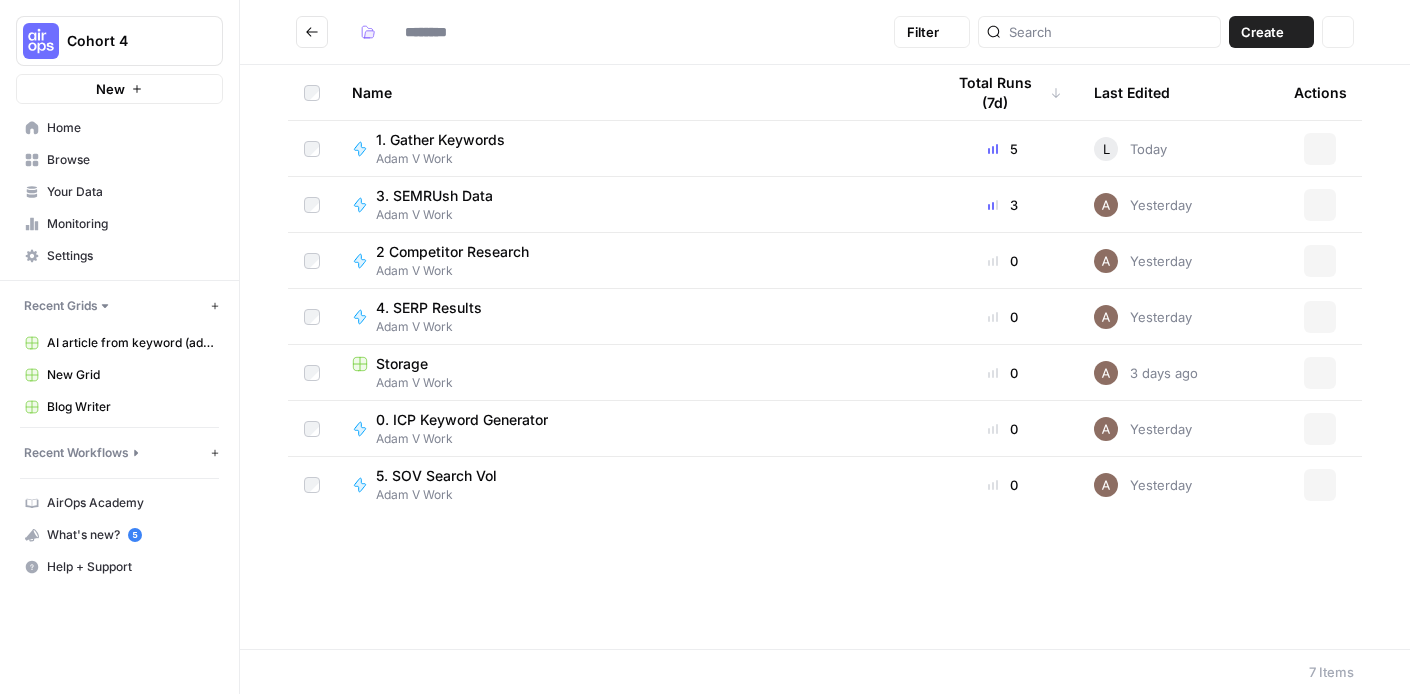 type on "**********" 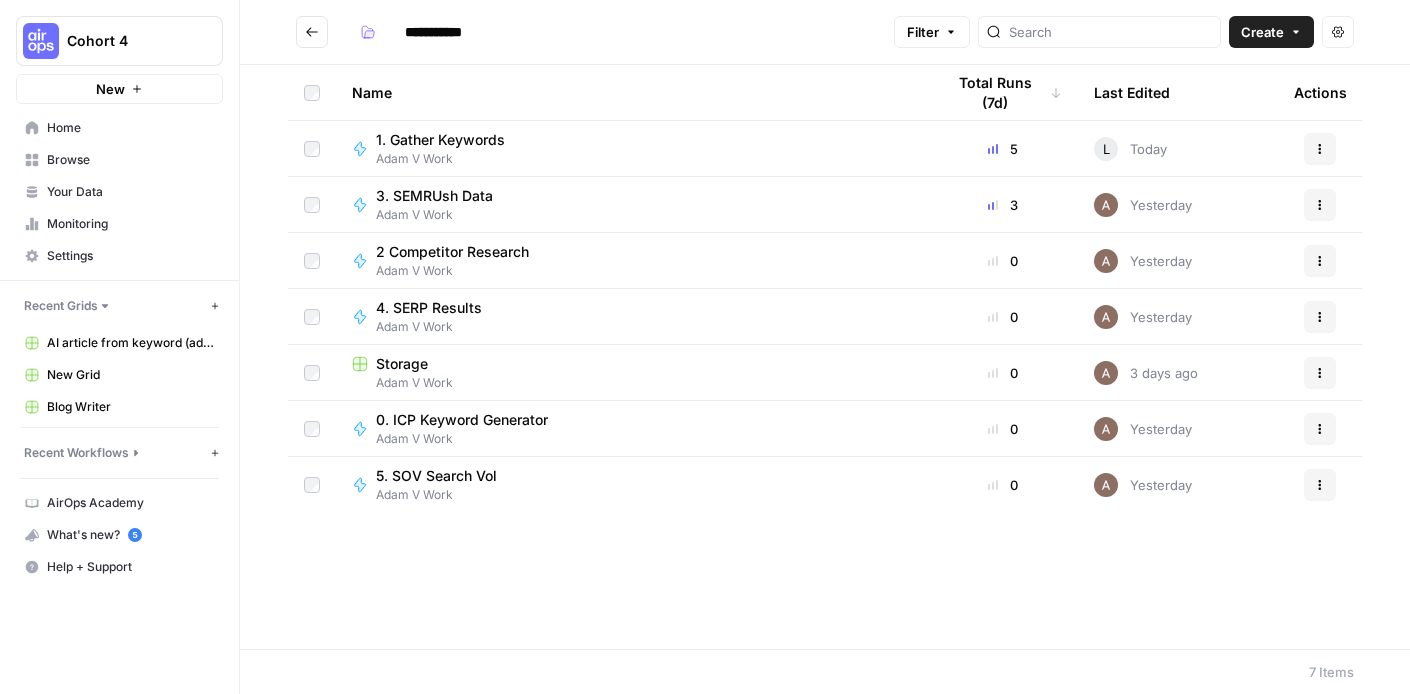 click on "3. SEMRUsh  Data" at bounding box center [434, 196] 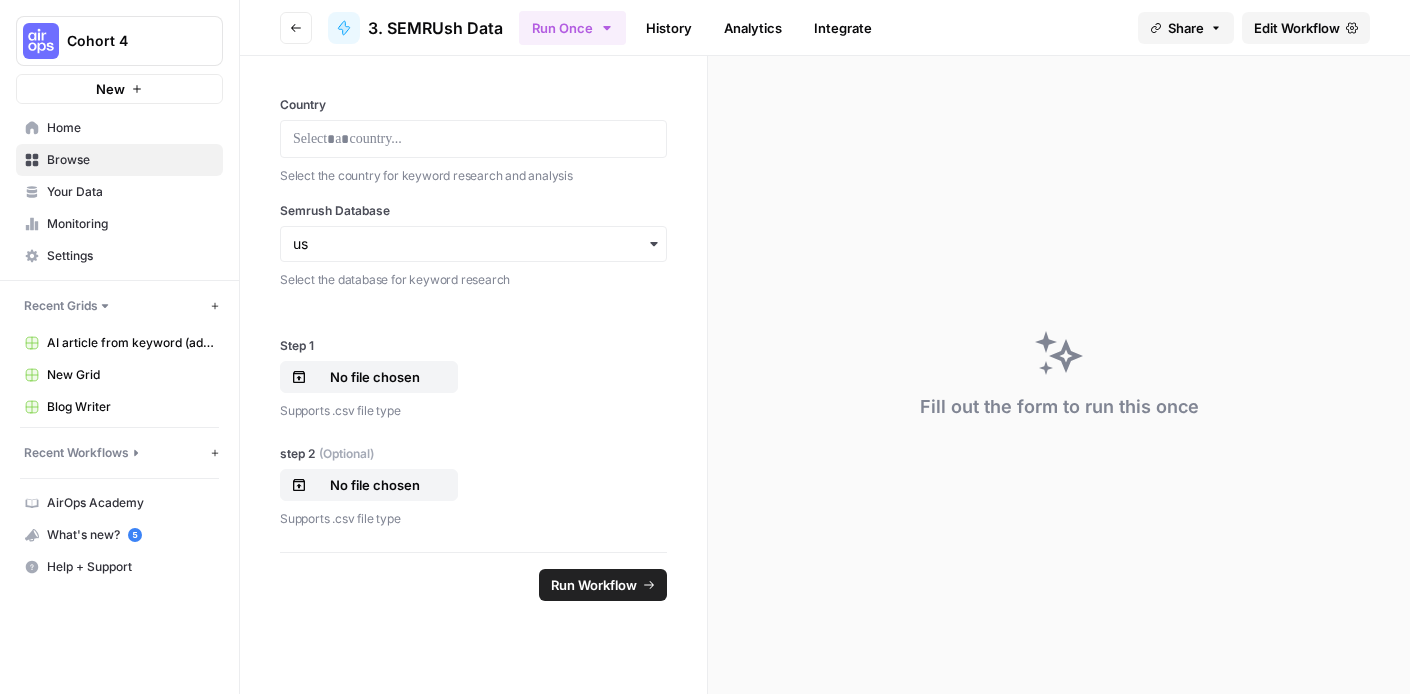 click on "History" at bounding box center [669, 28] 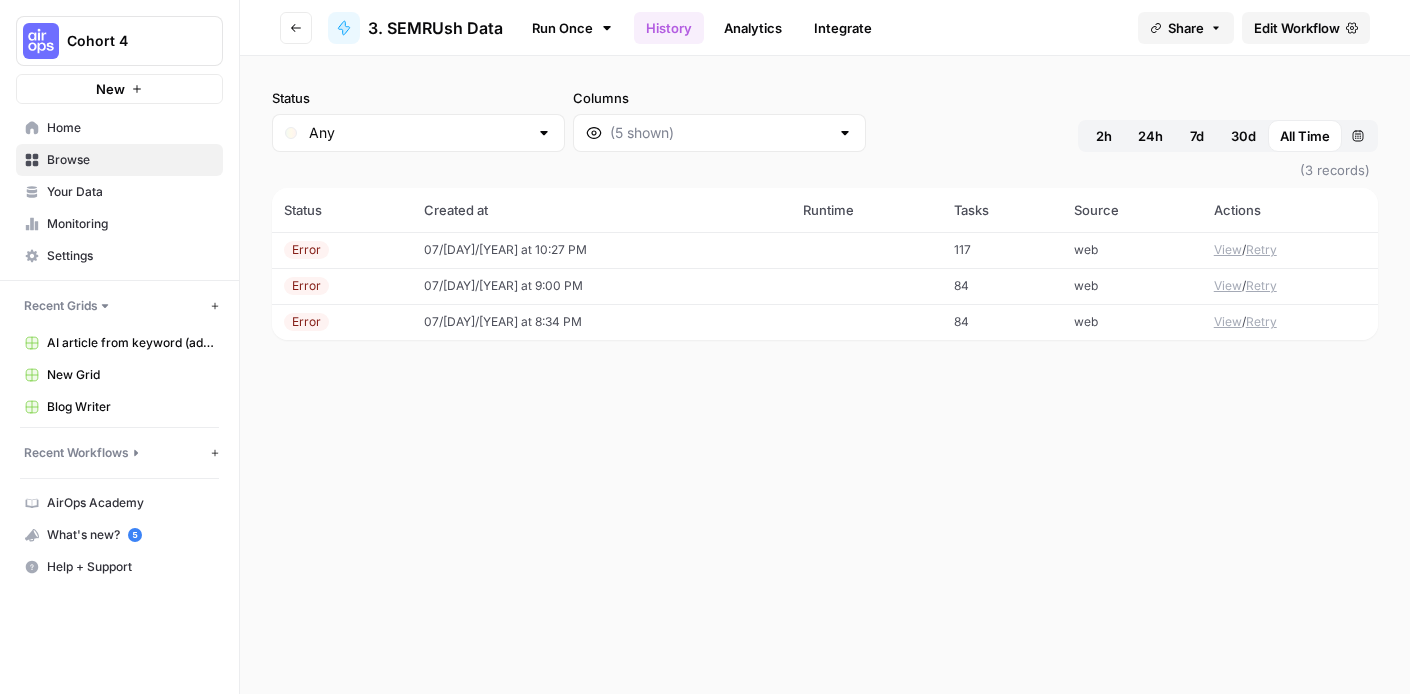 click on "View" at bounding box center [1228, 322] 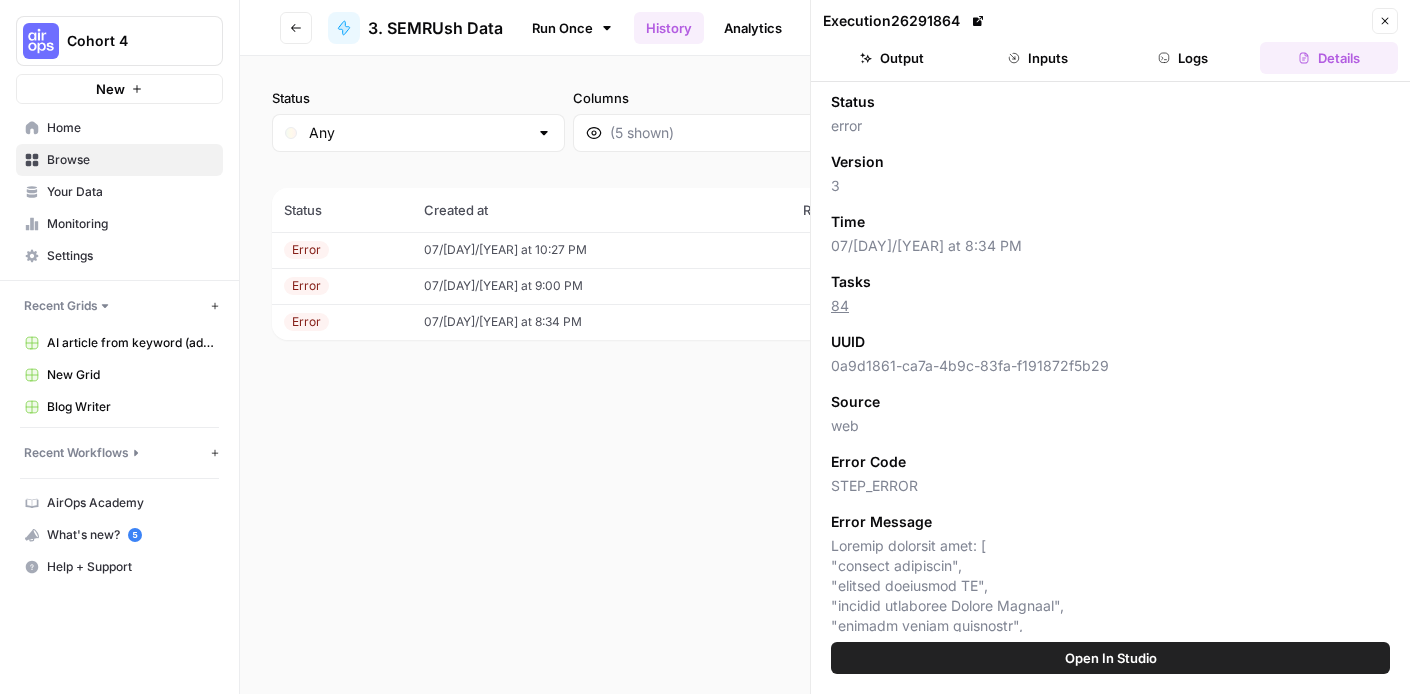 click on "Open In Studio" at bounding box center (1110, 658) 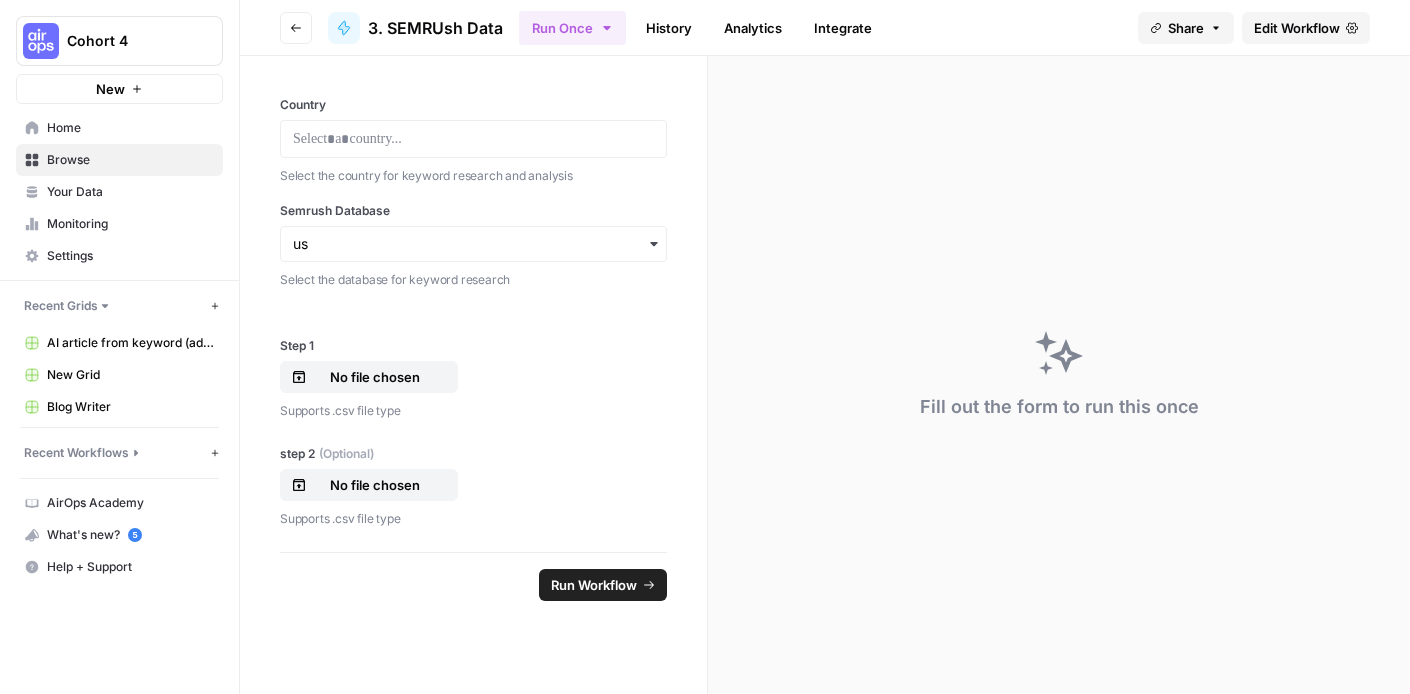 click on "Go back" at bounding box center [296, 28] 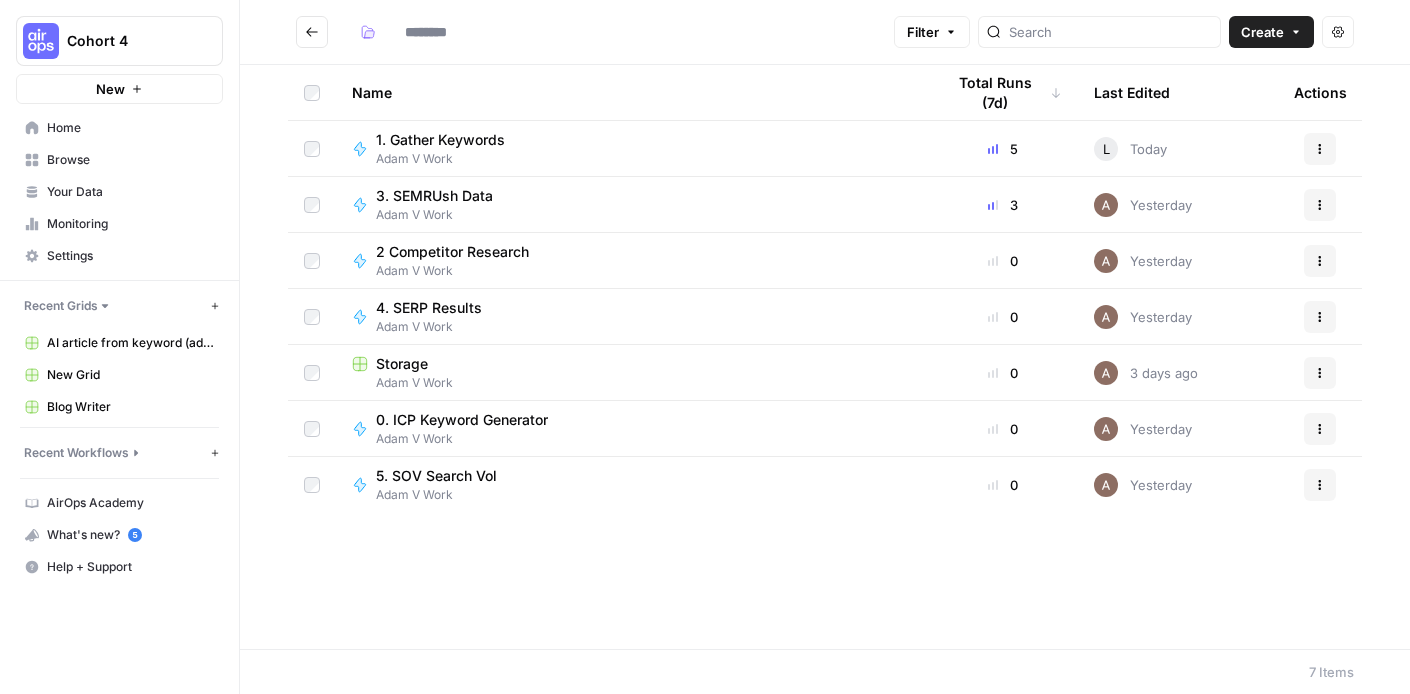 type on "**********" 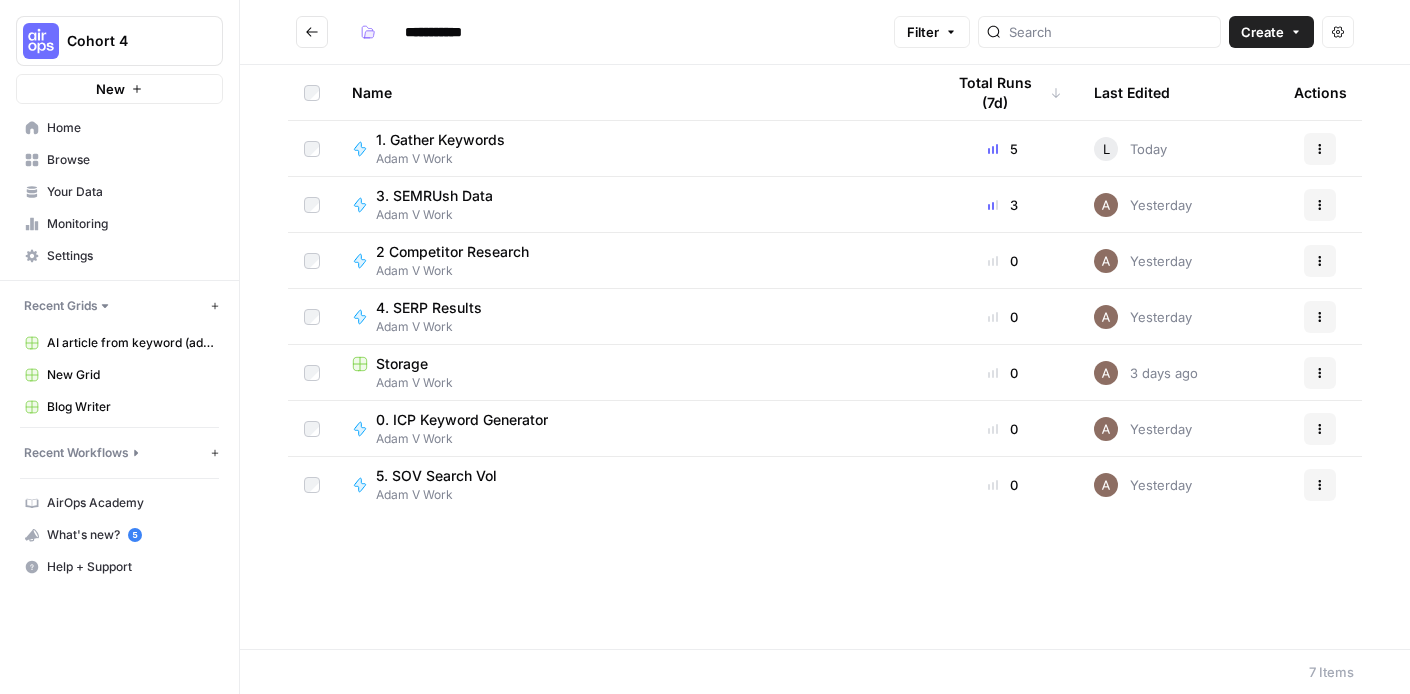 click on "2 Competitor Research" at bounding box center (452, 252) 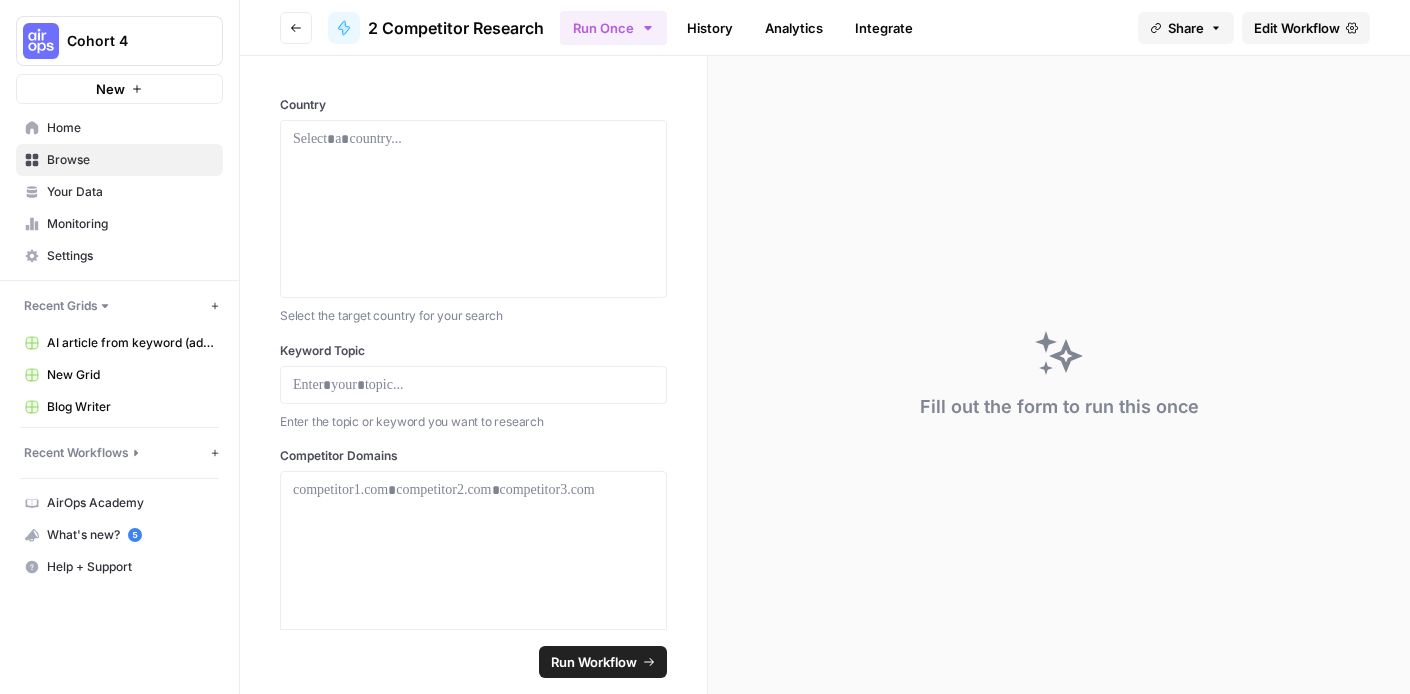 click on "History" at bounding box center (710, 28) 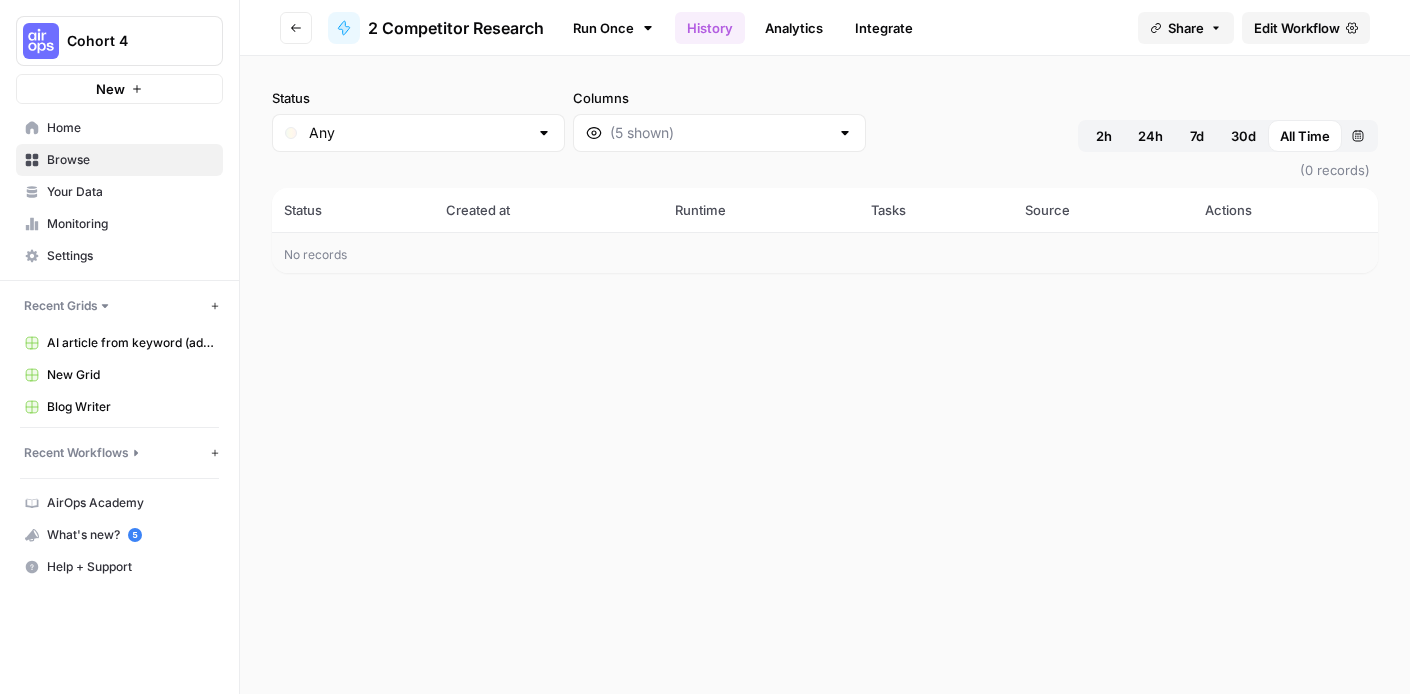 click on "No records" at bounding box center (825, 253) 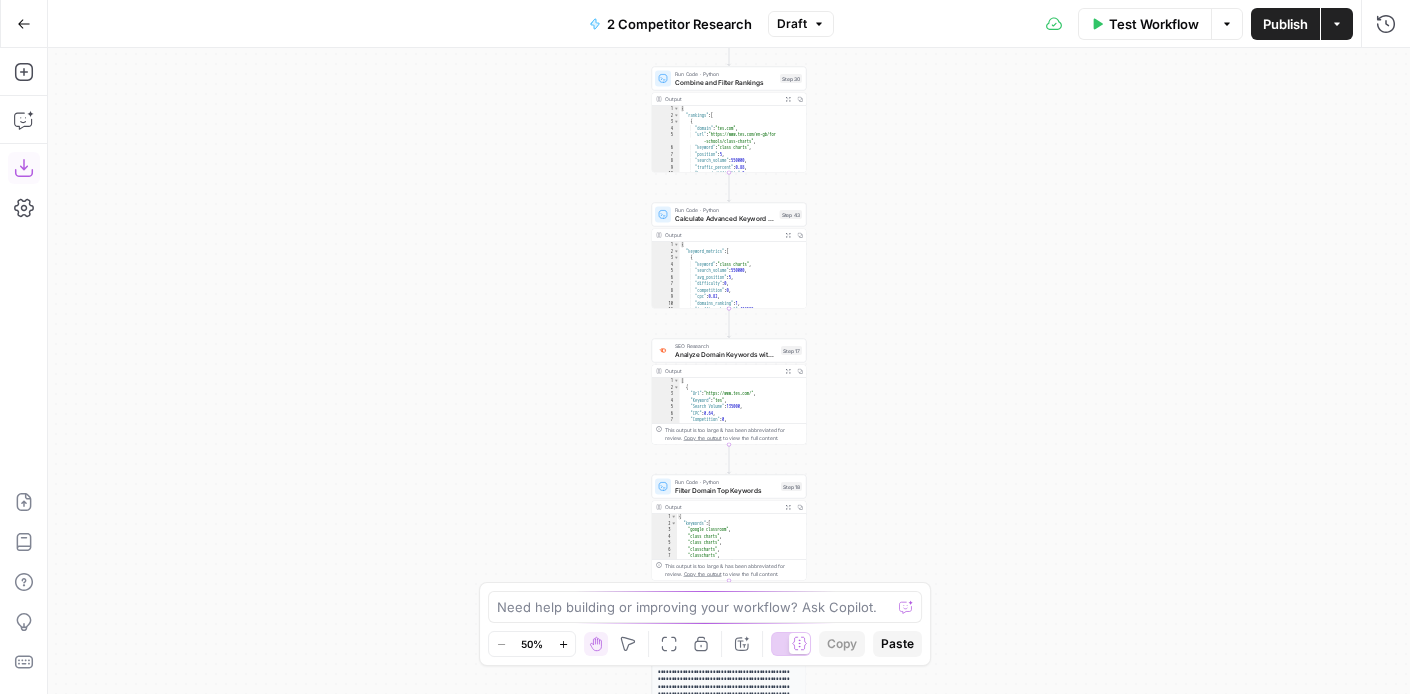 click 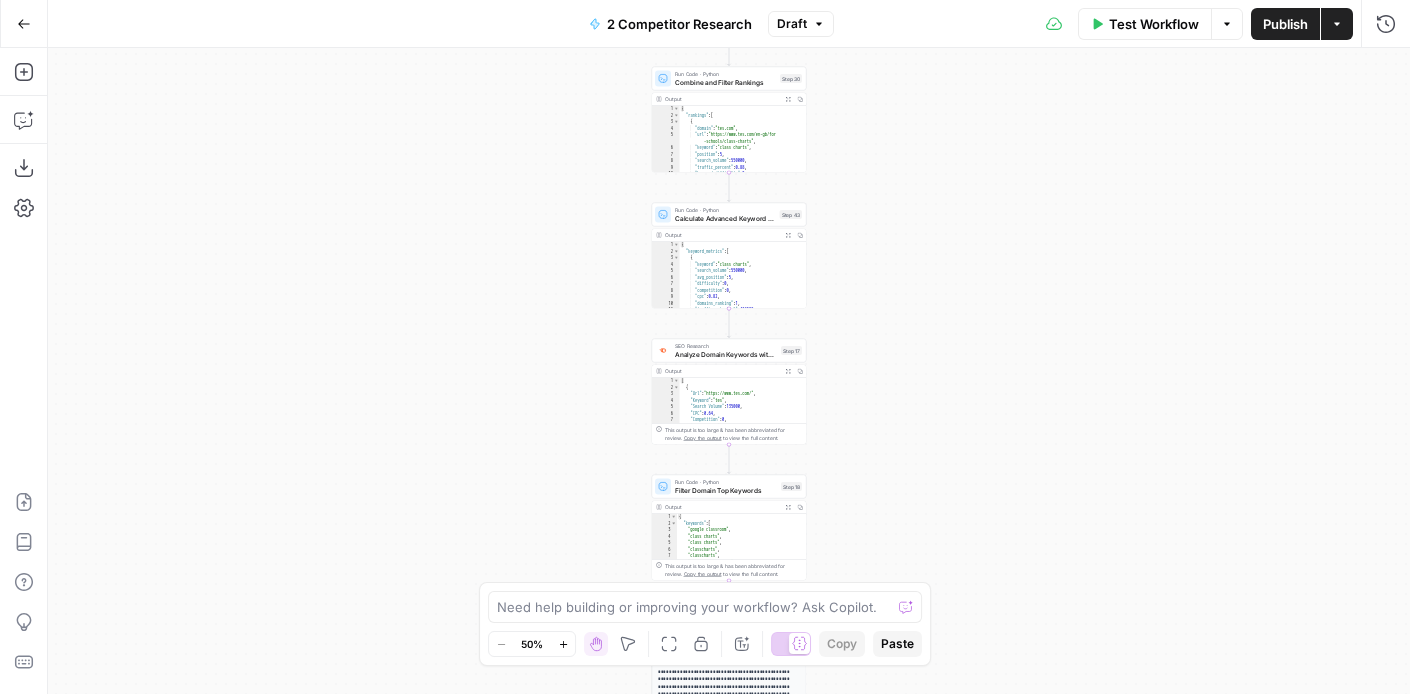 click on "Go Back" at bounding box center [24, 24] 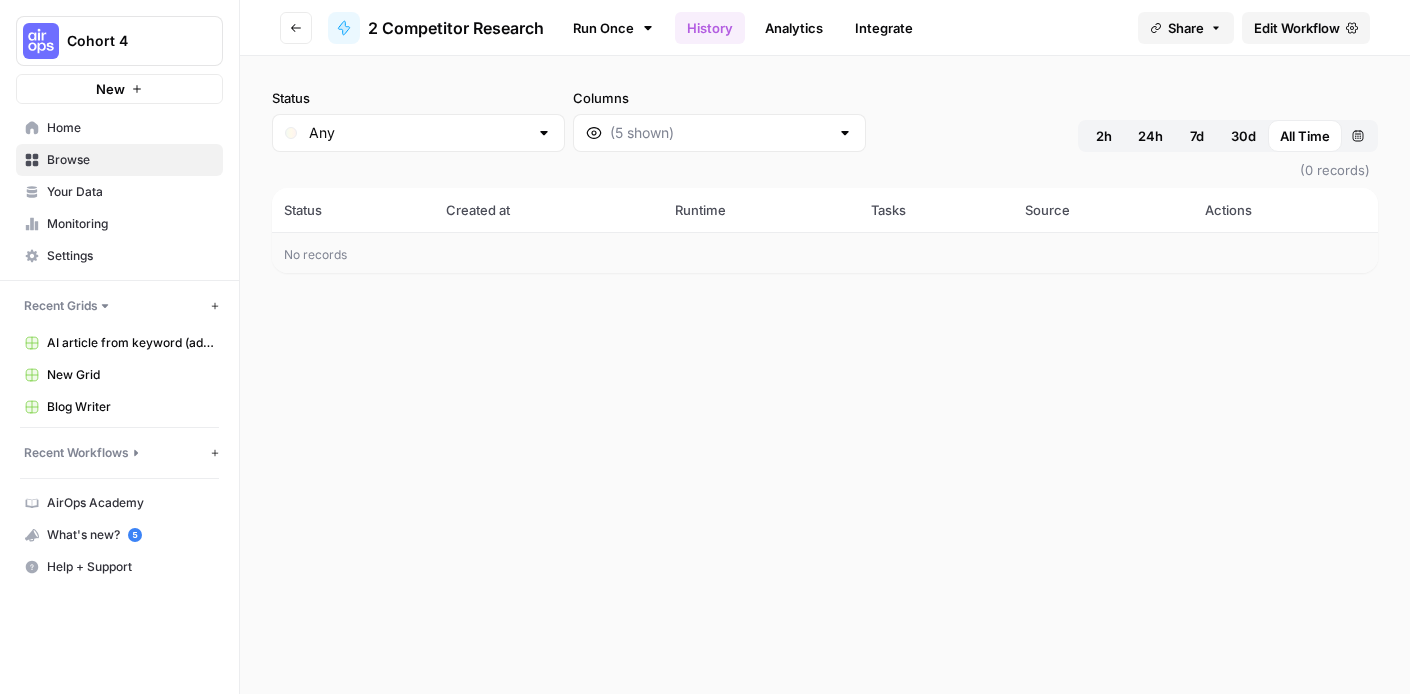 click on "Go back 2 Competitor Research Run Once History Analytics Integrate Share Edit Workflow" at bounding box center [825, 28] 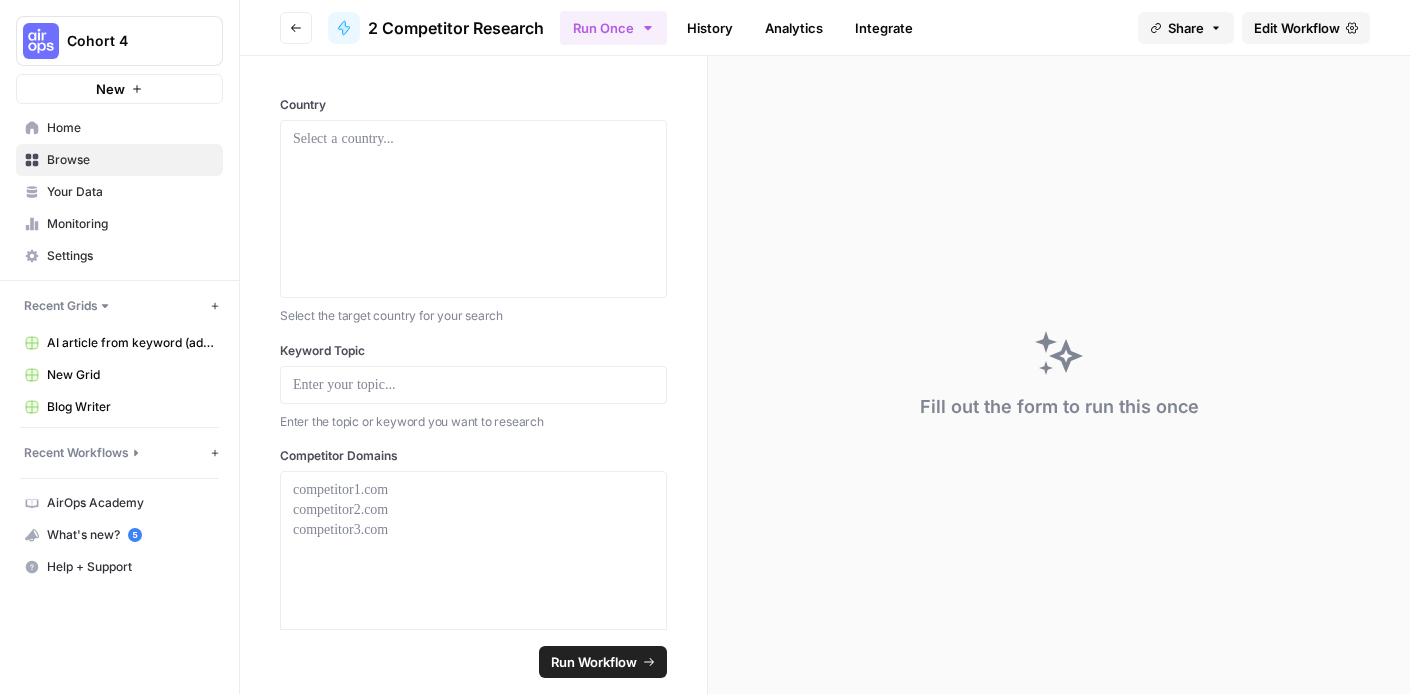 click 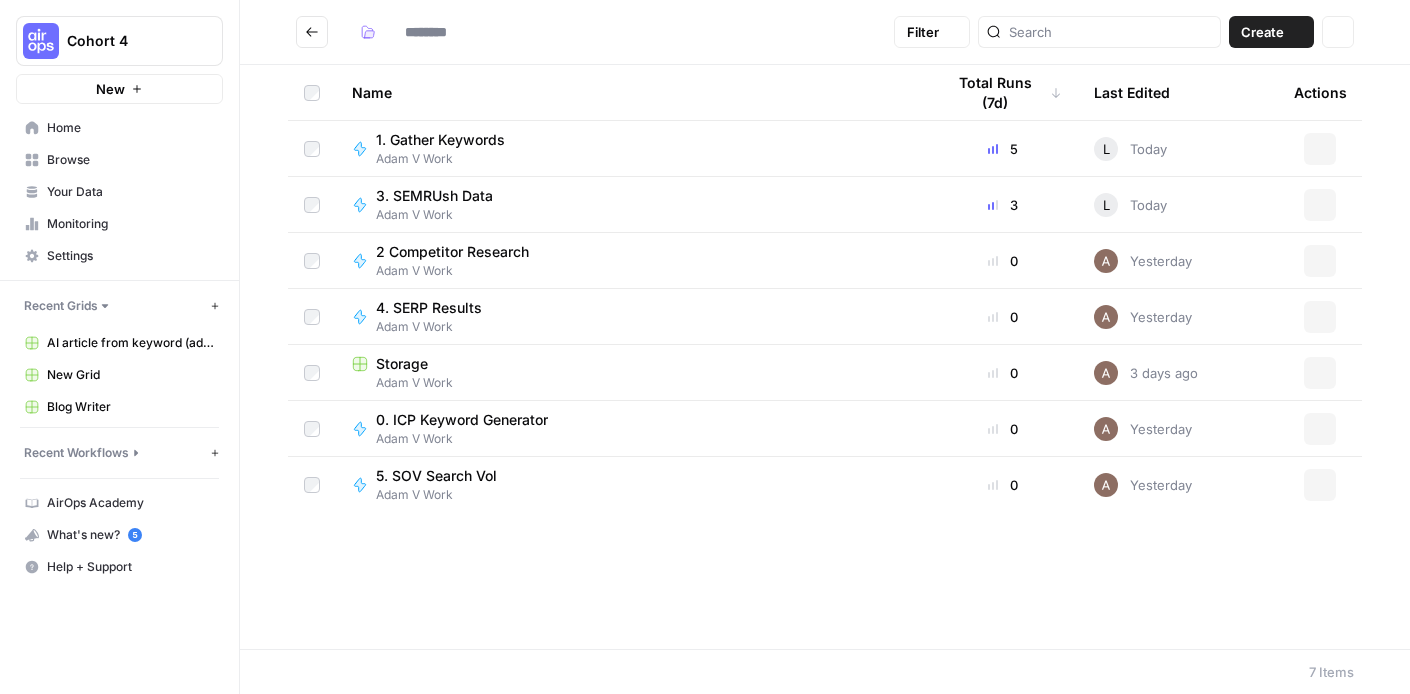 type on "**********" 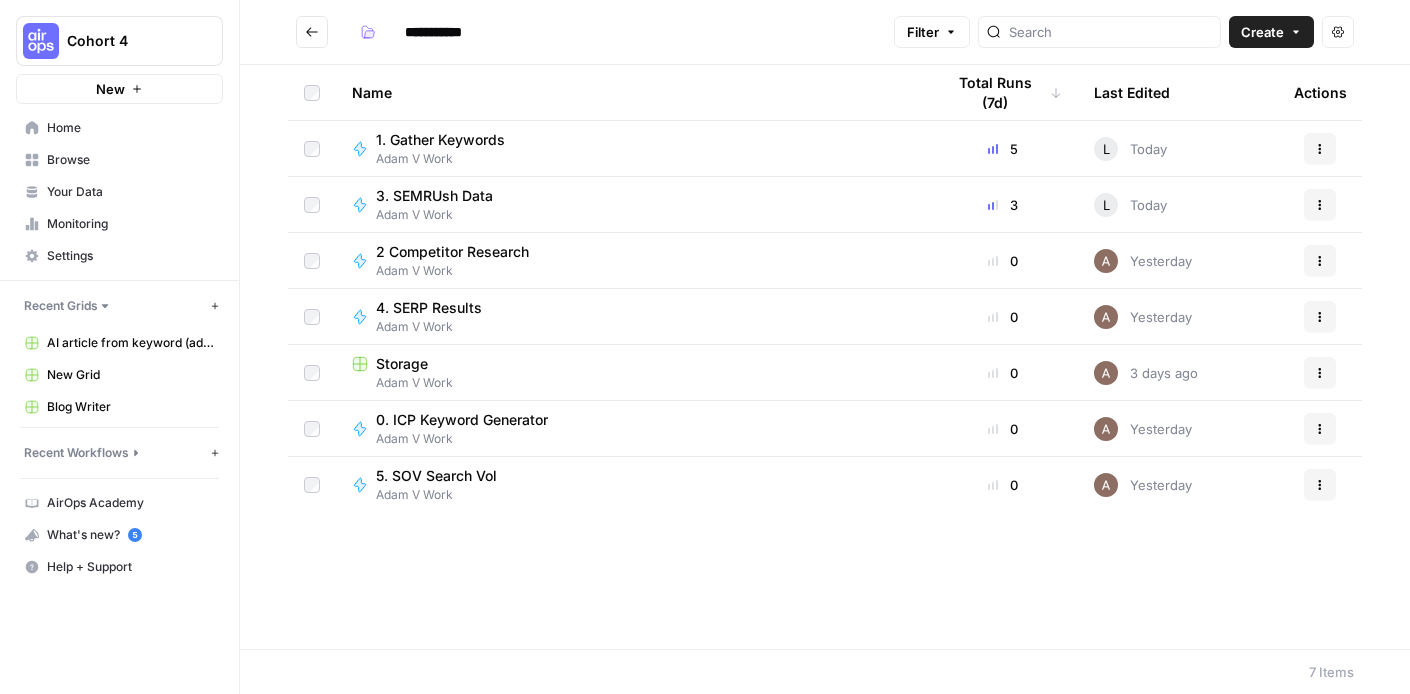 click on "4. SERP Results" at bounding box center (429, 308) 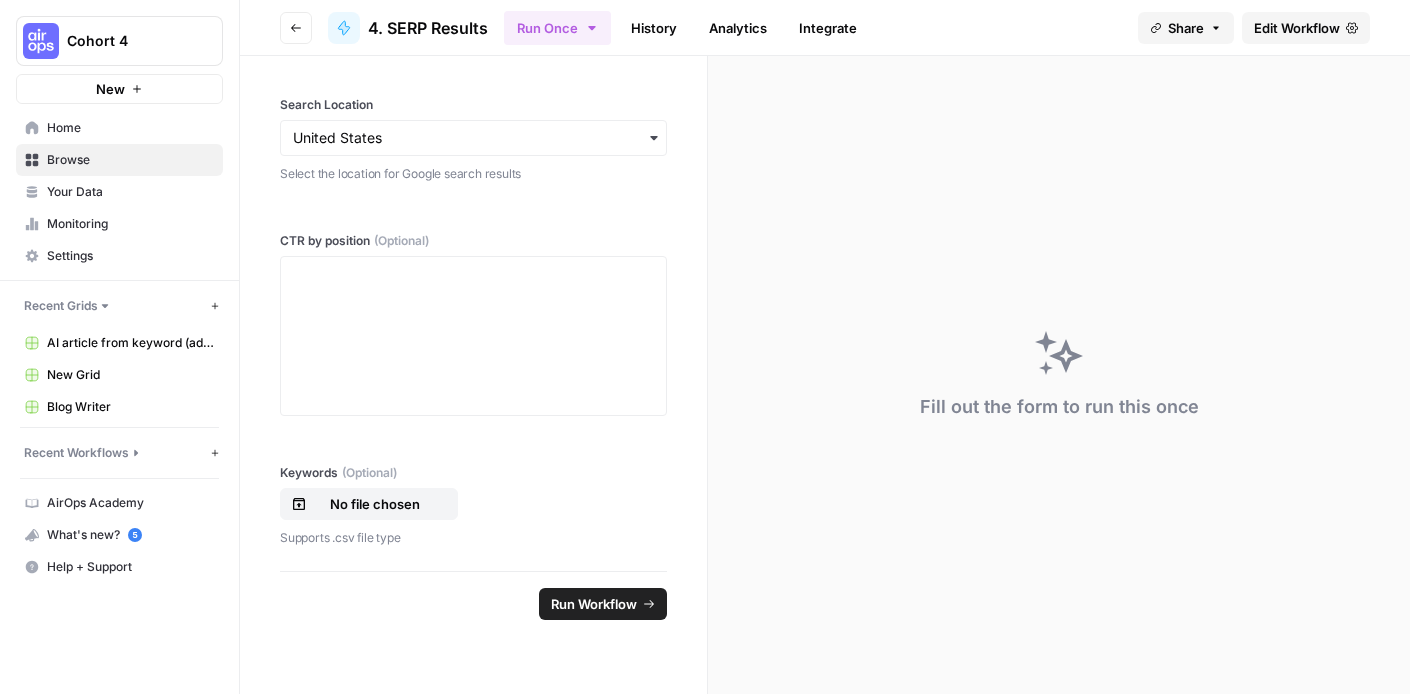 click on "Edit Workflow" at bounding box center (1297, 28) 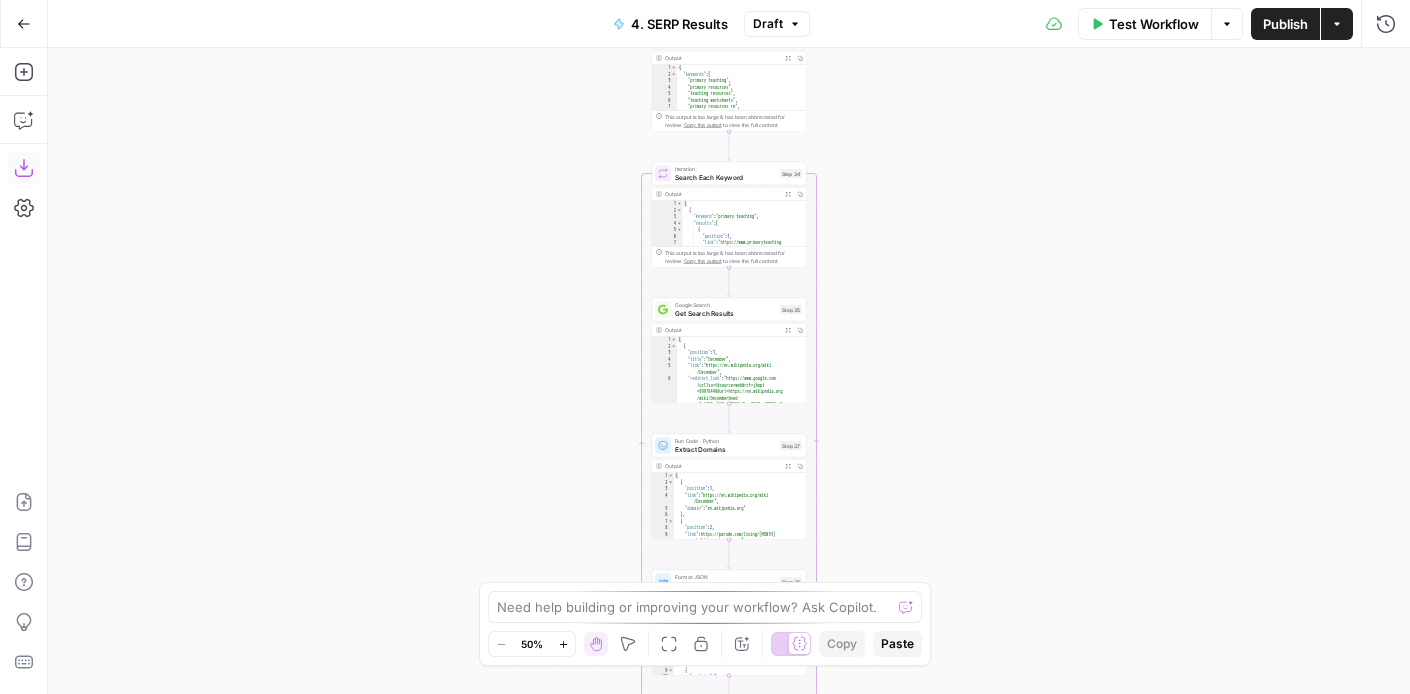 click 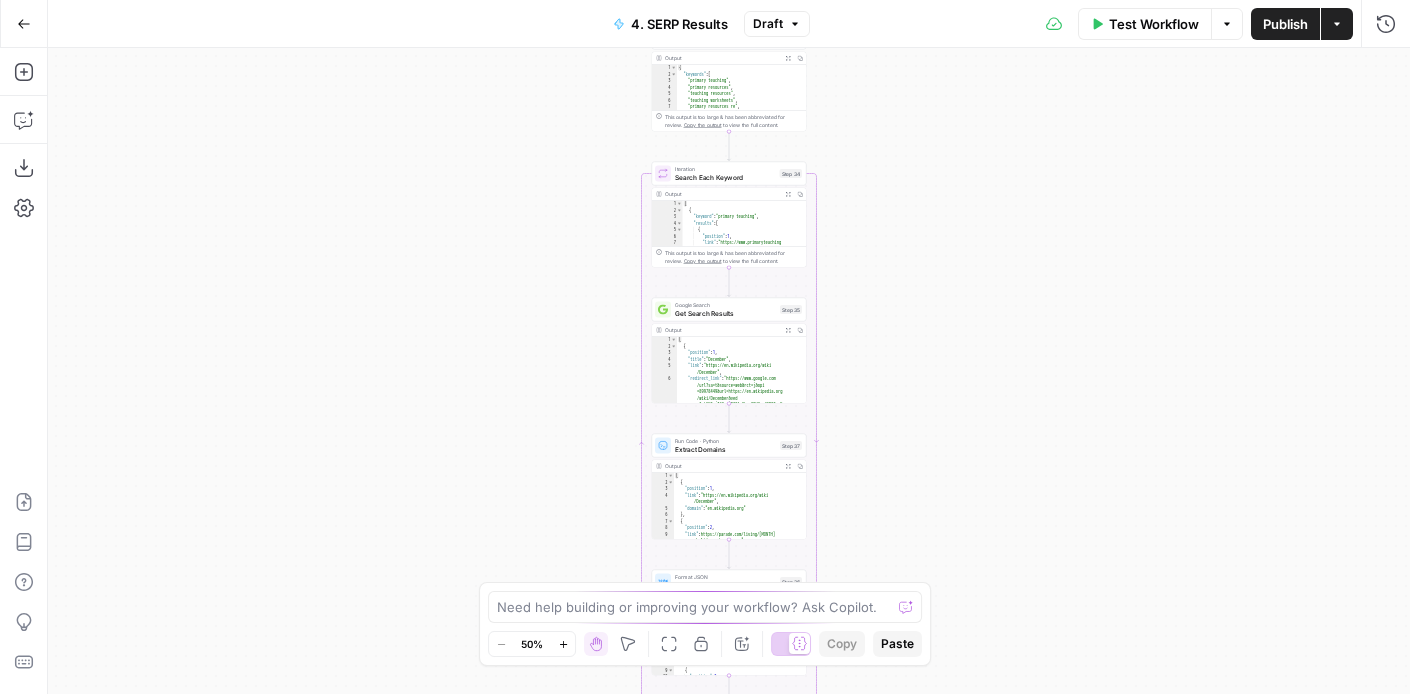 click 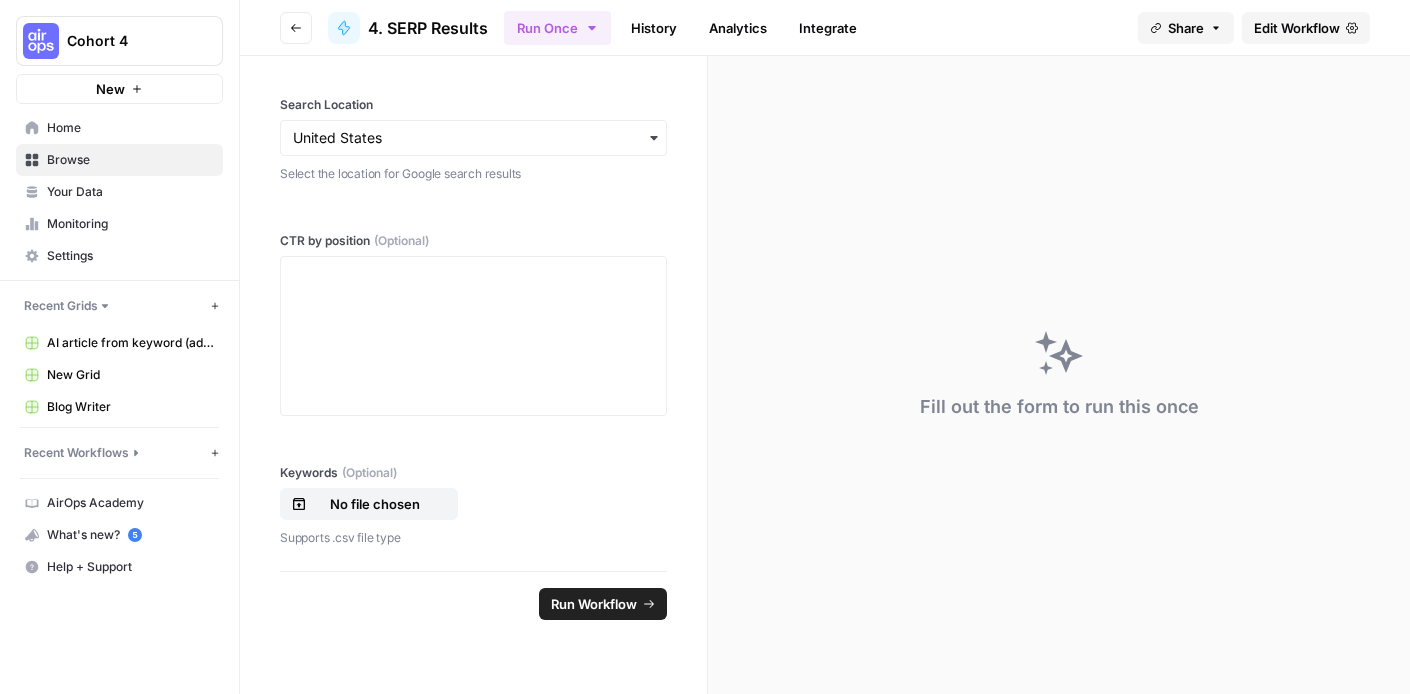 click on "Go back" at bounding box center (296, 28) 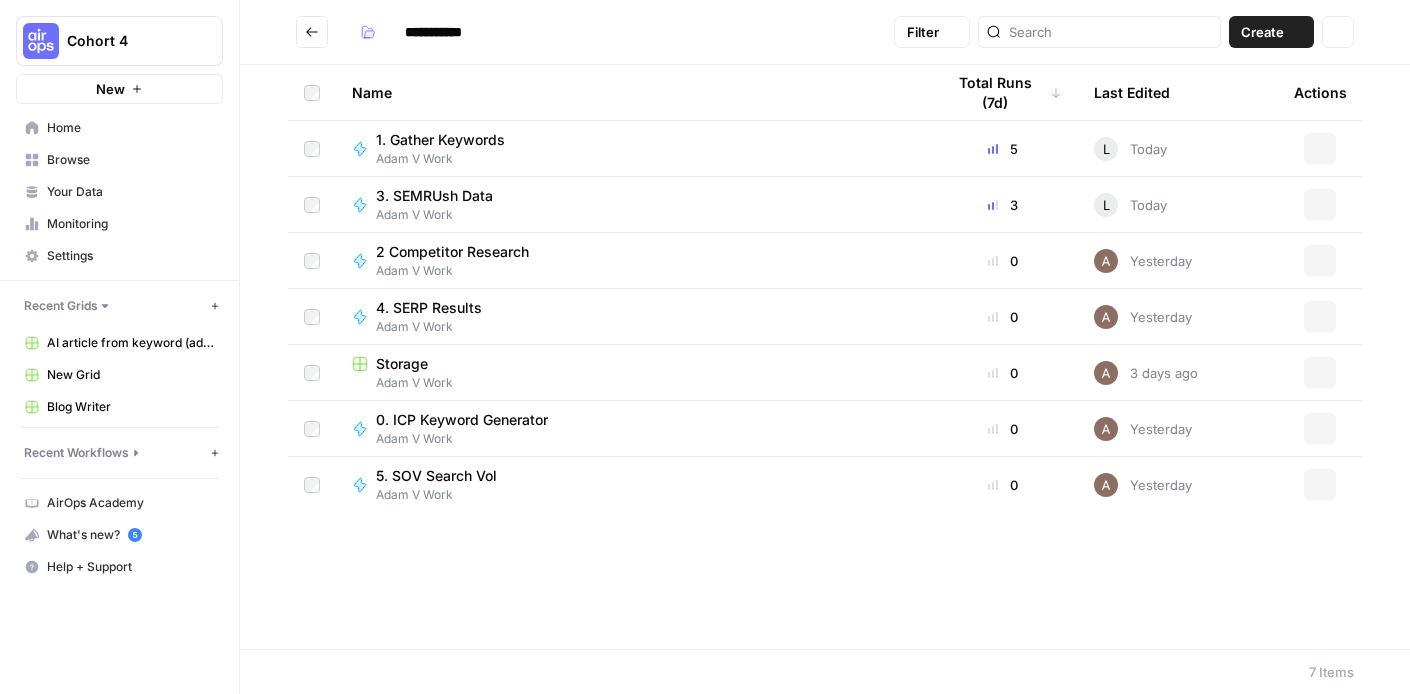 type on "**********" 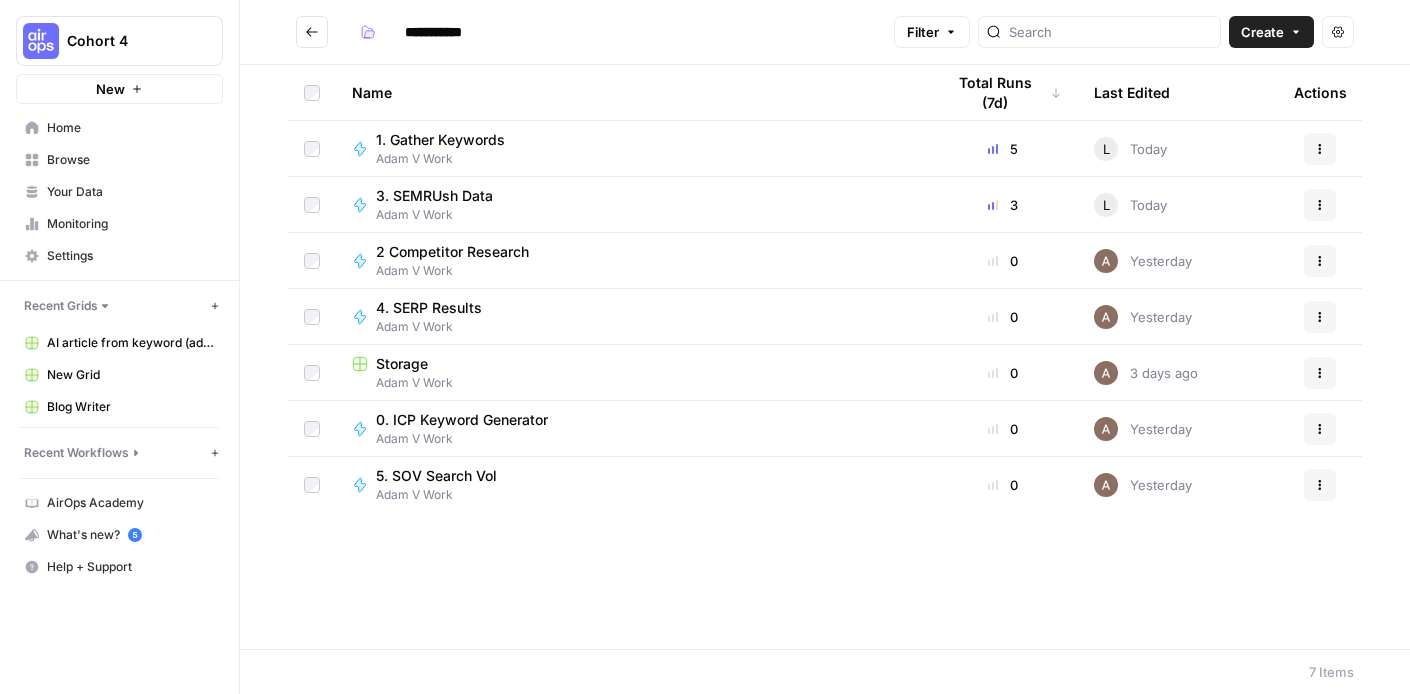 click on "Adam V Work" at bounding box center [470, 439] 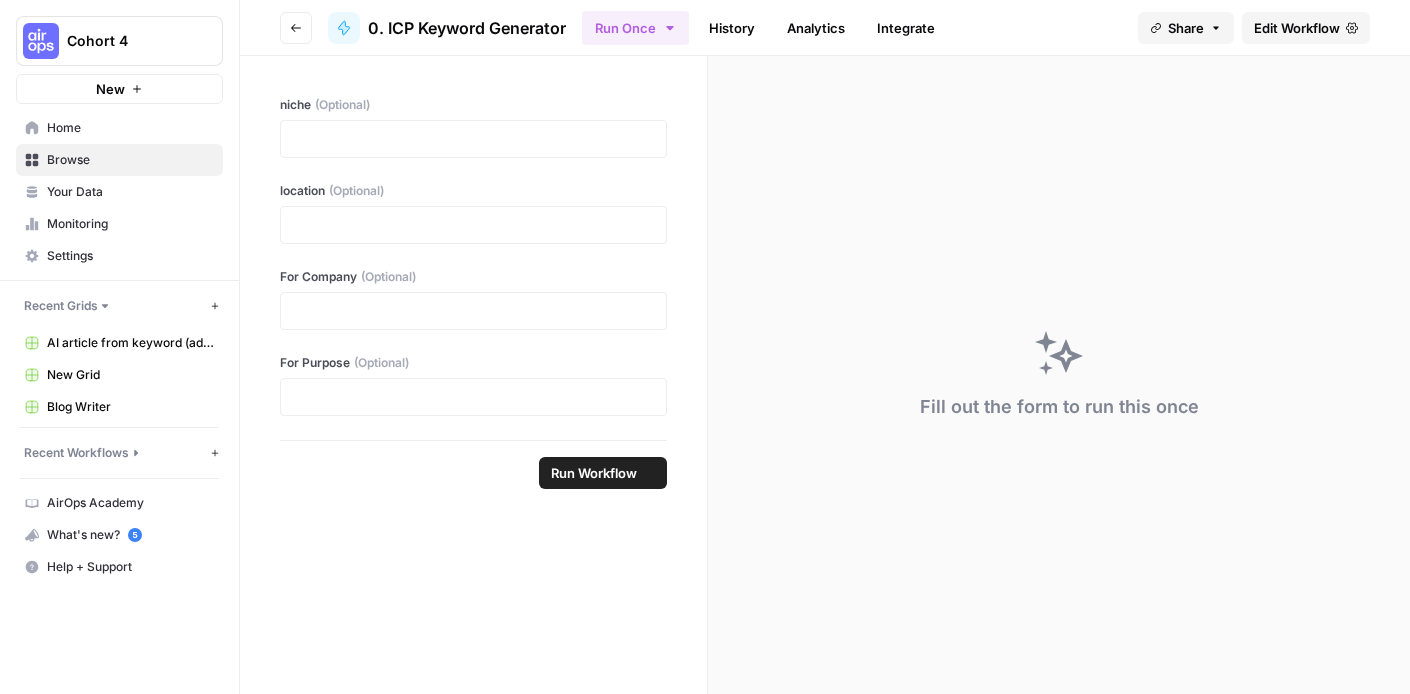 click on "niche (Optional) location (Optional) For Company (Optional) For Purpose (Optional)" at bounding box center (473, 248) 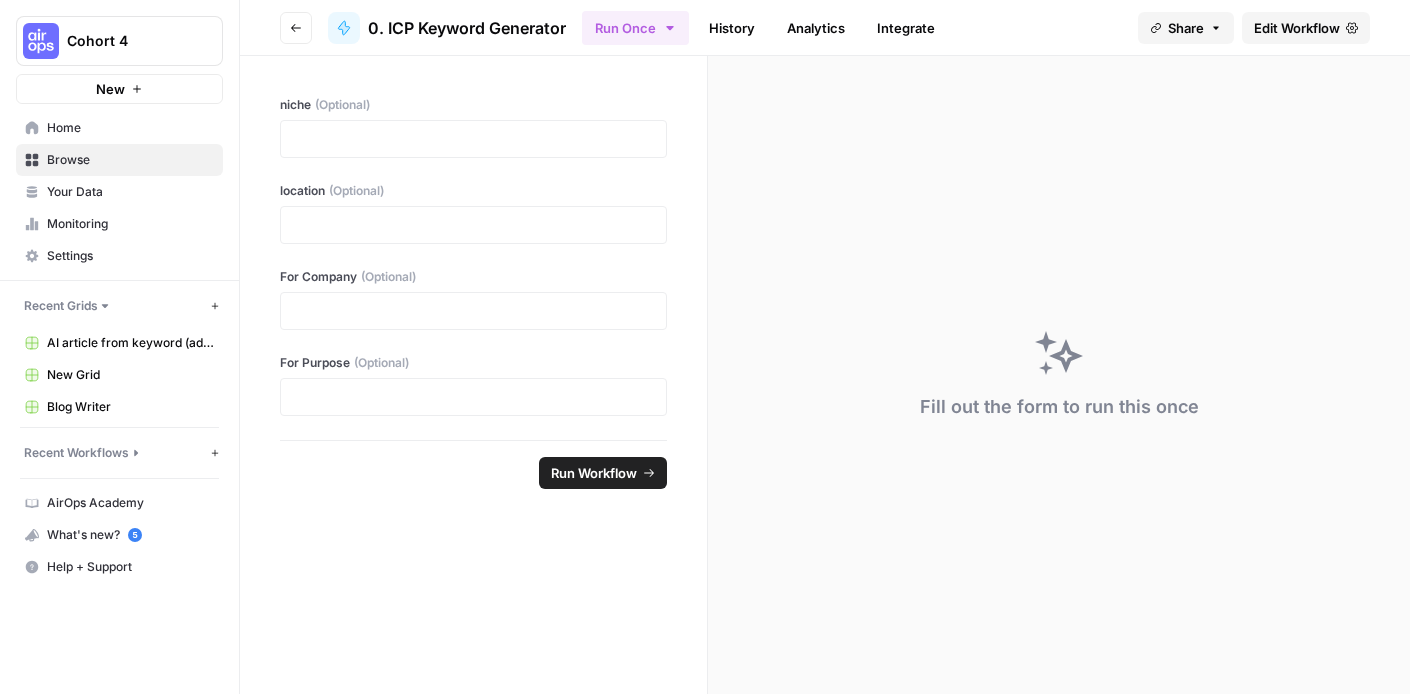 click on "Edit Workflow" at bounding box center (1297, 28) 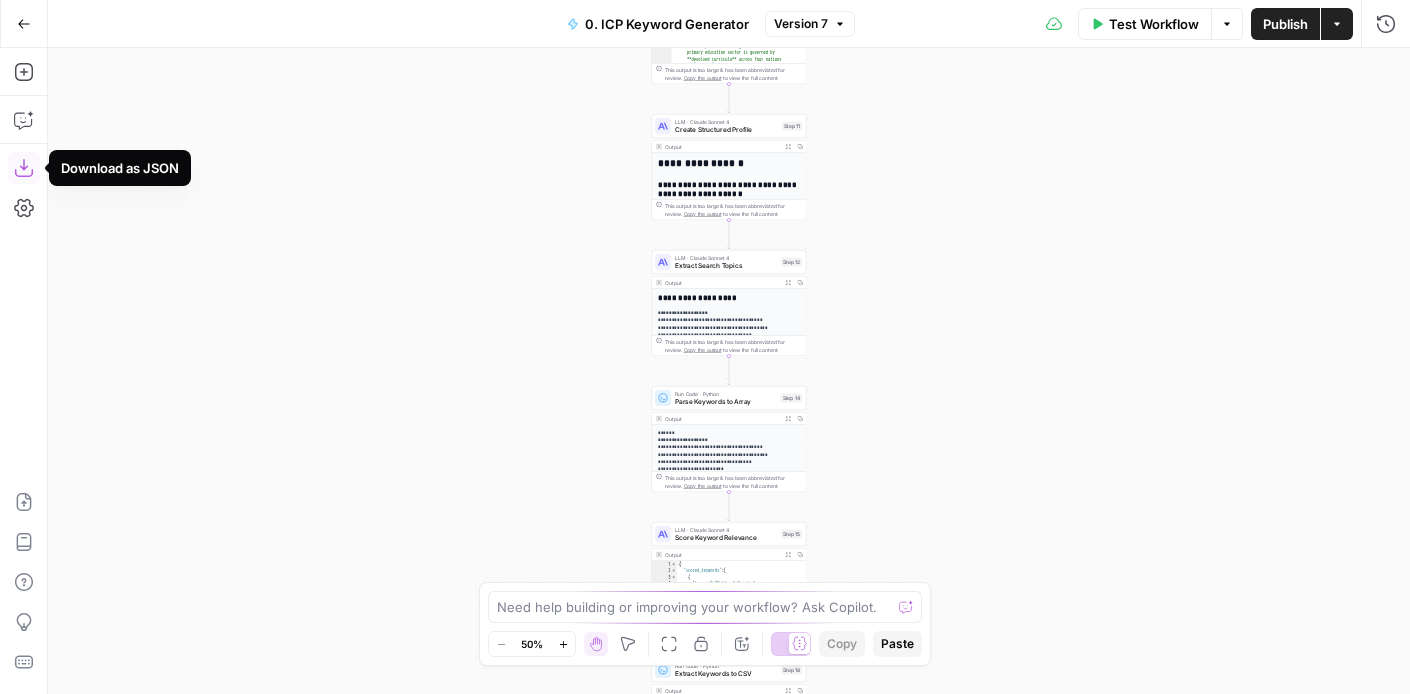 click 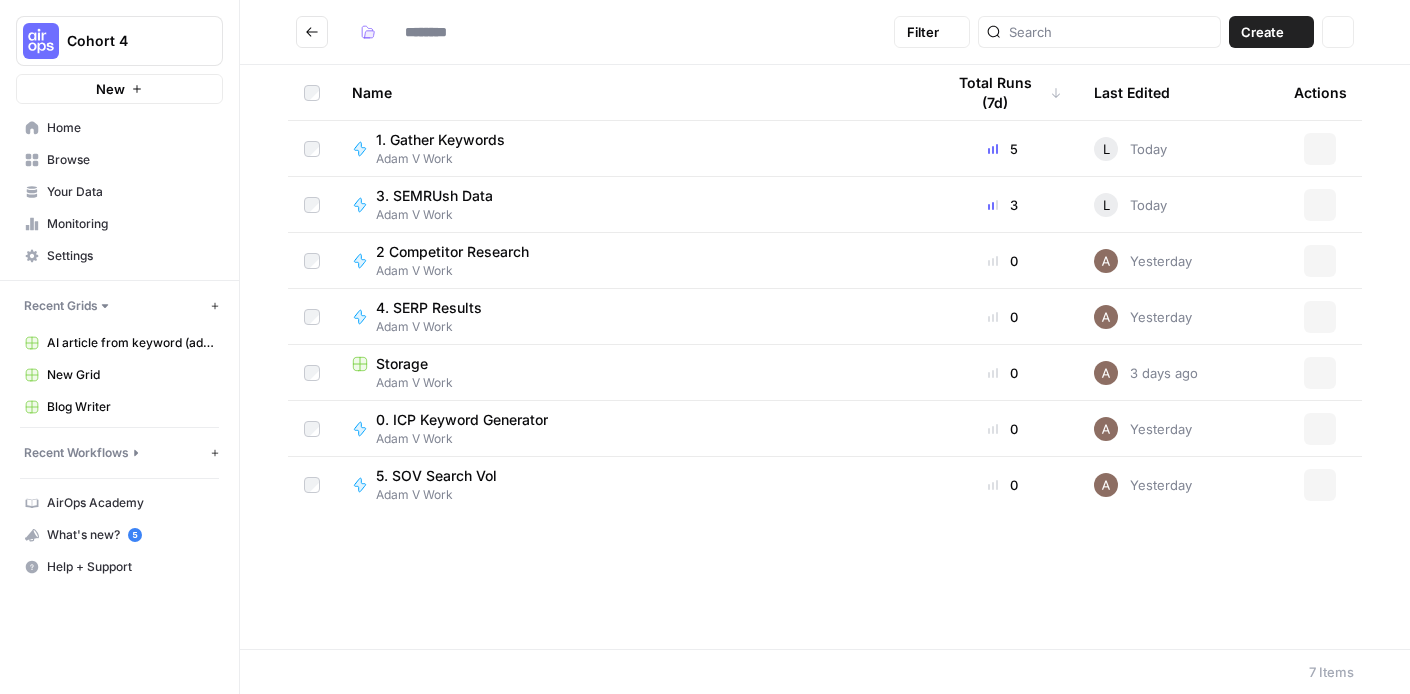 type on "**********" 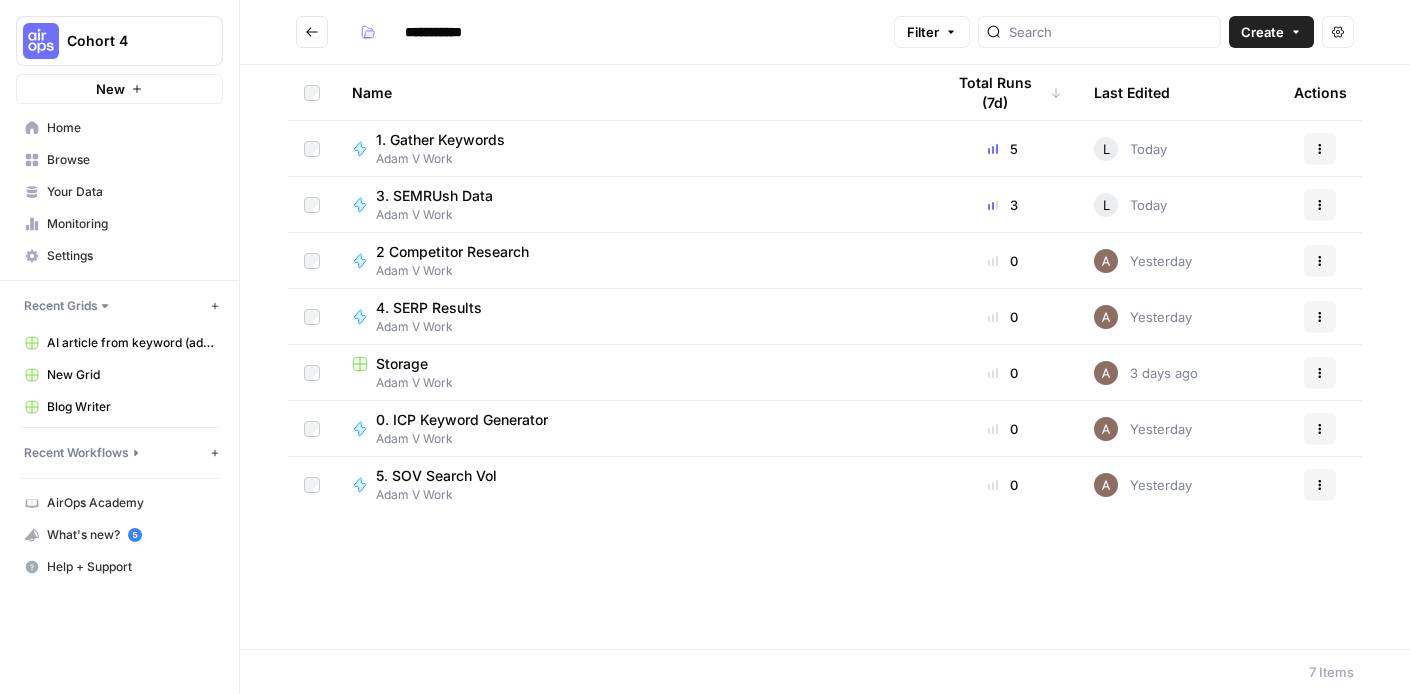 click on "5. SOV Search Vol" at bounding box center [436, 476] 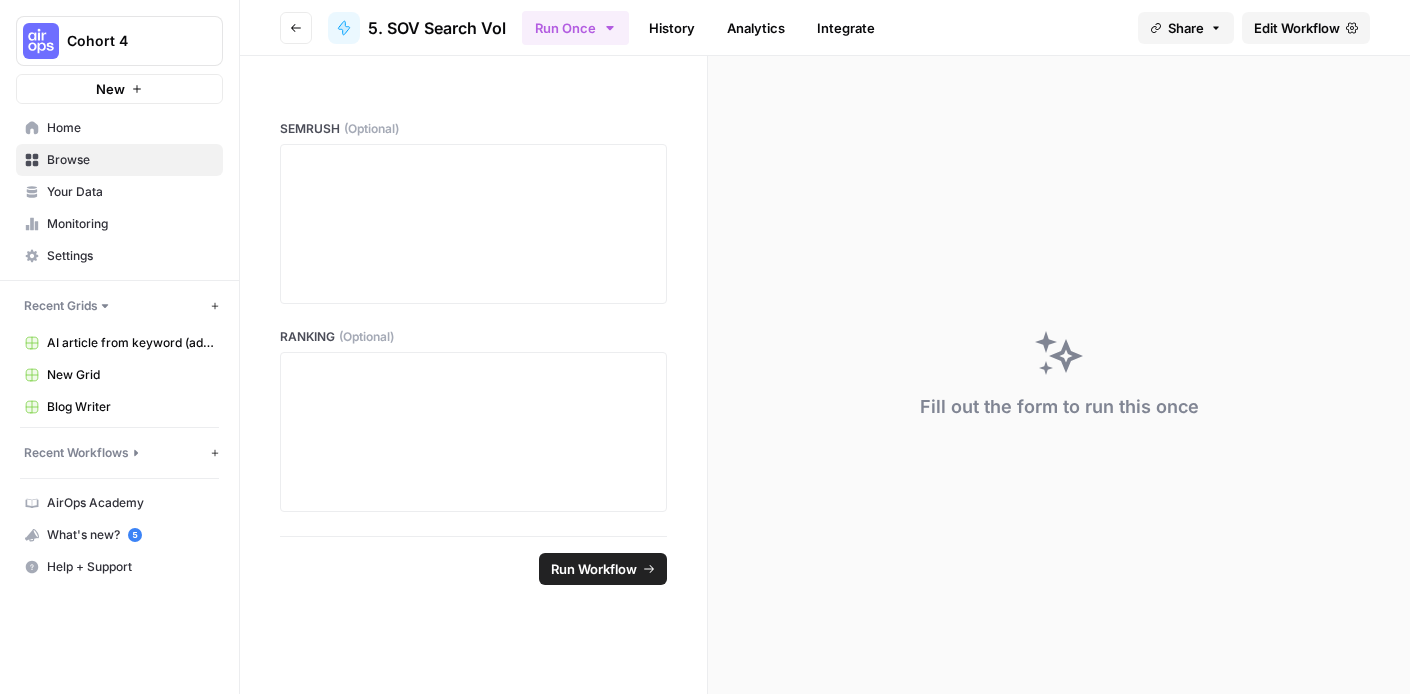 click on "Edit Workflow" at bounding box center (1297, 28) 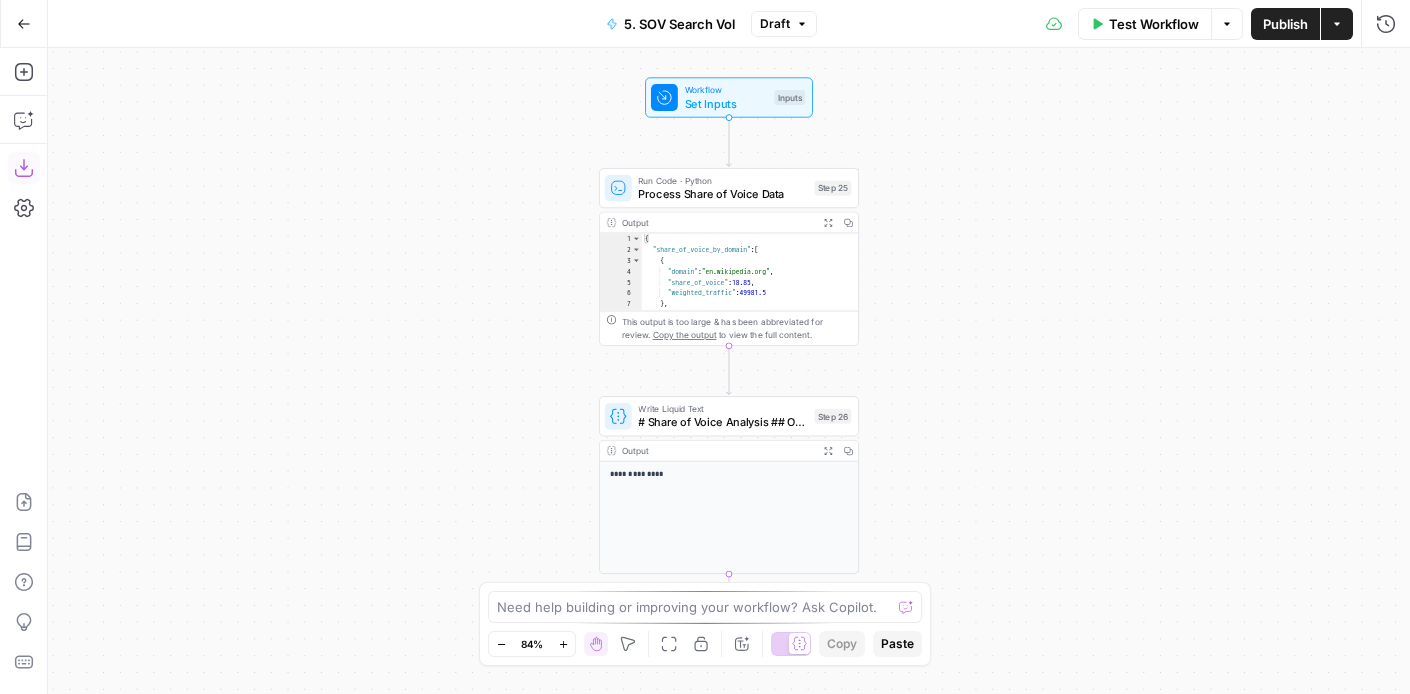 click 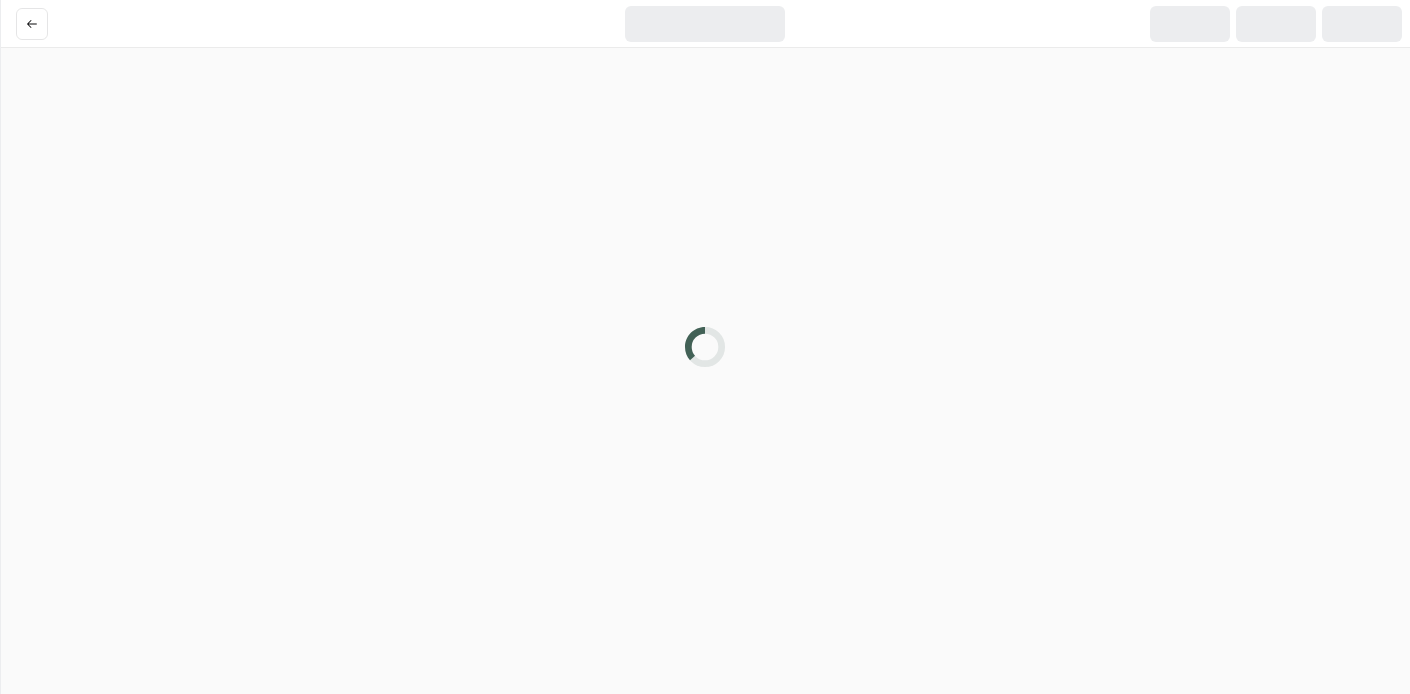 scroll, scrollTop: 0, scrollLeft: 0, axis: both 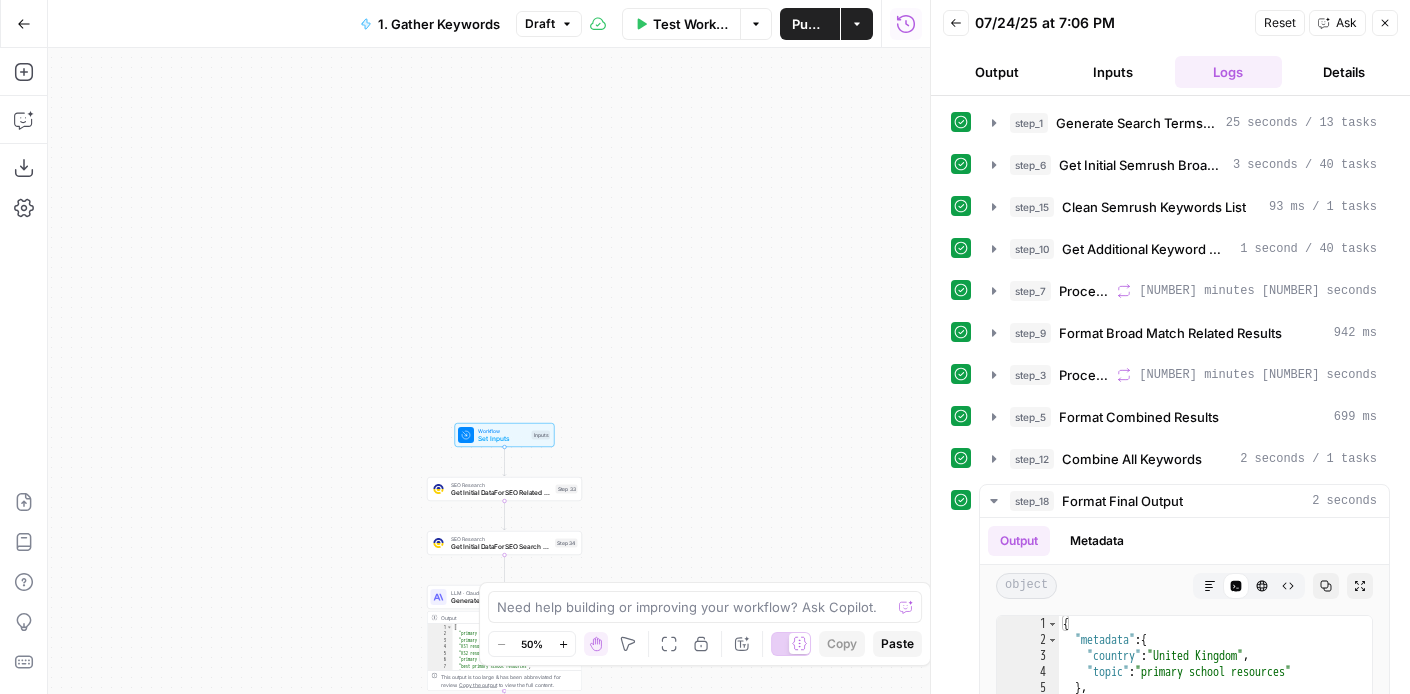 click on "Actions" at bounding box center [857, 24] 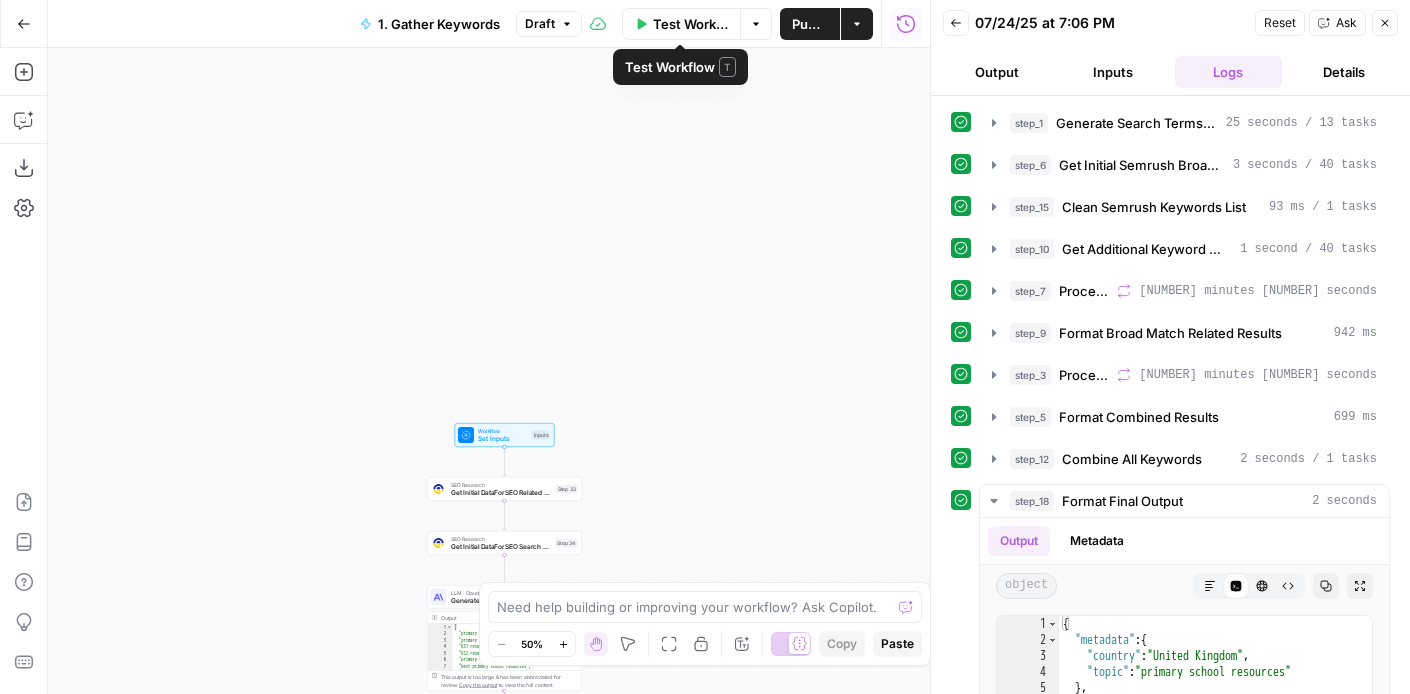 click on "Options" at bounding box center (756, 24) 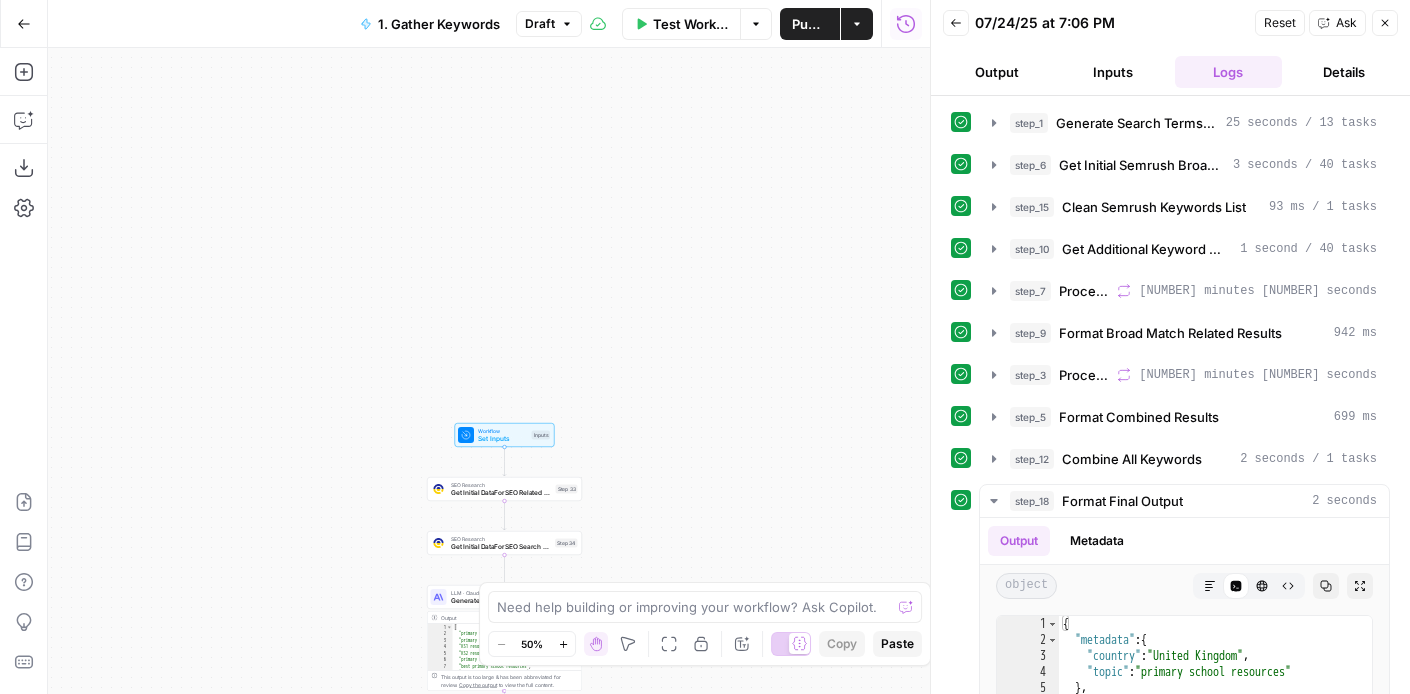 click on "Options" at bounding box center (756, 24) 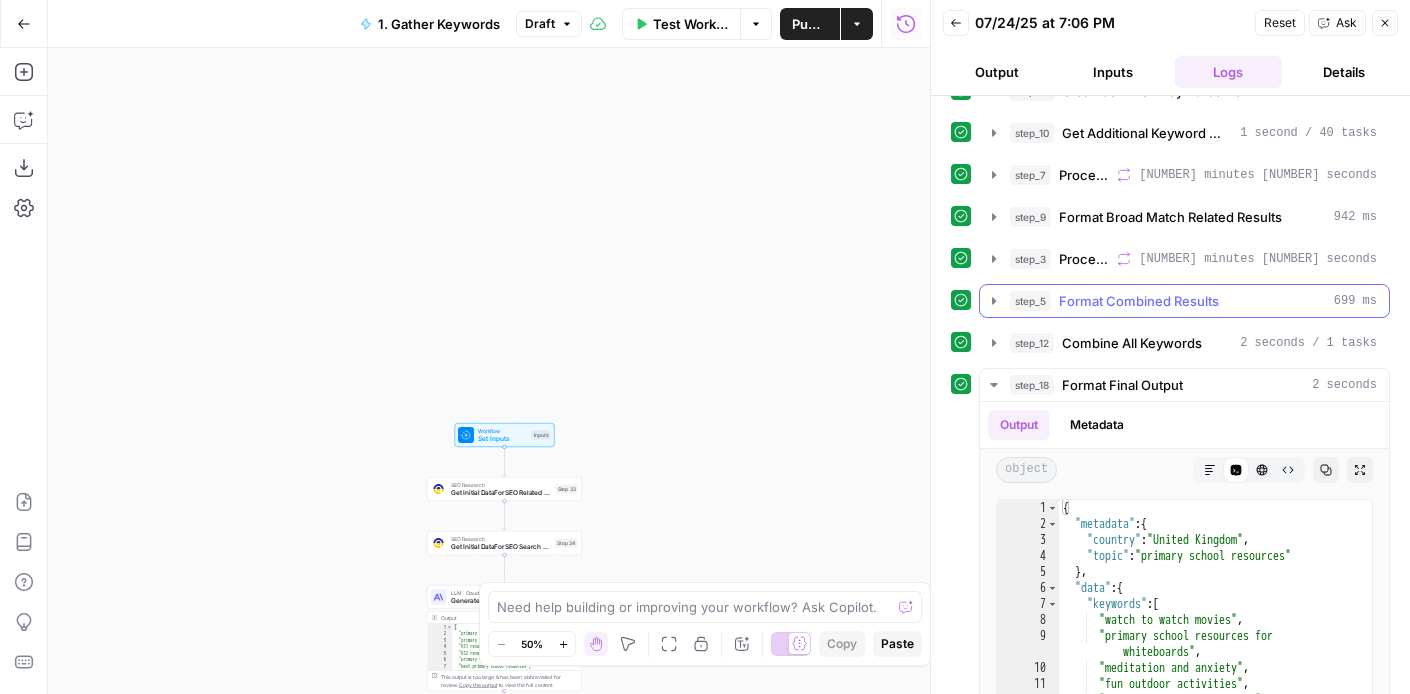 scroll, scrollTop: 335, scrollLeft: 0, axis: vertical 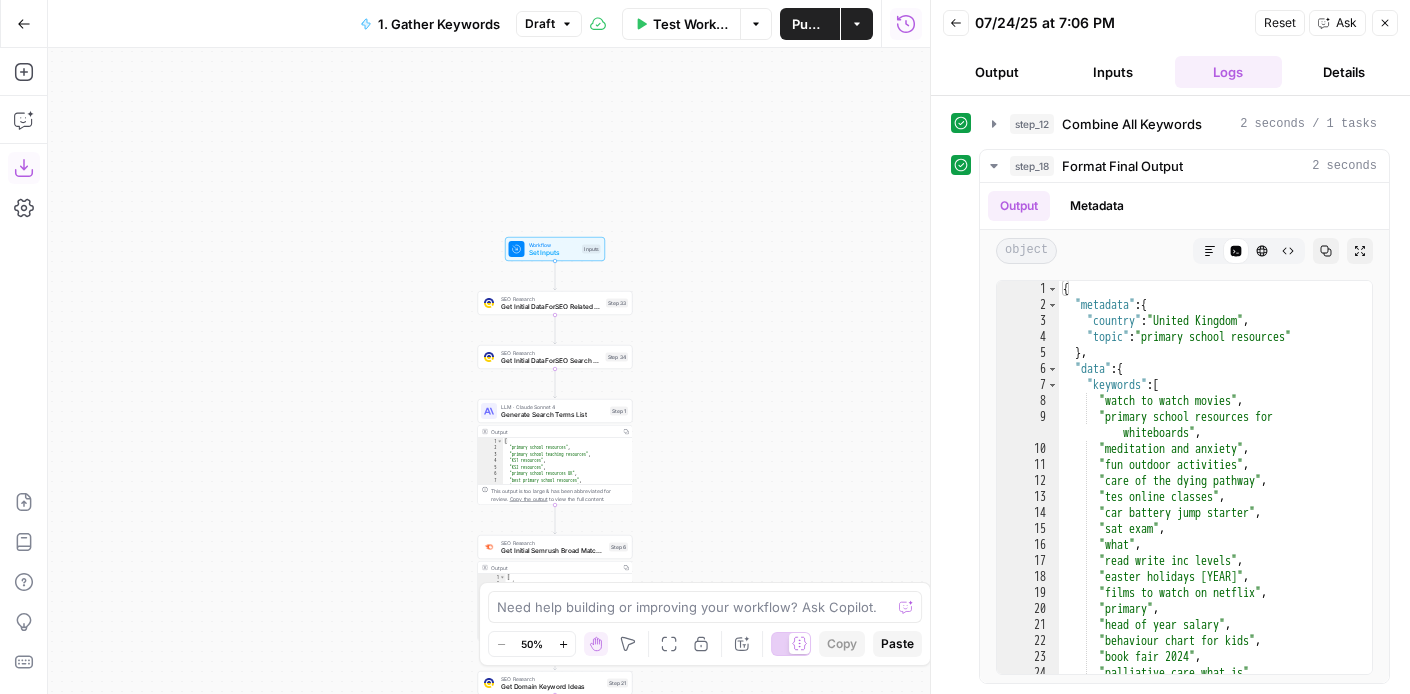 click 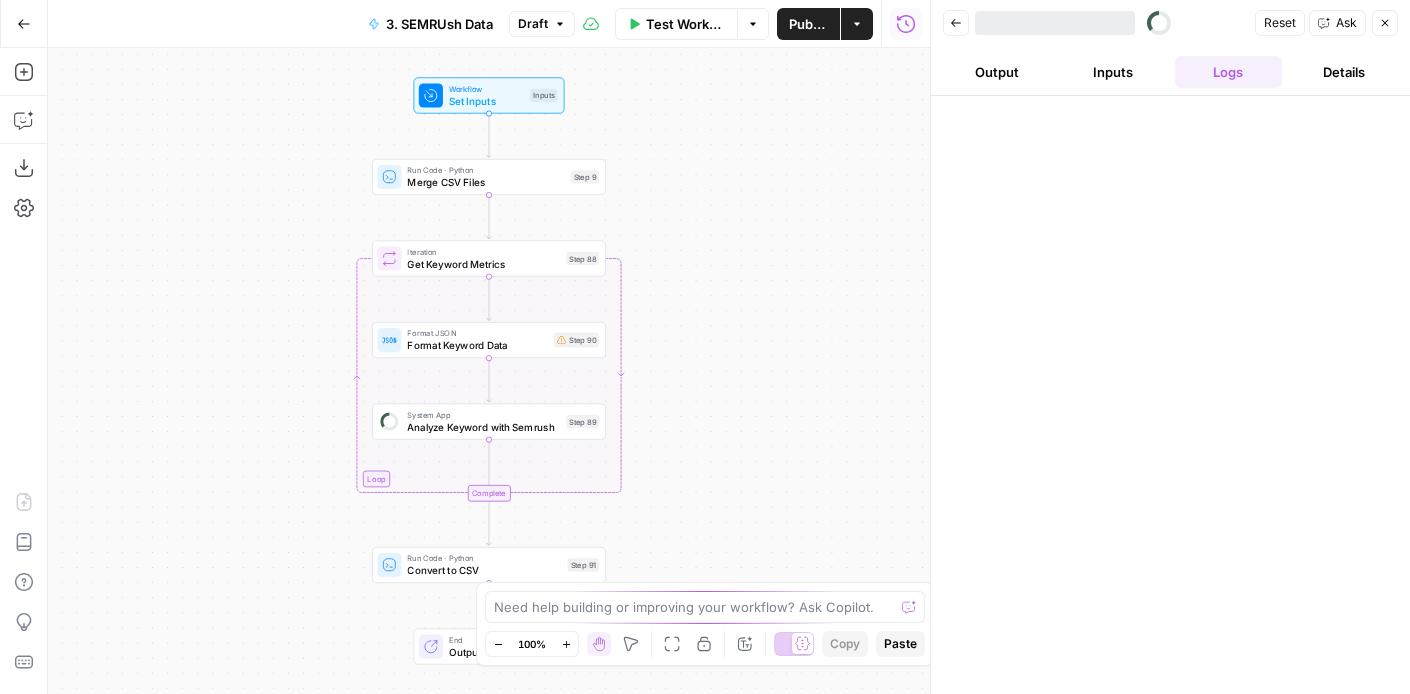 scroll, scrollTop: 0, scrollLeft: 0, axis: both 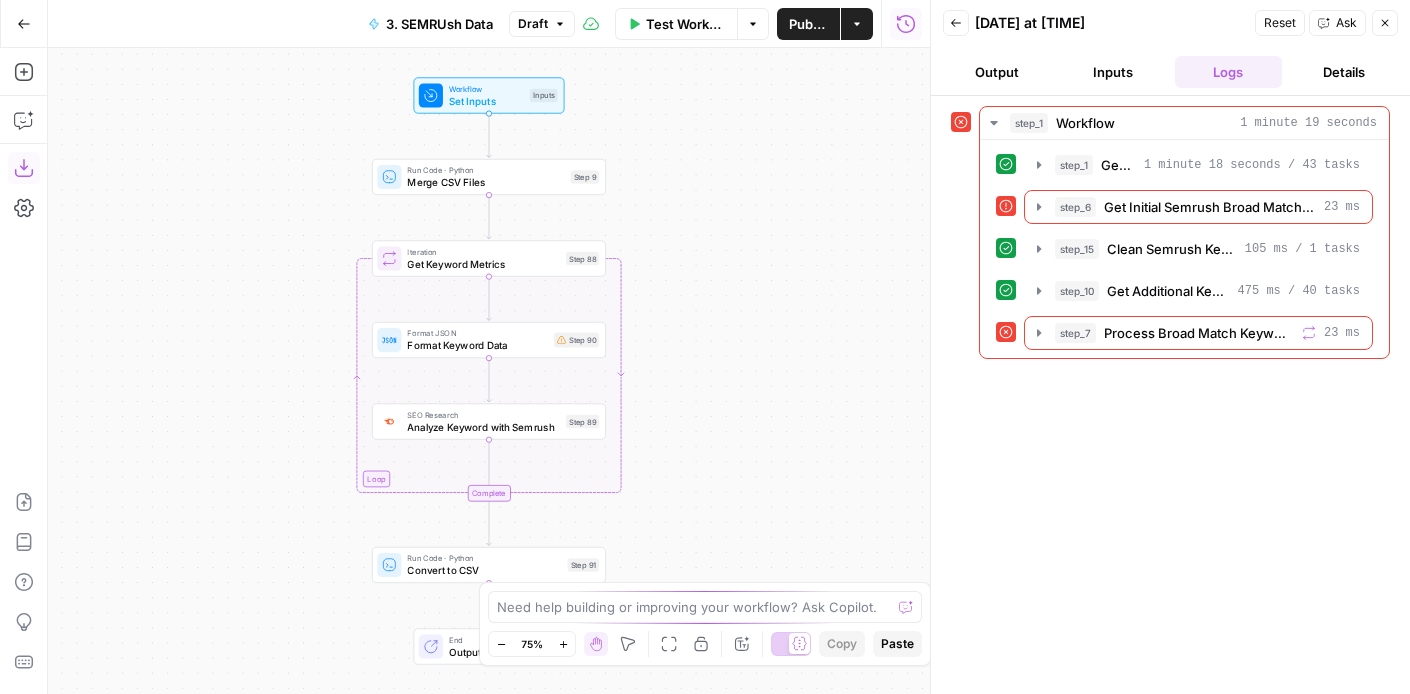 click 